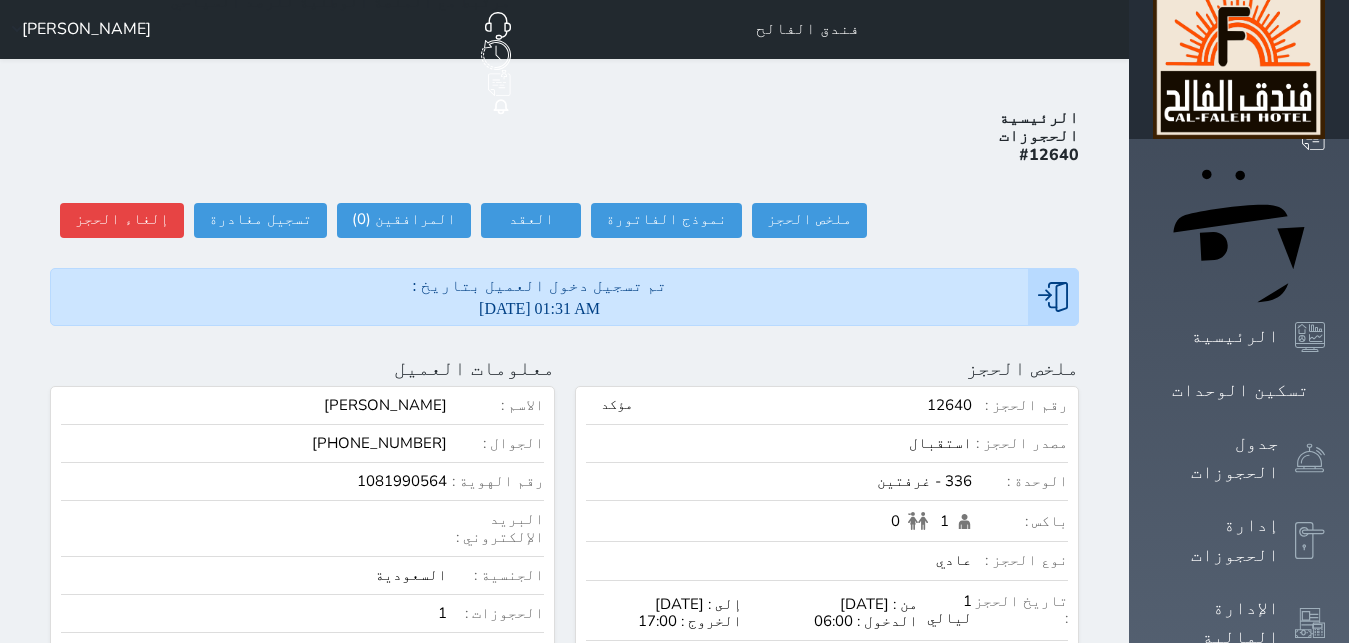 scroll, scrollTop: 0, scrollLeft: 0, axis: both 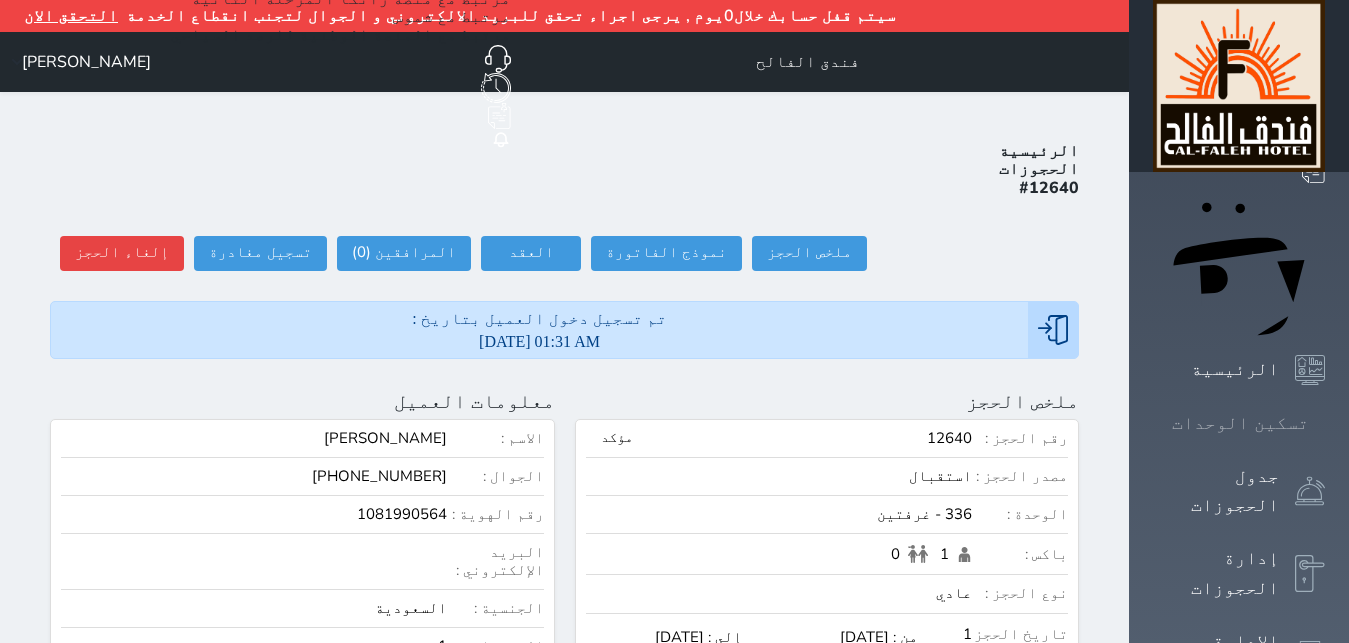 click on "تسكين الوحدات" at bounding box center (1240, 423) 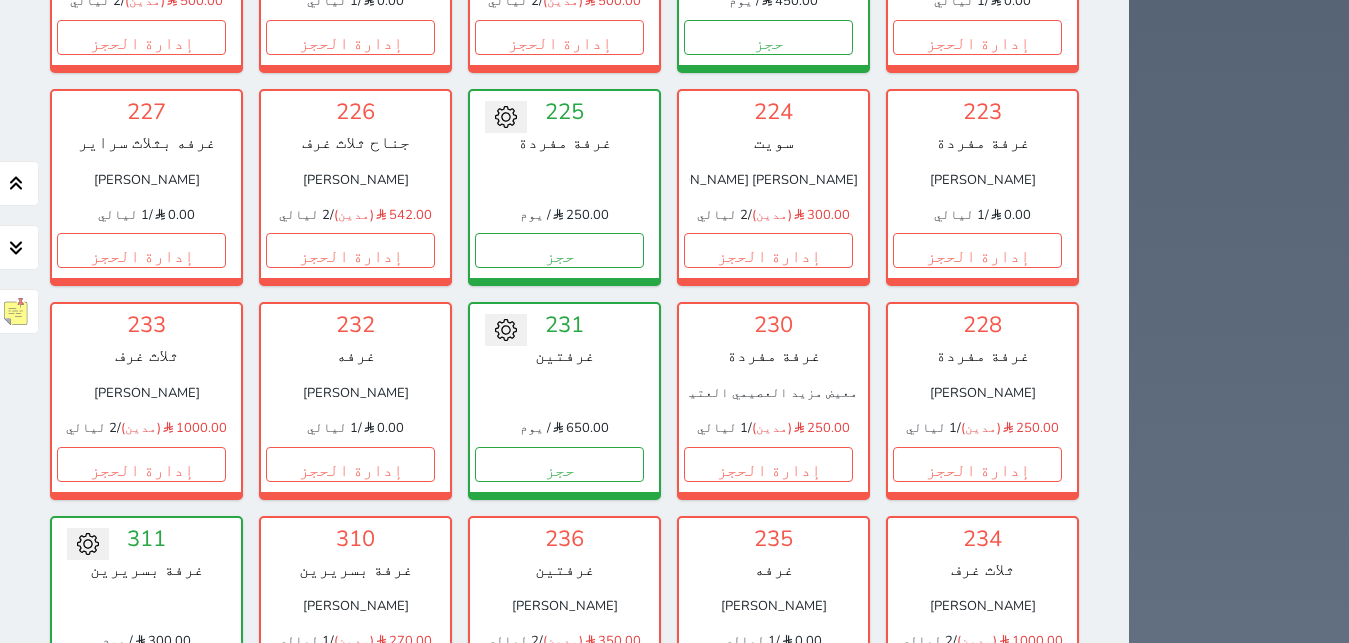scroll, scrollTop: 1844, scrollLeft: 0, axis: vertical 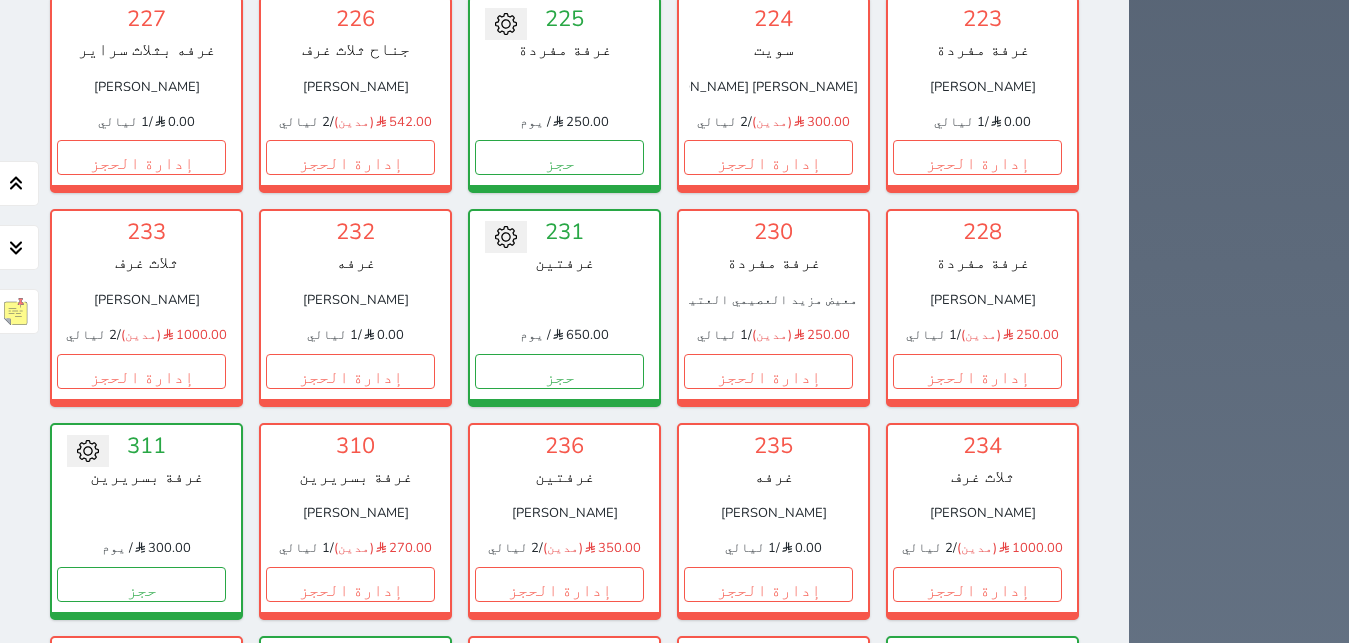 click on "حجز" at bounding box center (350, 1011) 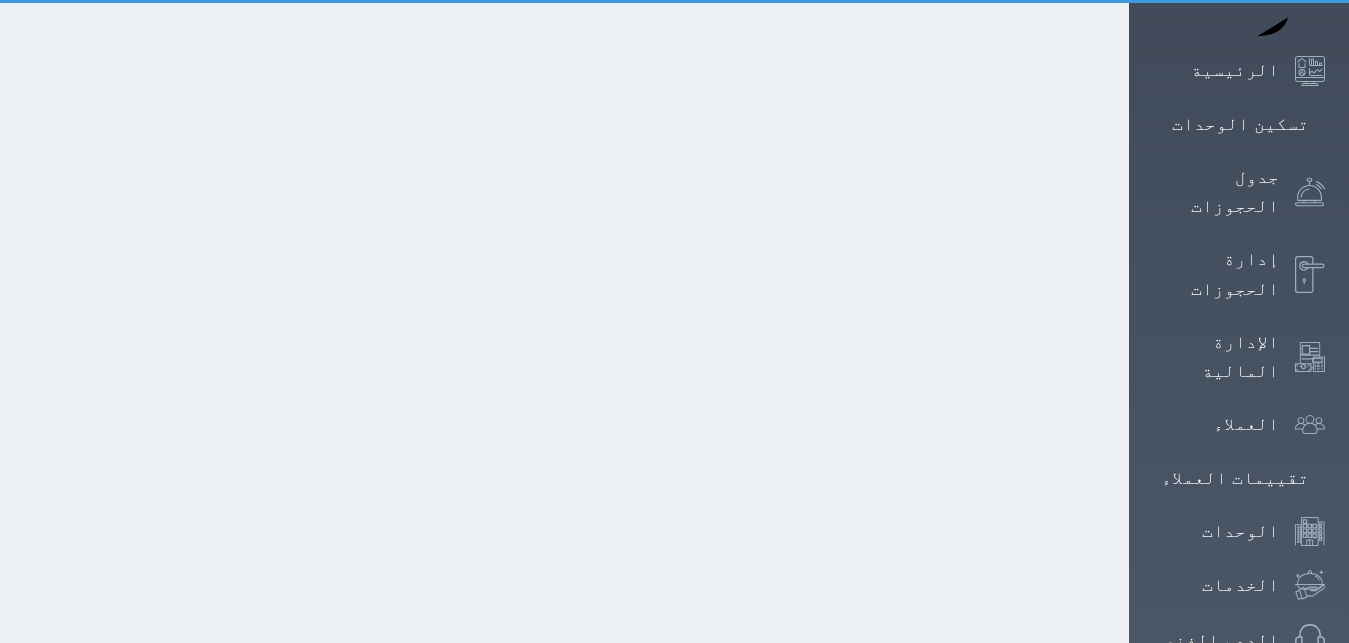 select on "1" 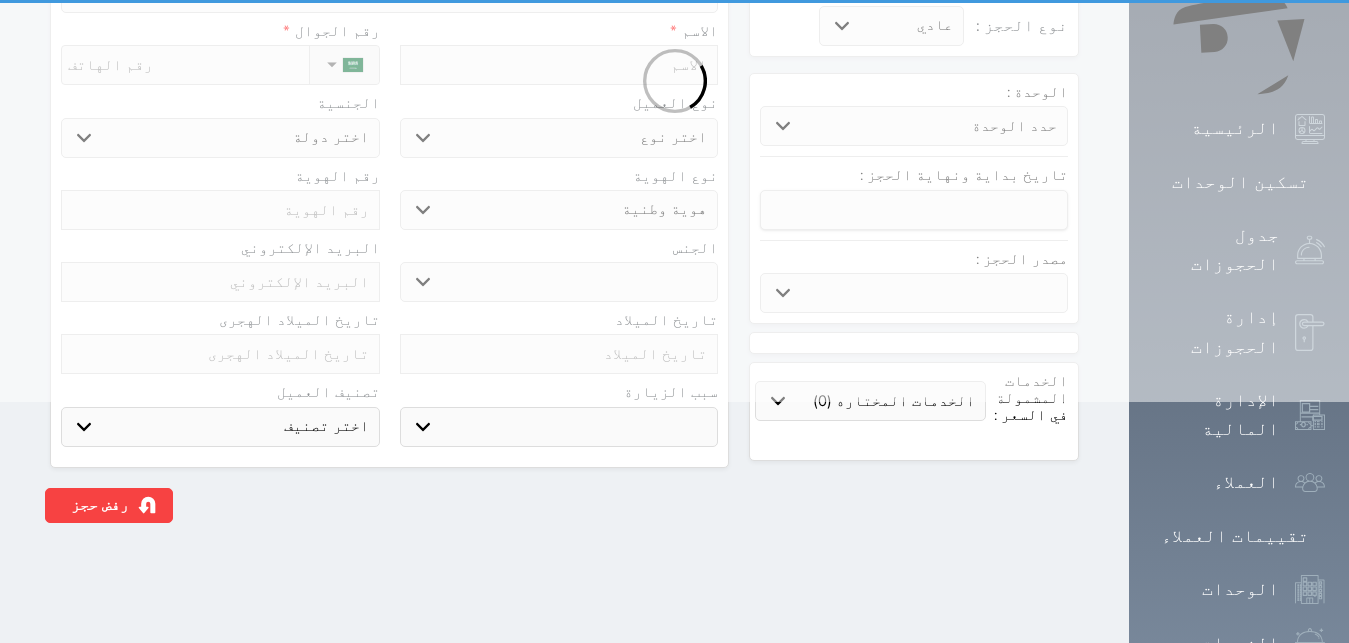 select 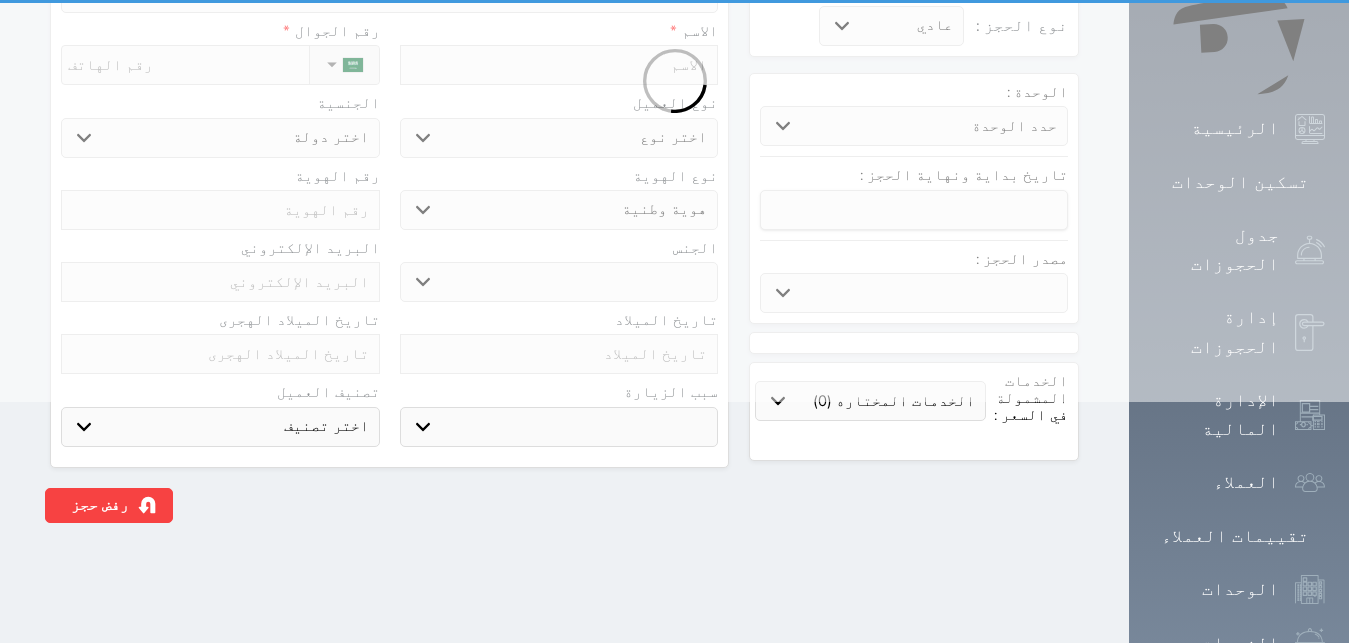 select 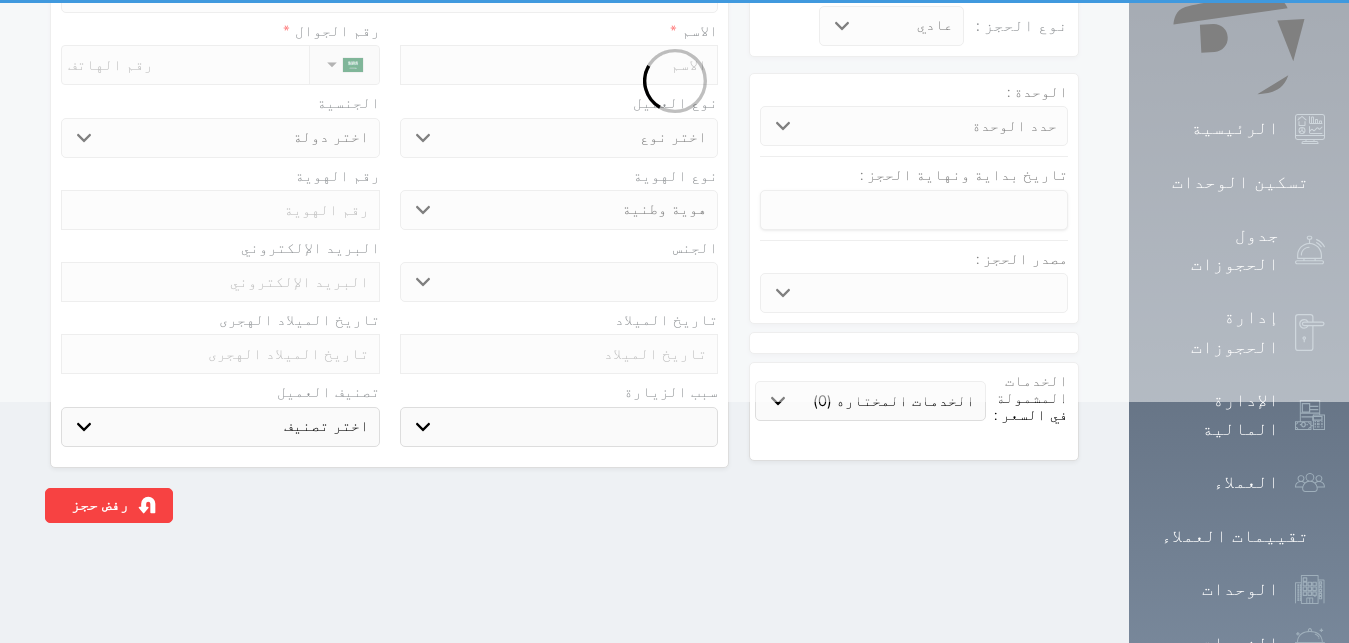 select 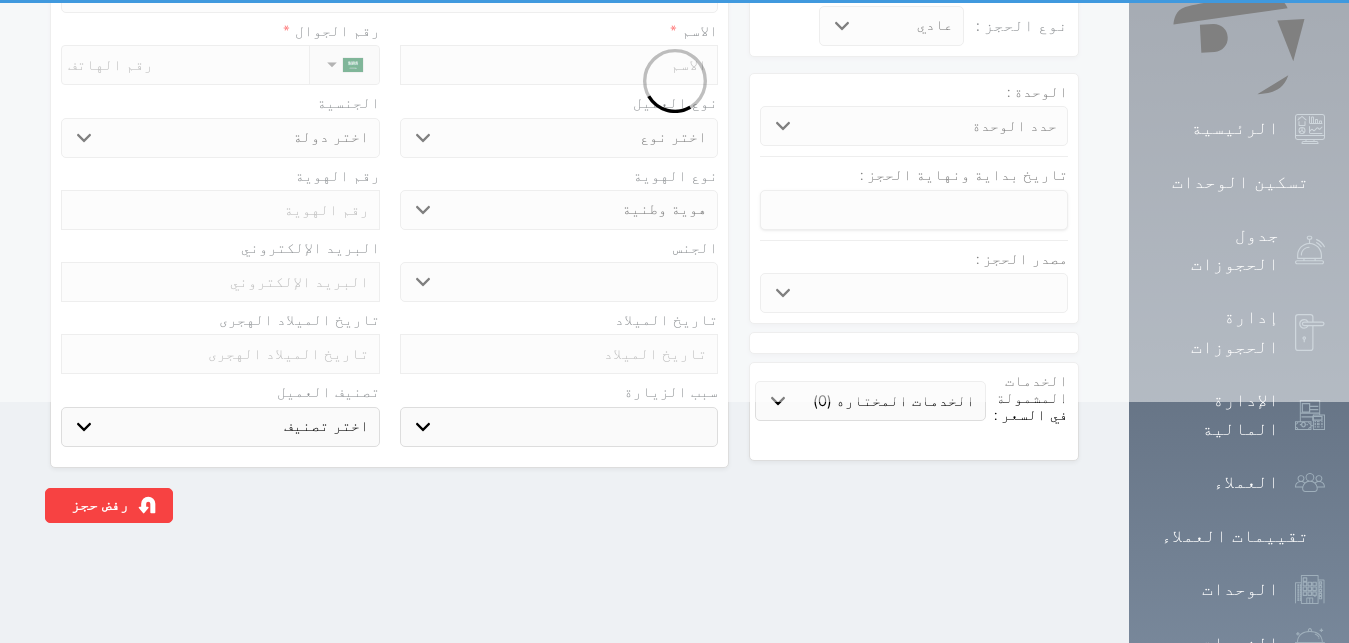 select 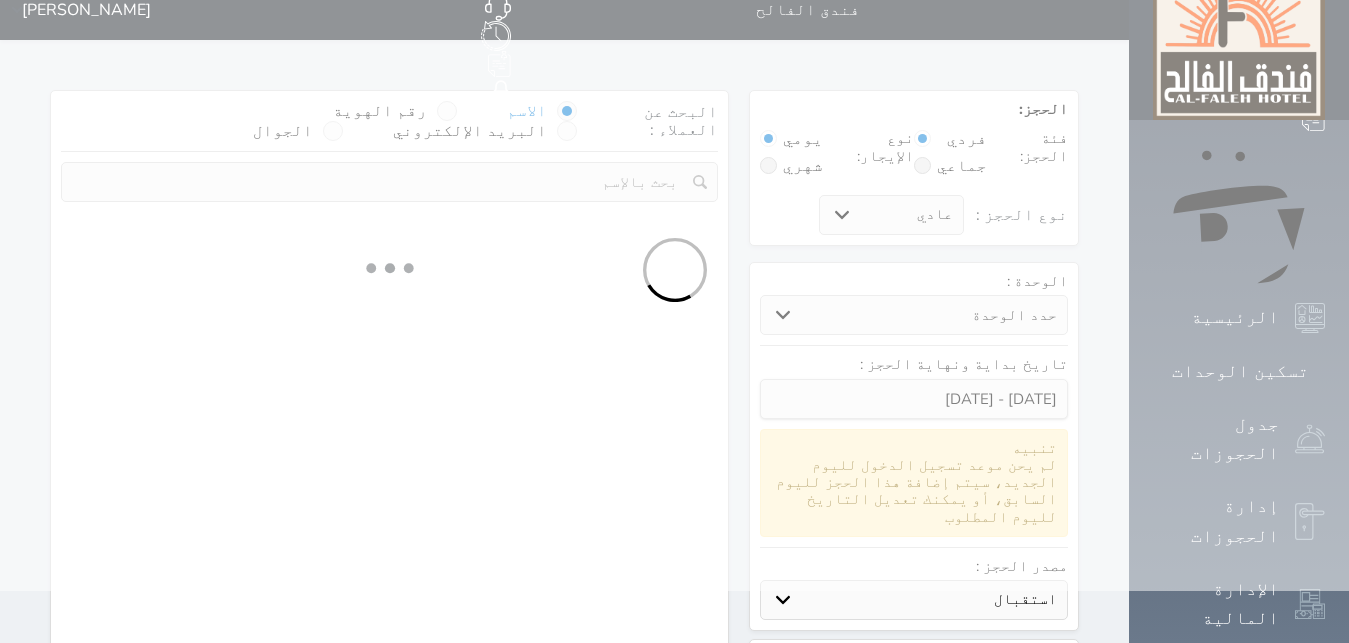 scroll, scrollTop: 0, scrollLeft: 0, axis: both 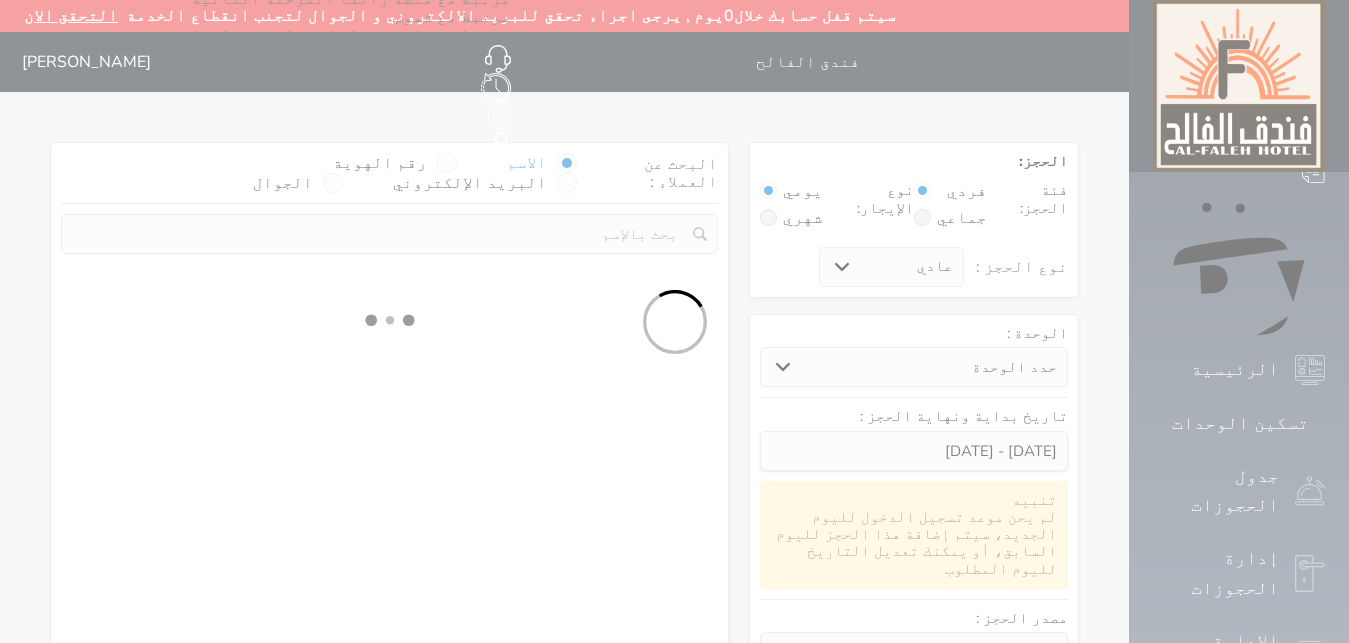 select 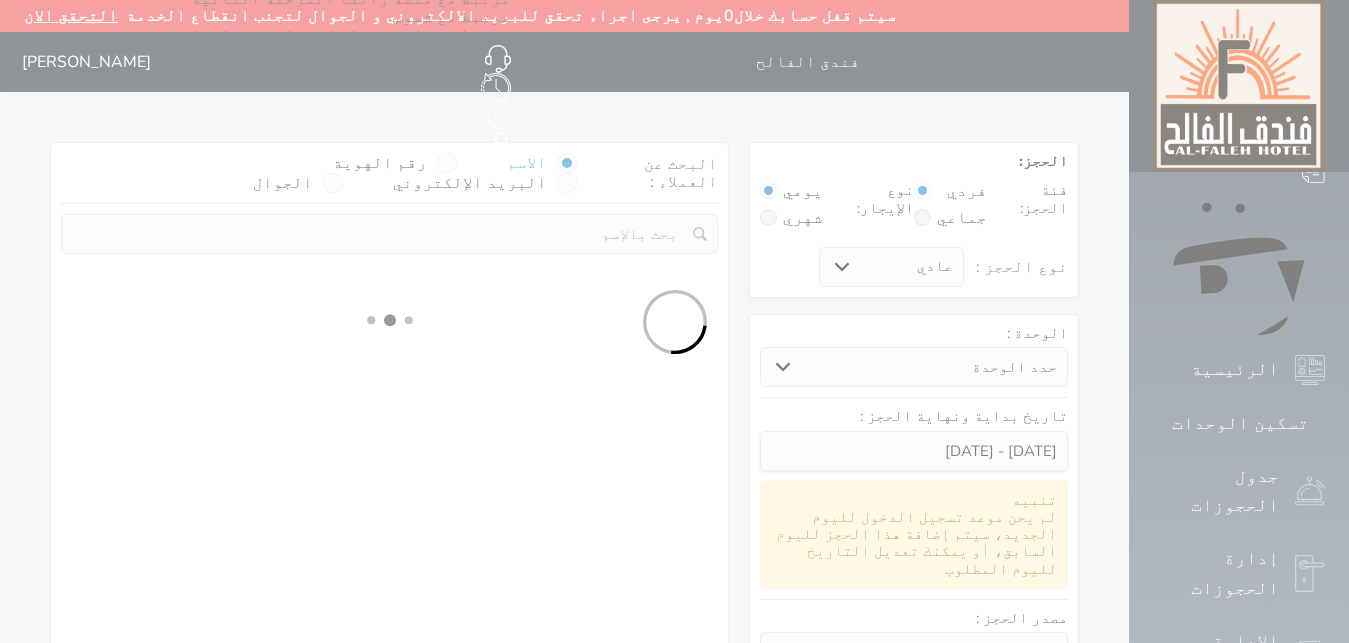 select on "113" 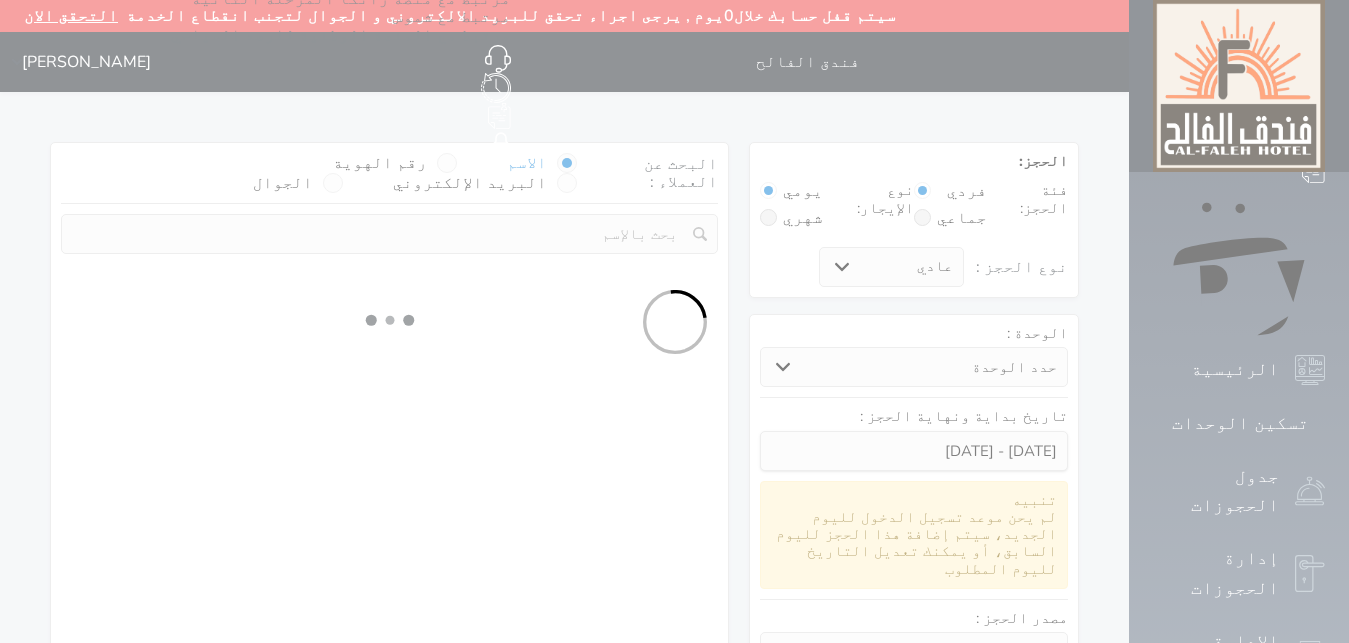 select on "1" 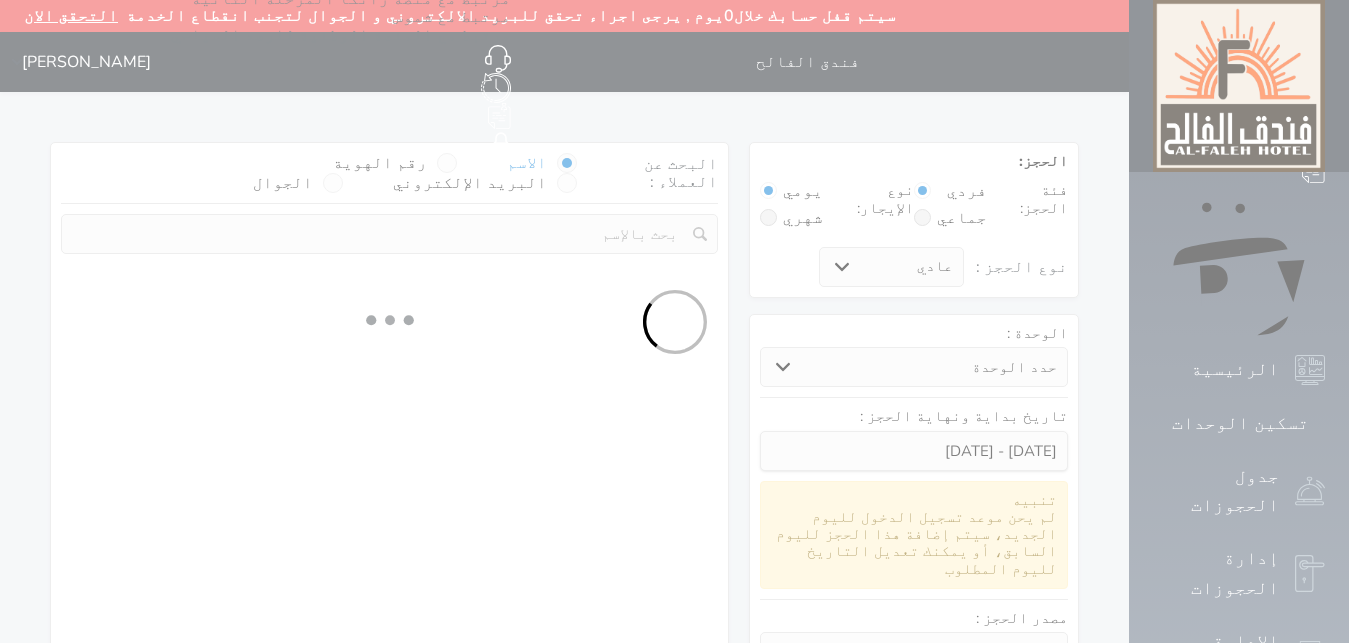 select 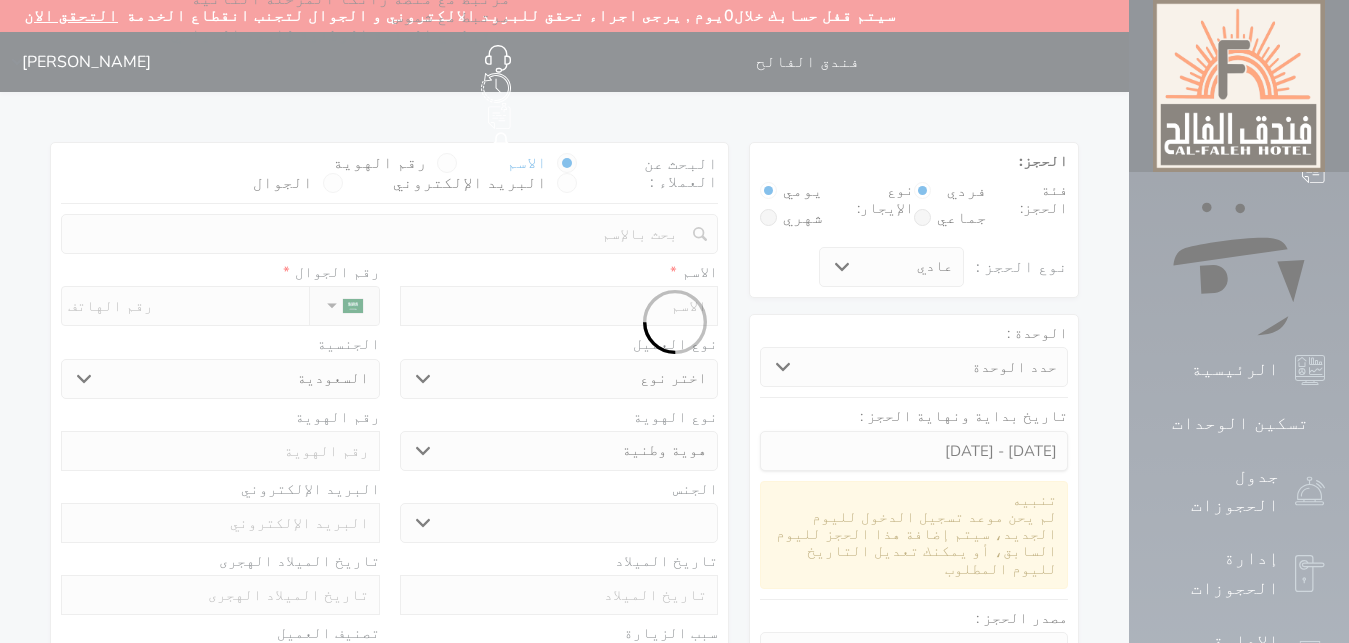 select 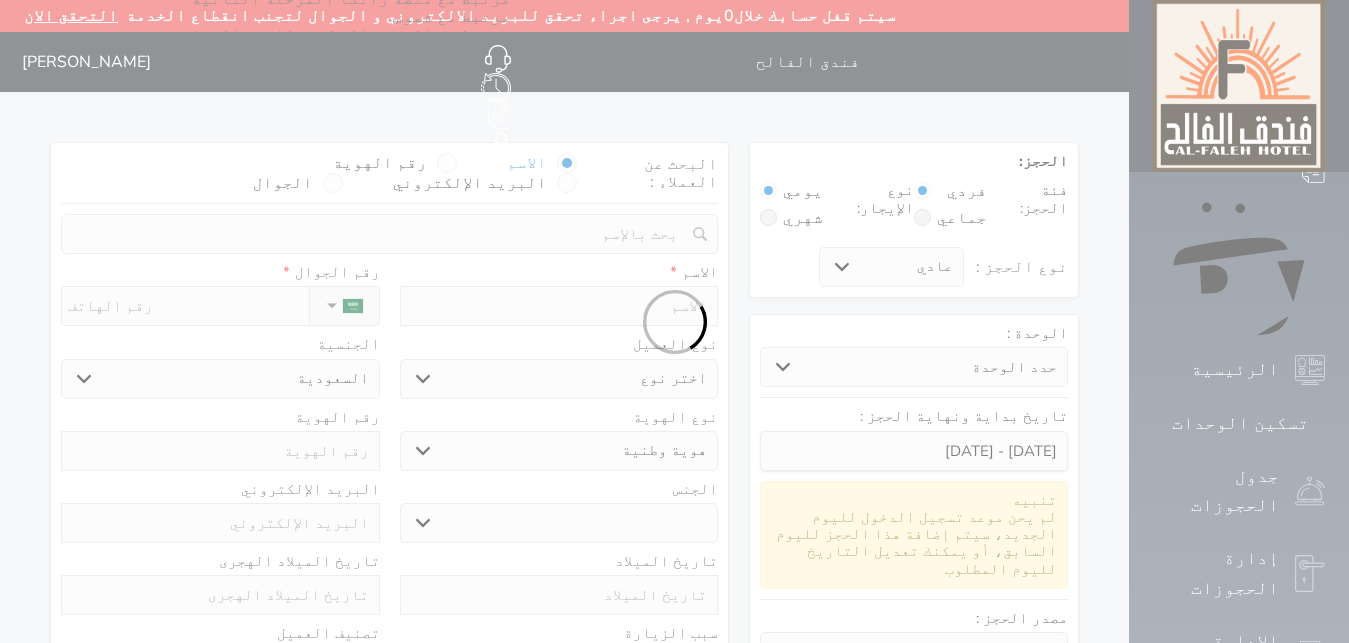 select 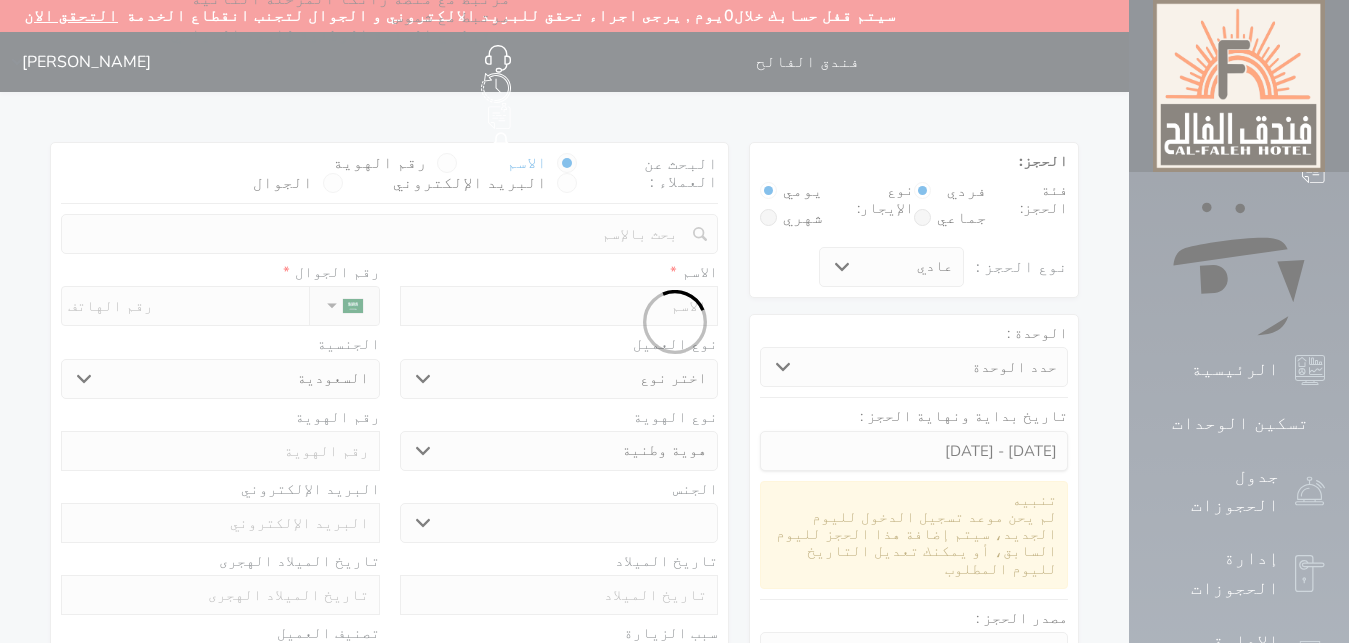 select 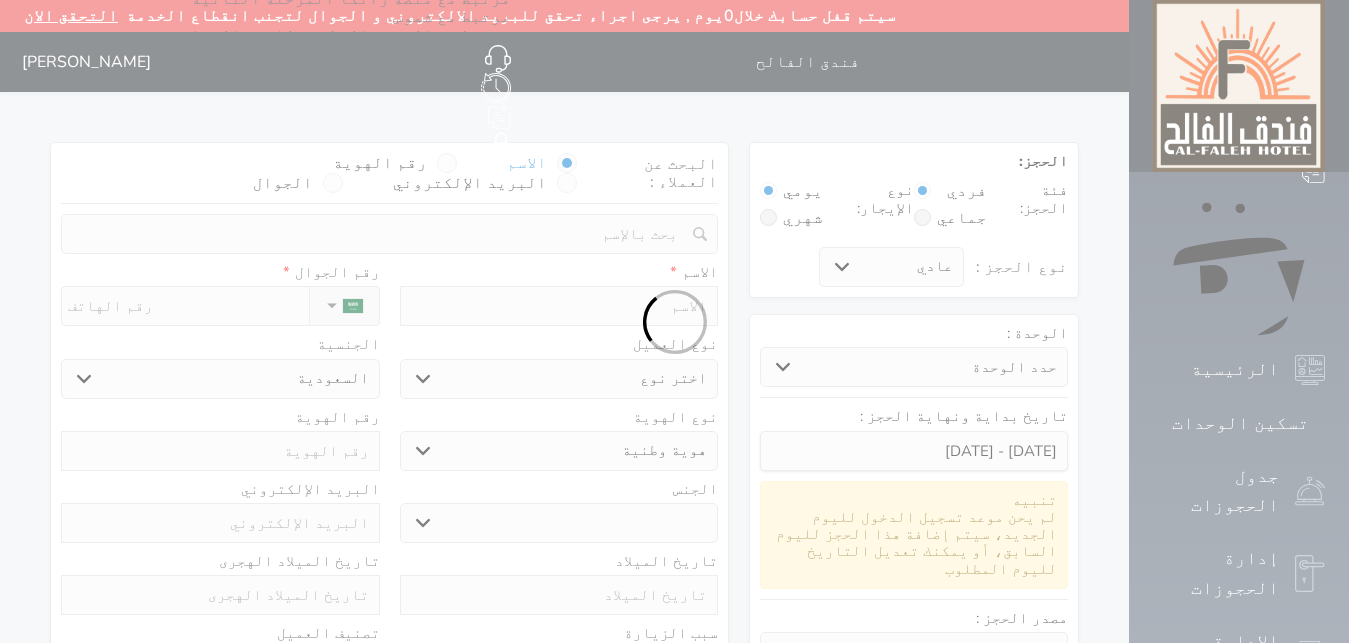select 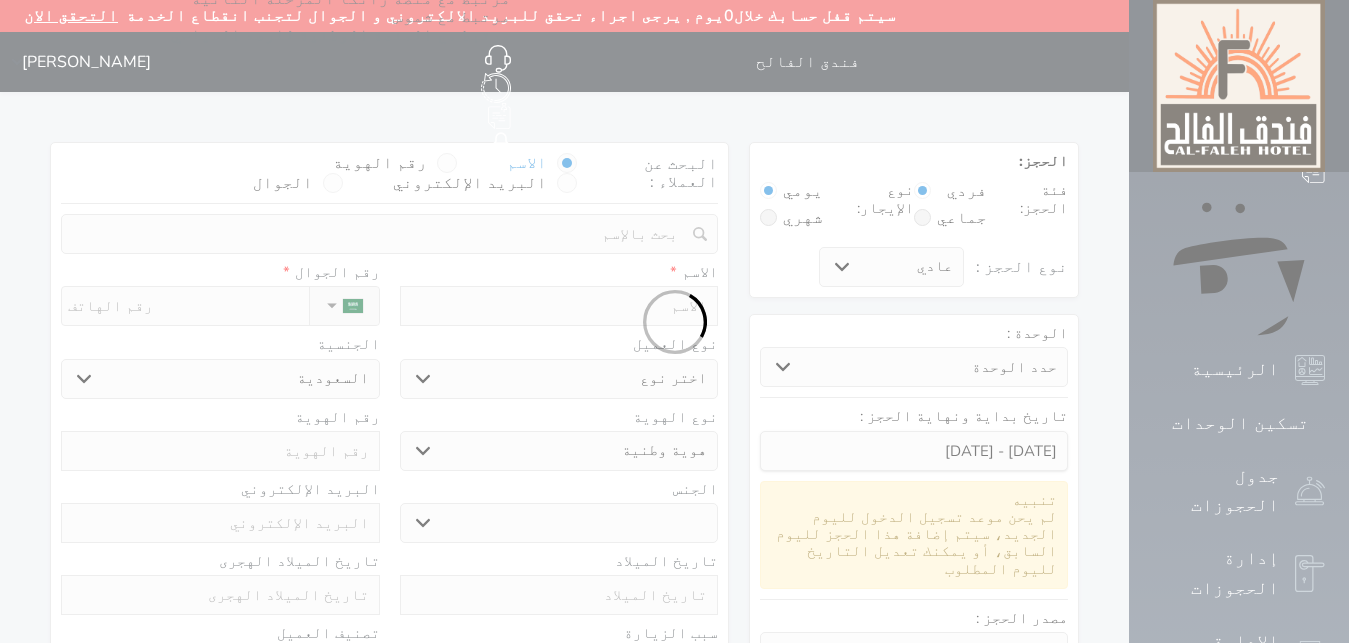 select on "1" 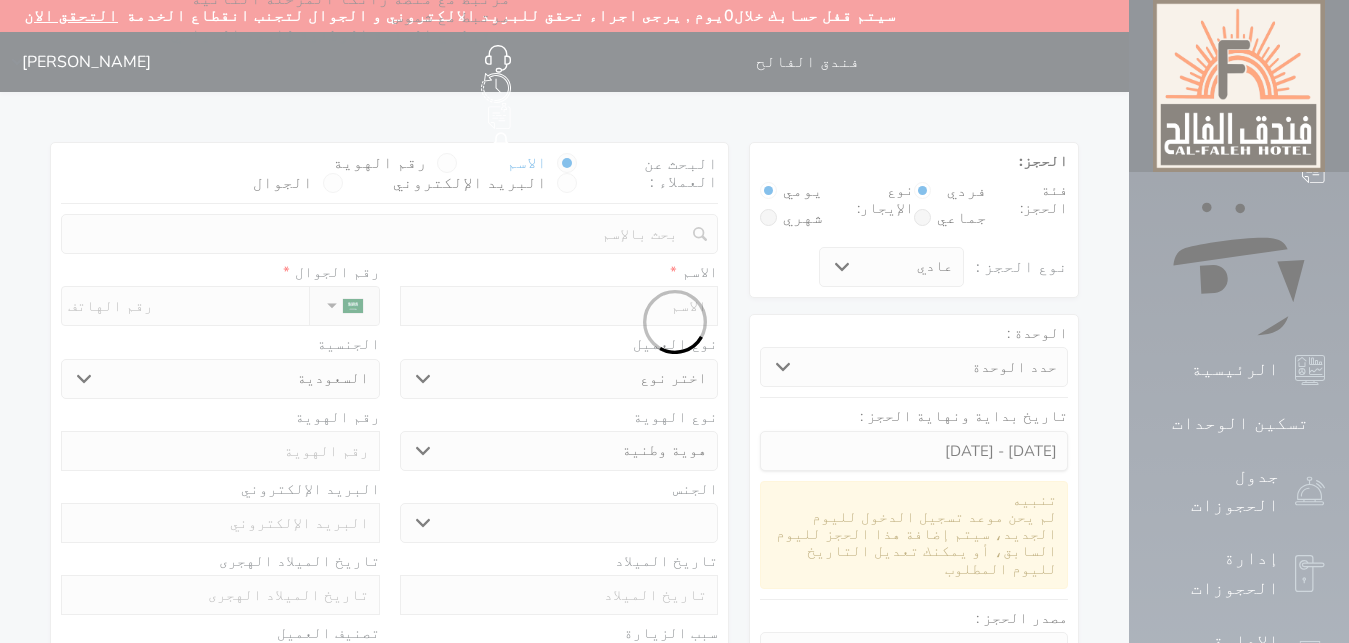 select on "7" 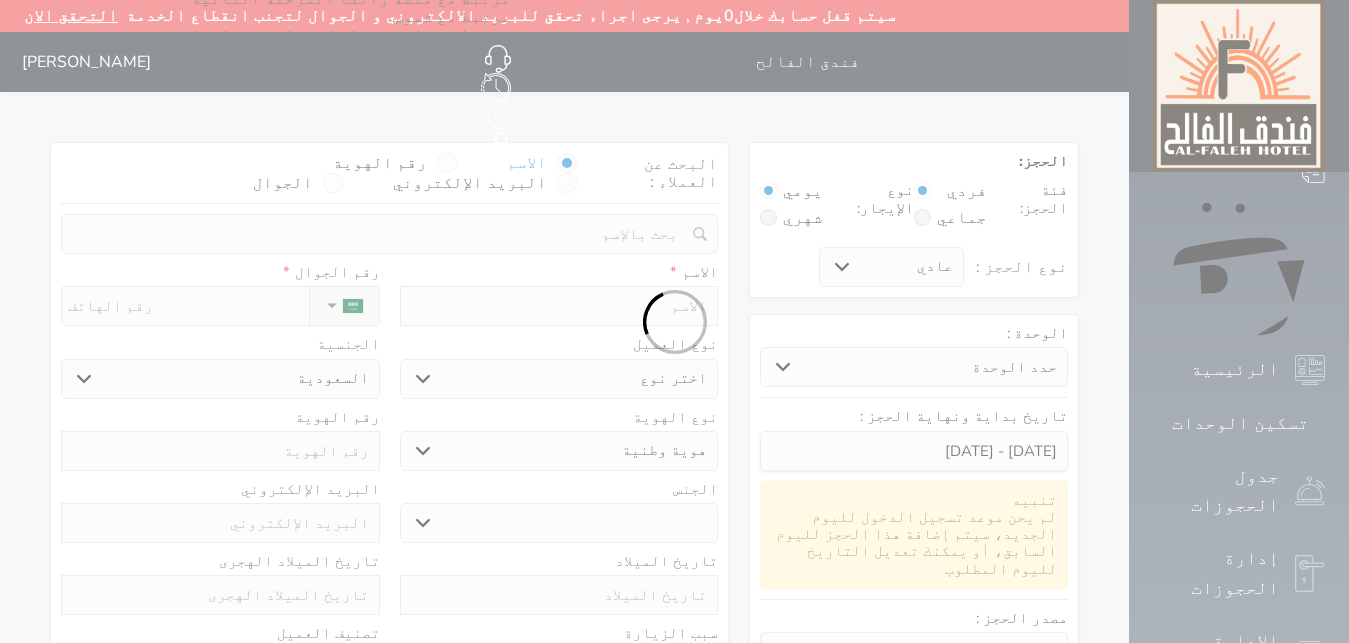 select 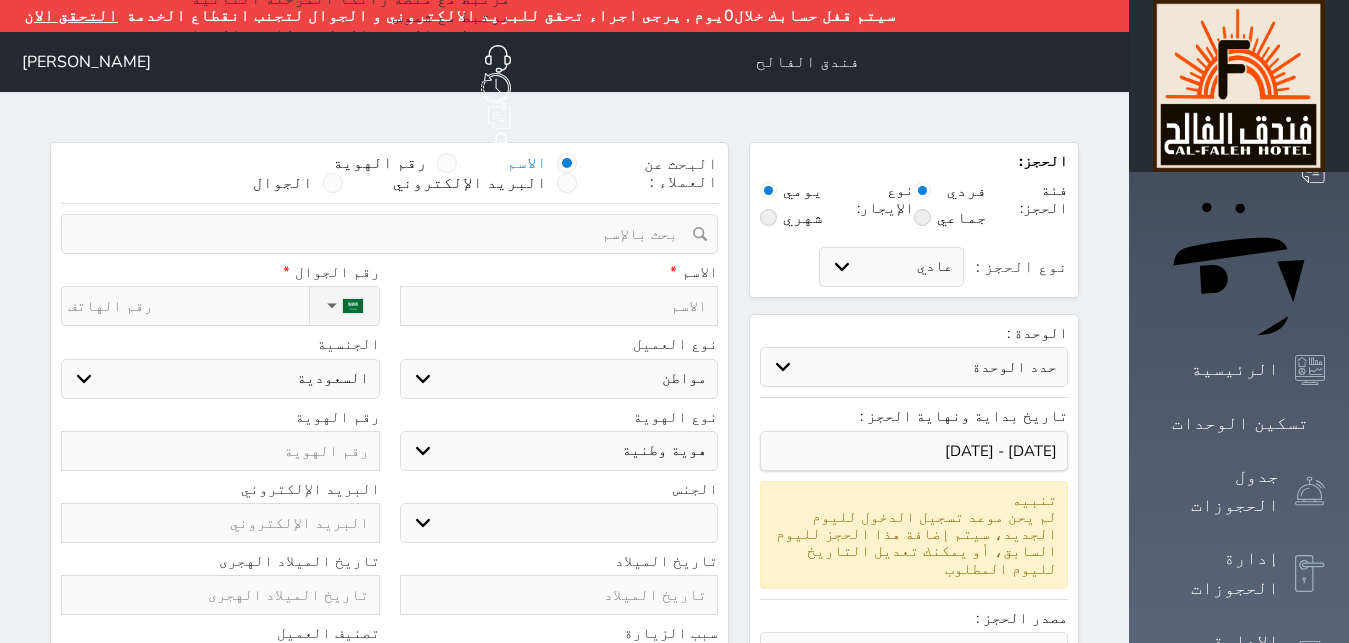 select 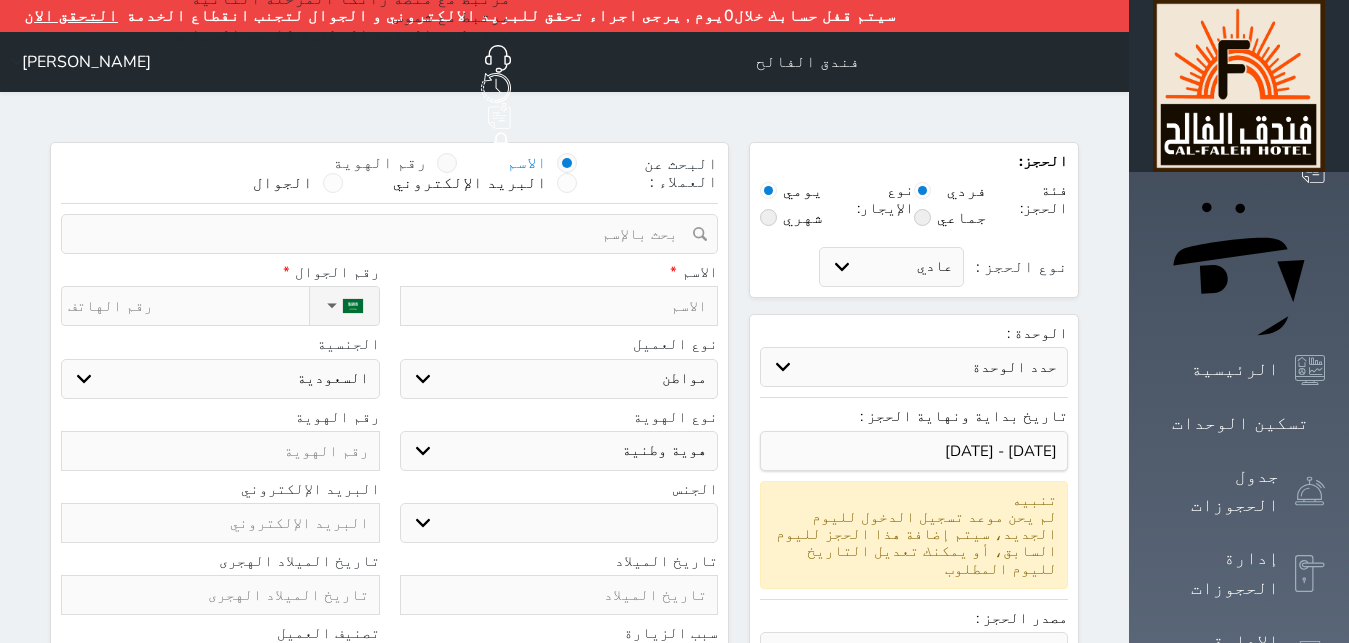 click at bounding box center [447, 163] 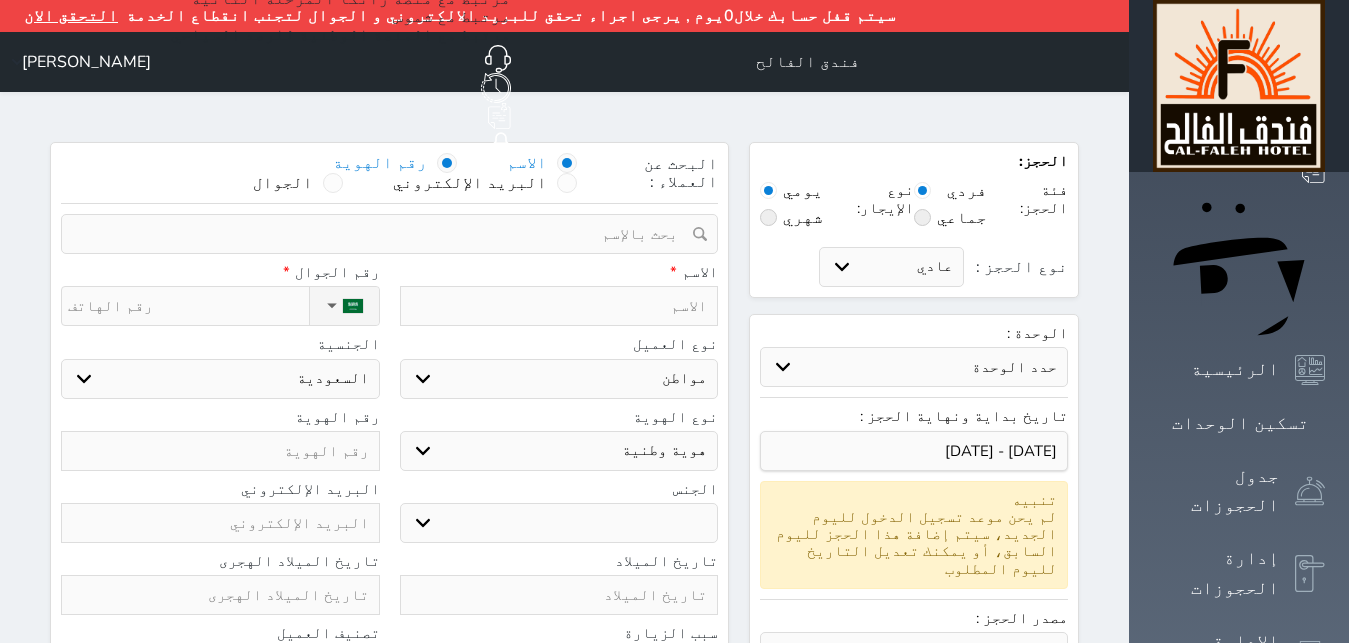 select 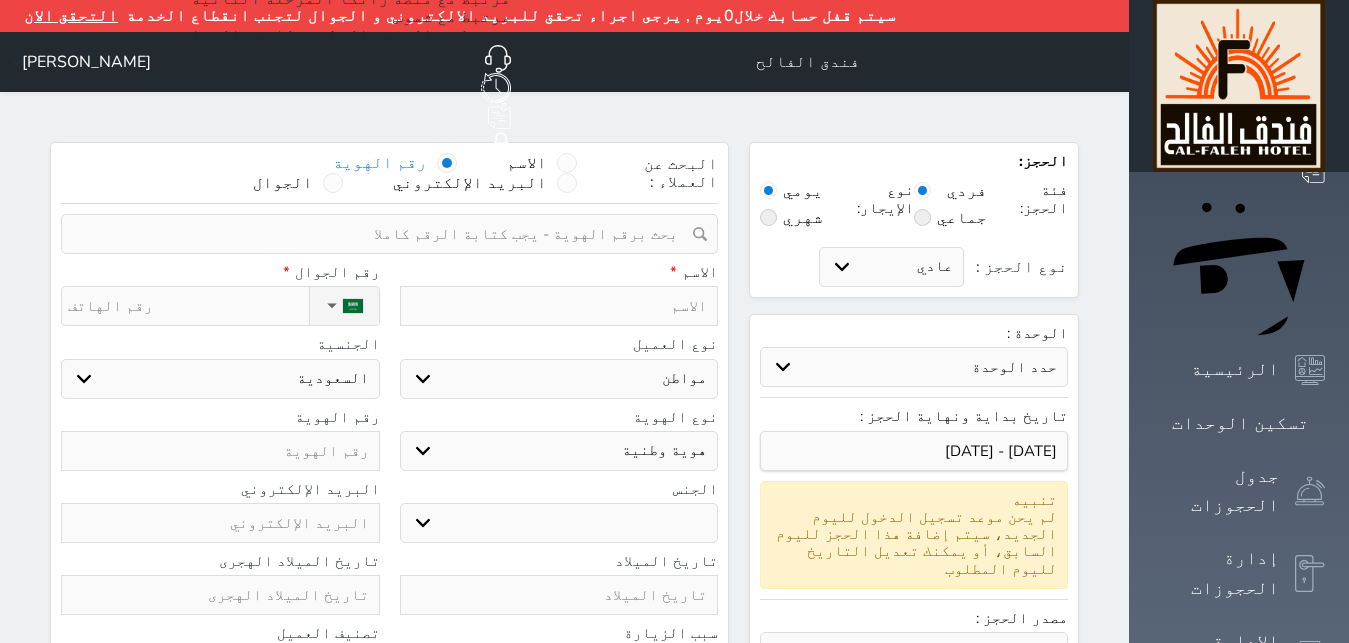 click at bounding box center [382, 234] 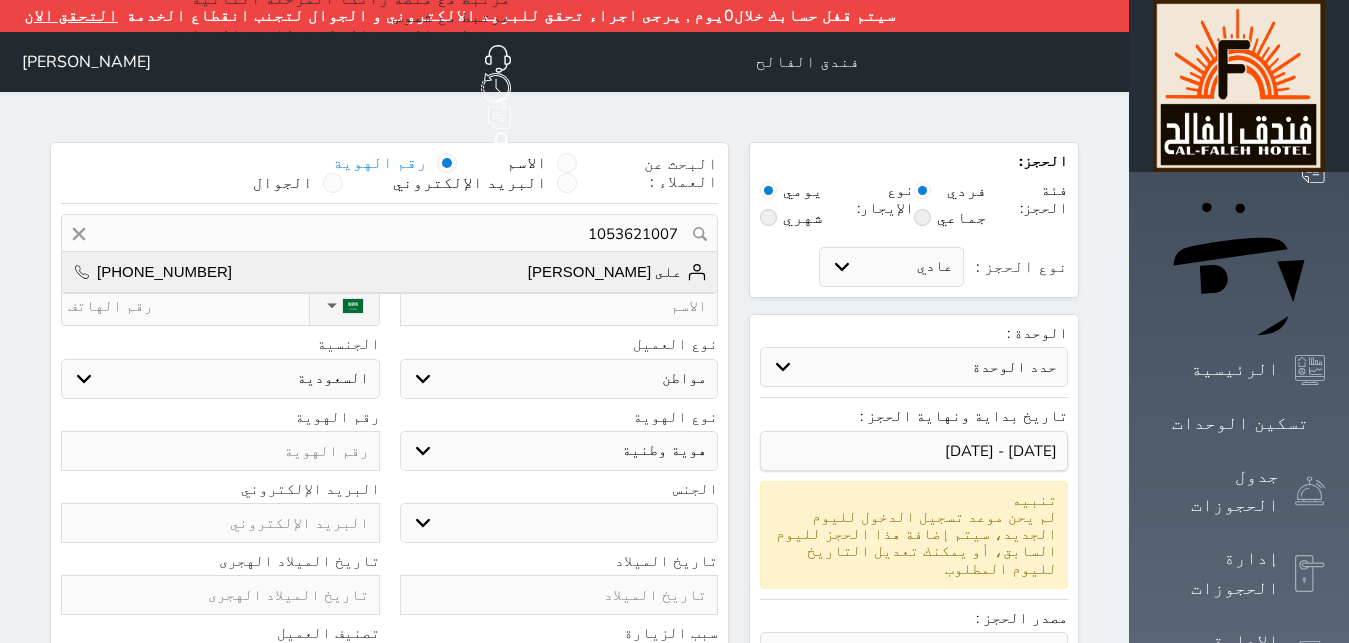 click on "على [PERSON_NAME]" at bounding box center (618, 272) 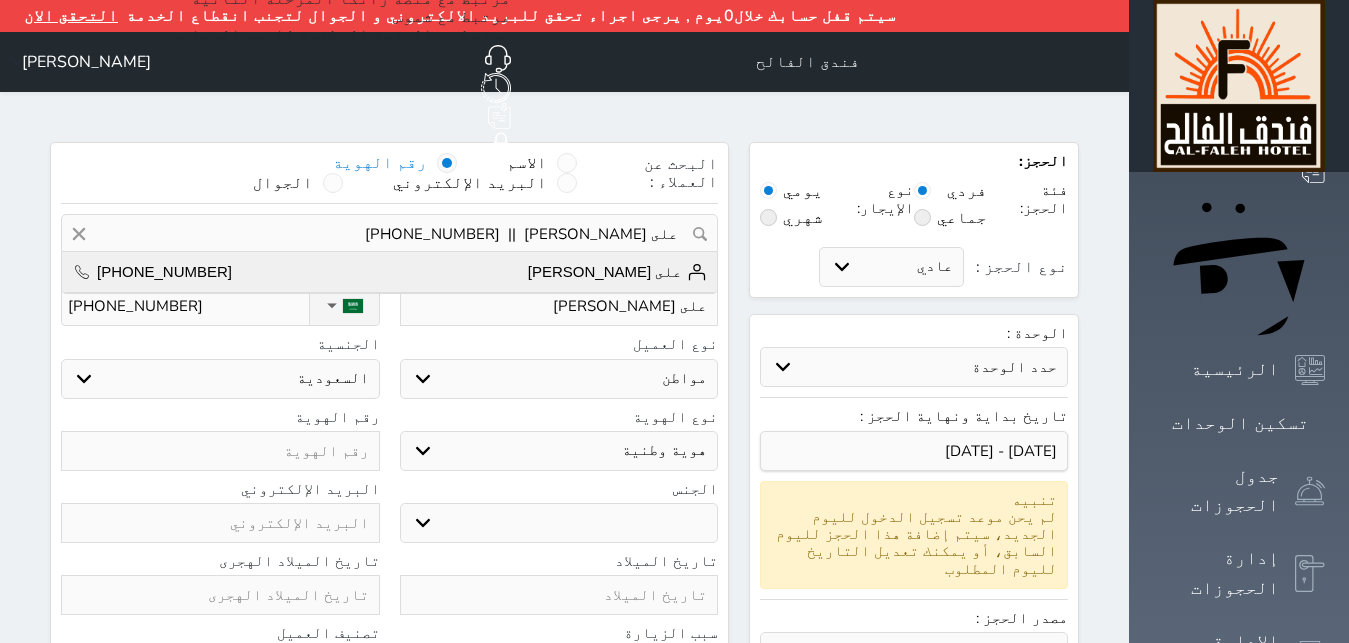 type on "1053621007" 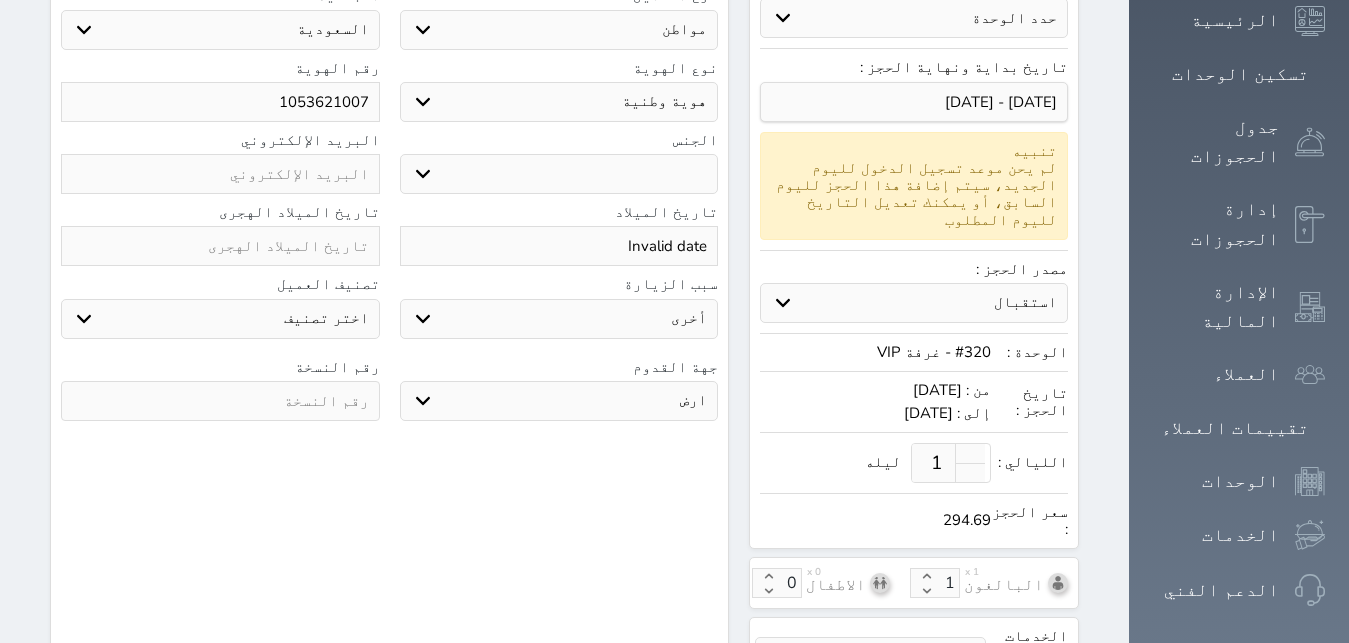 scroll, scrollTop: 408, scrollLeft: 0, axis: vertical 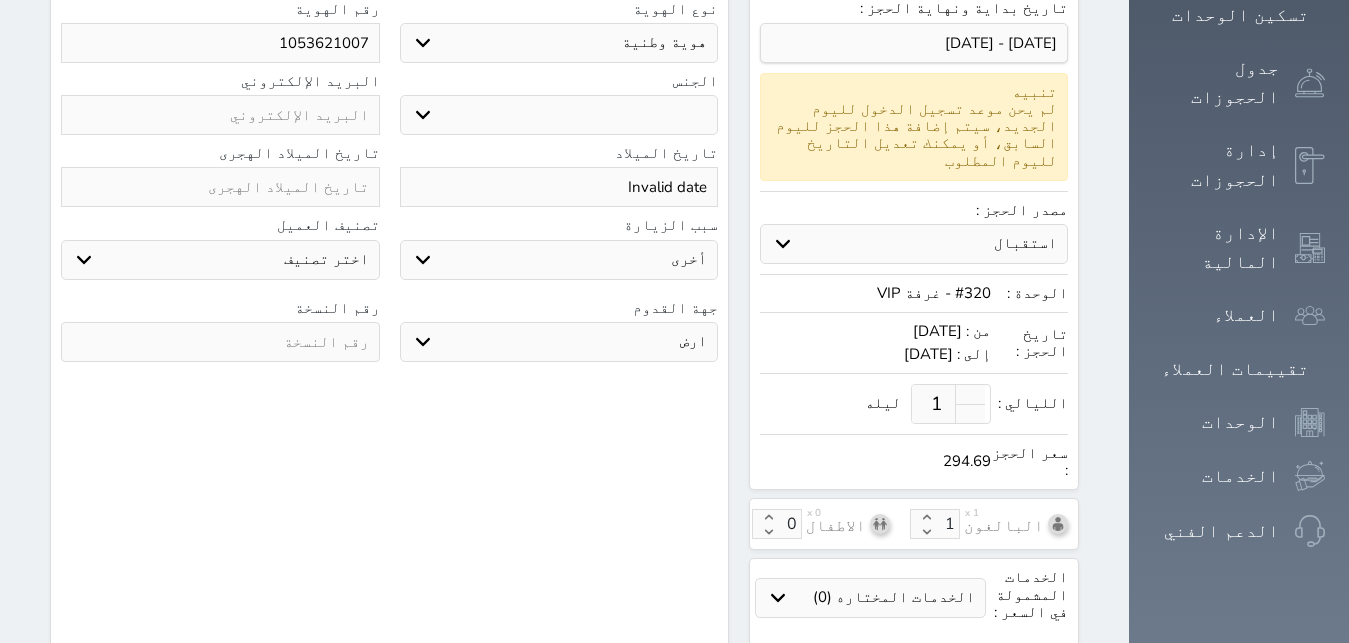 click at bounding box center [220, 342] 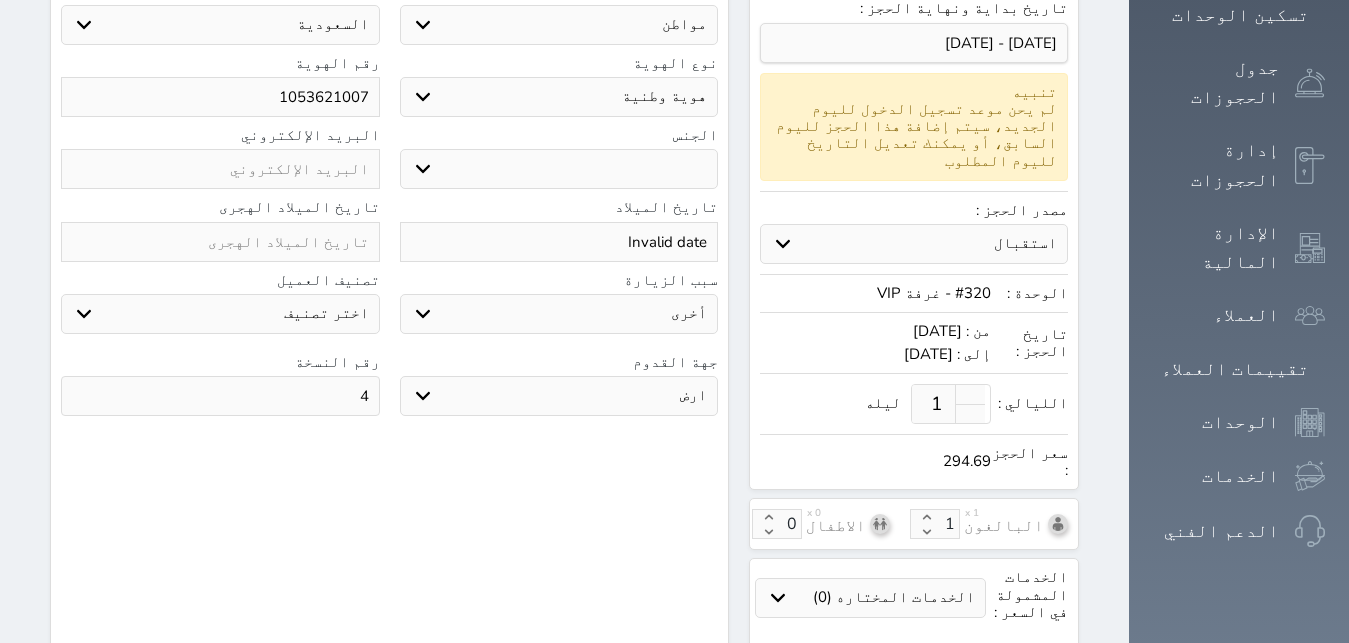 type on "4" 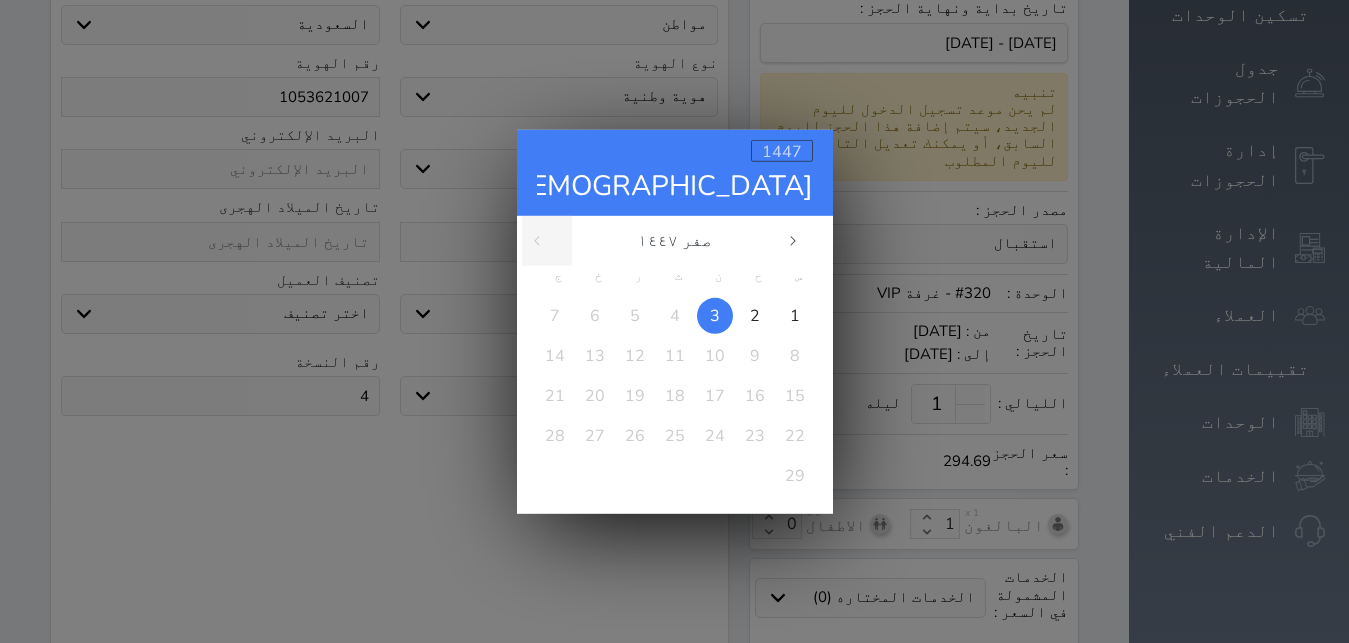 click on "1447" at bounding box center [782, 151] 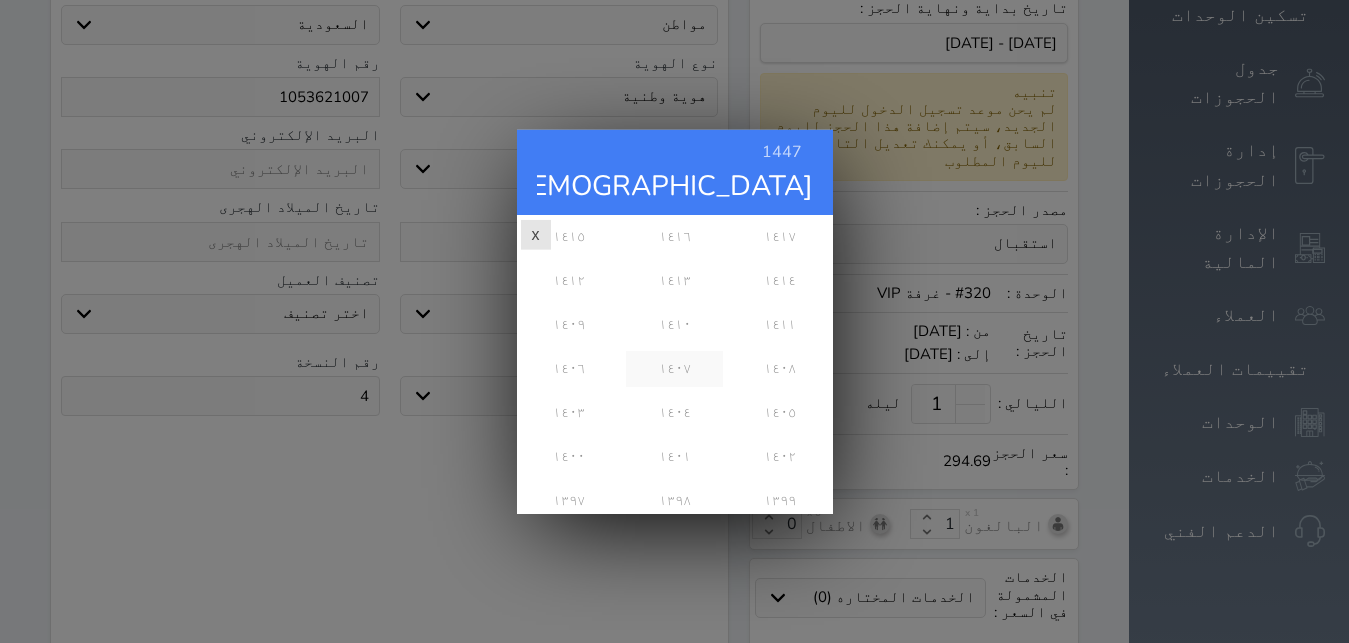 scroll, scrollTop: 486, scrollLeft: 0, axis: vertical 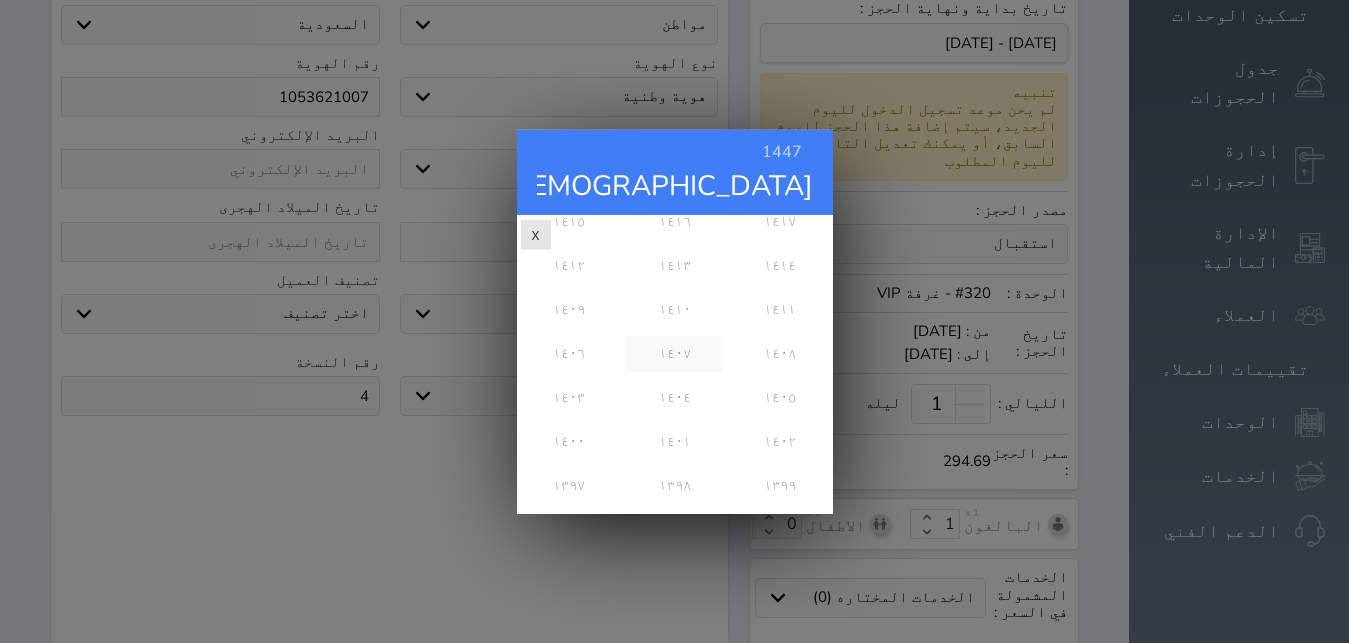 click on "١٤٠٧" at bounding box center (674, 353) 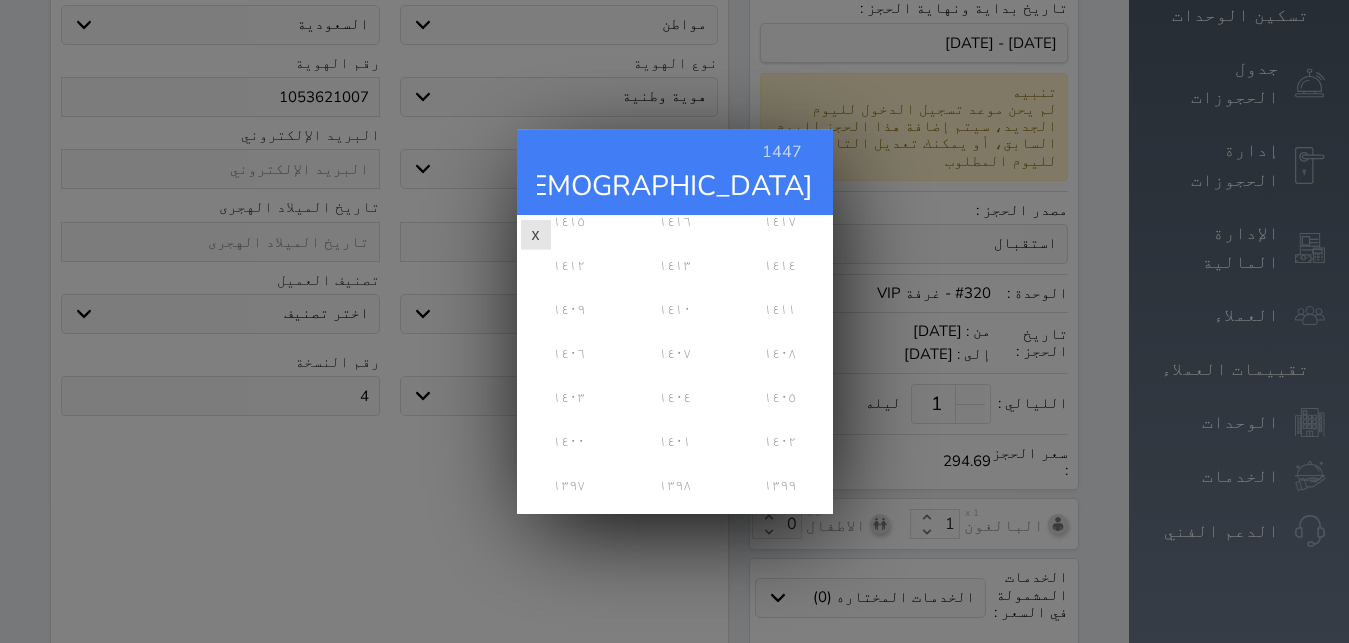 scroll, scrollTop: 0, scrollLeft: 0, axis: both 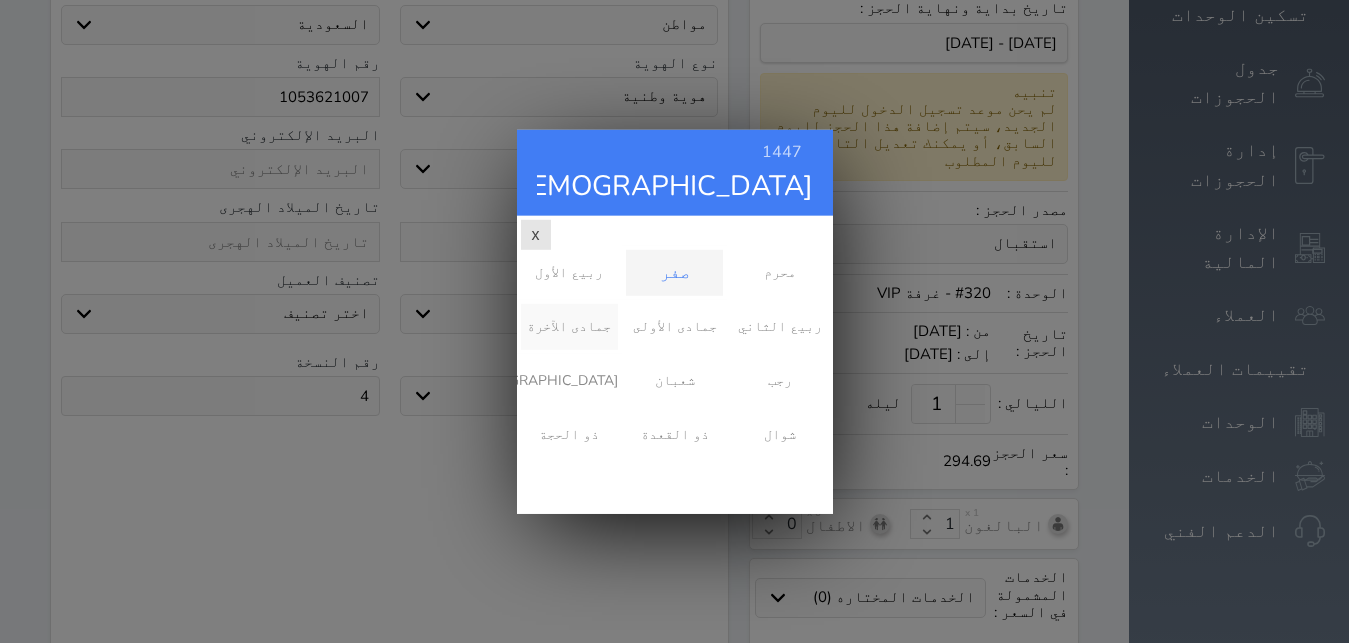 click on "جمادى الآخرة" at bounding box center [569, 326] 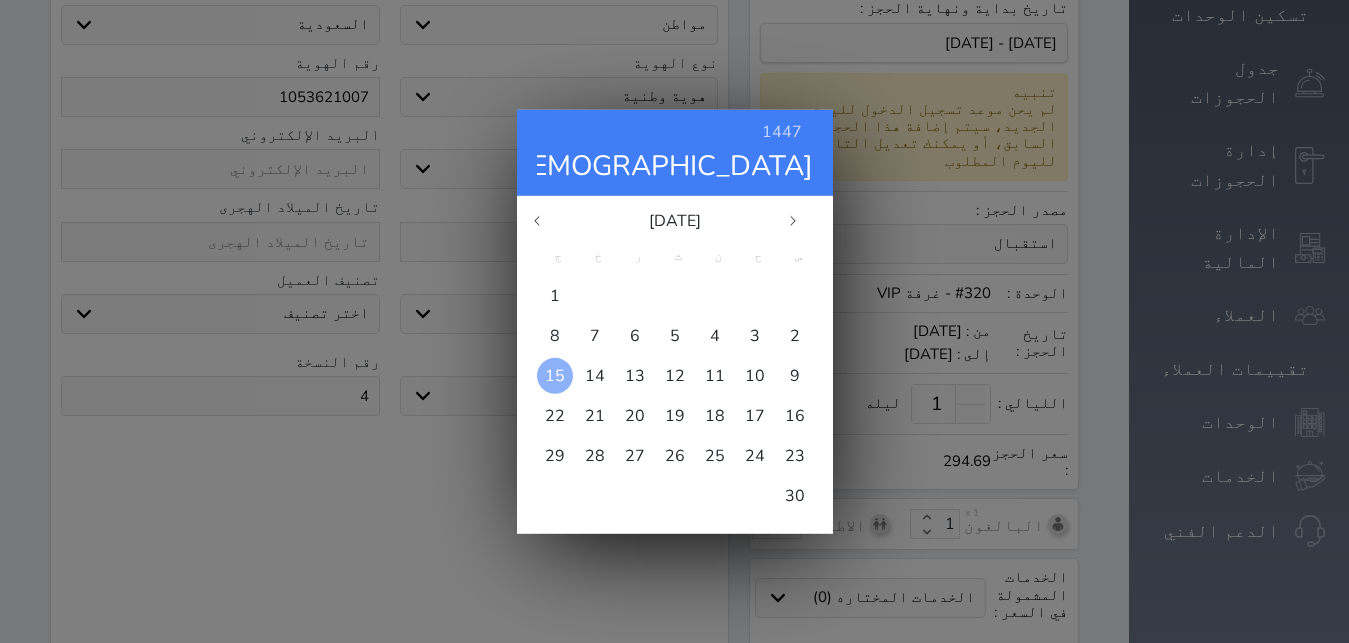click on "15" at bounding box center (555, 375) 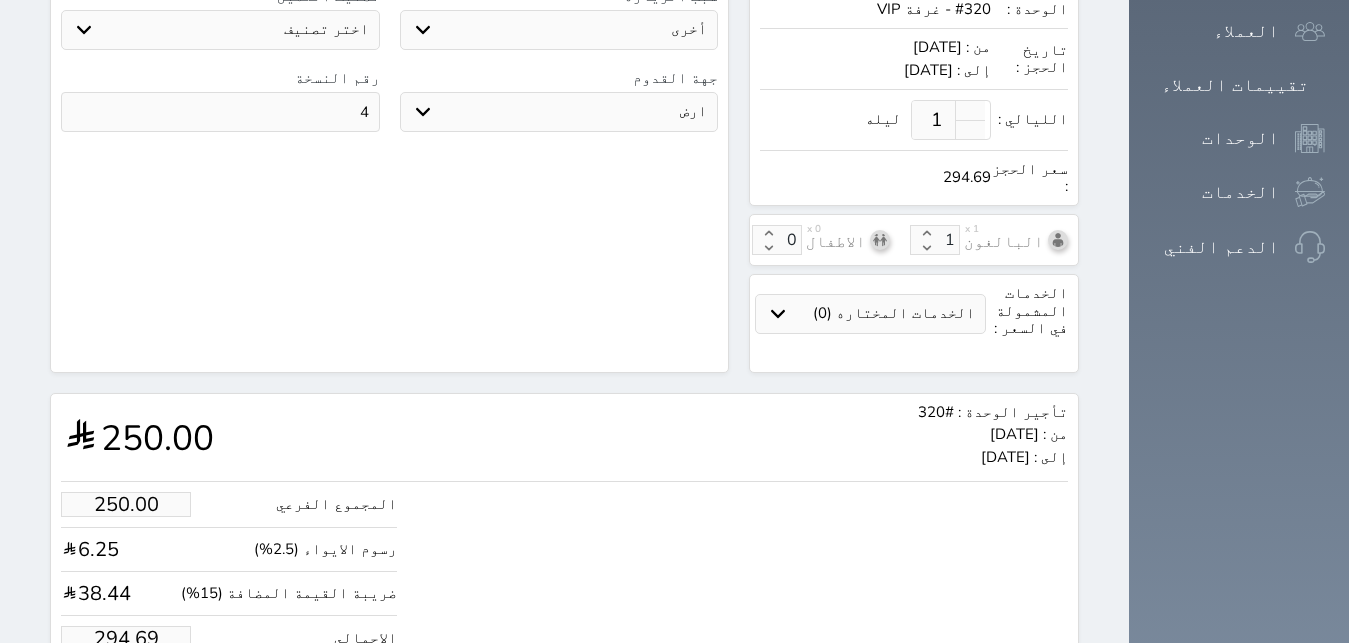 scroll, scrollTop: 722, scrollLeft: 0, axis: vertical 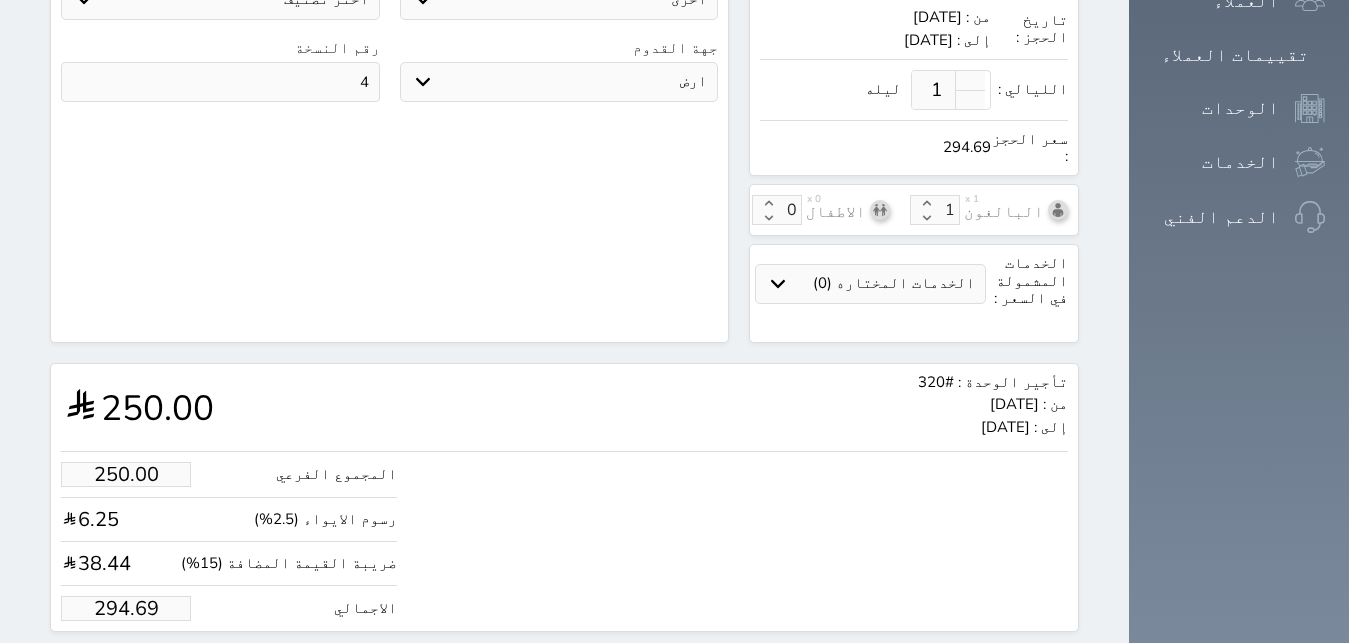 drag, startPoint x: 38, startPoint y: 544, endPoint x: 447, endPoint y: 570, distance: 409.82556 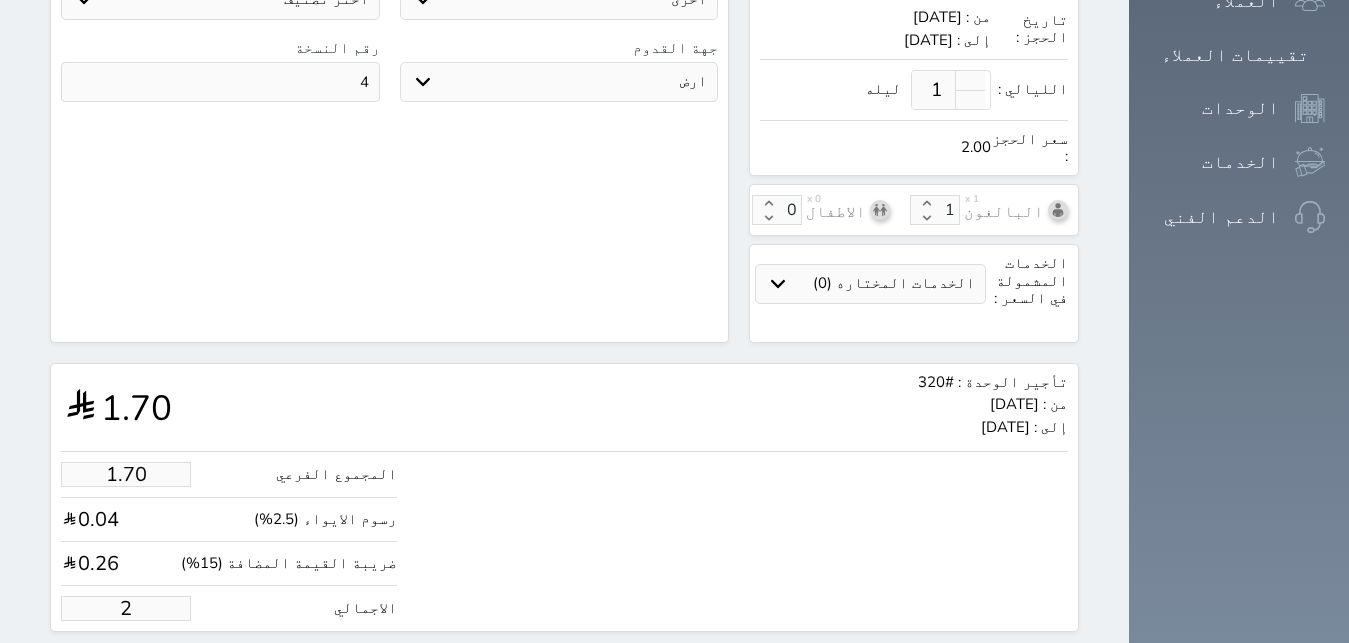 type on "23.75" 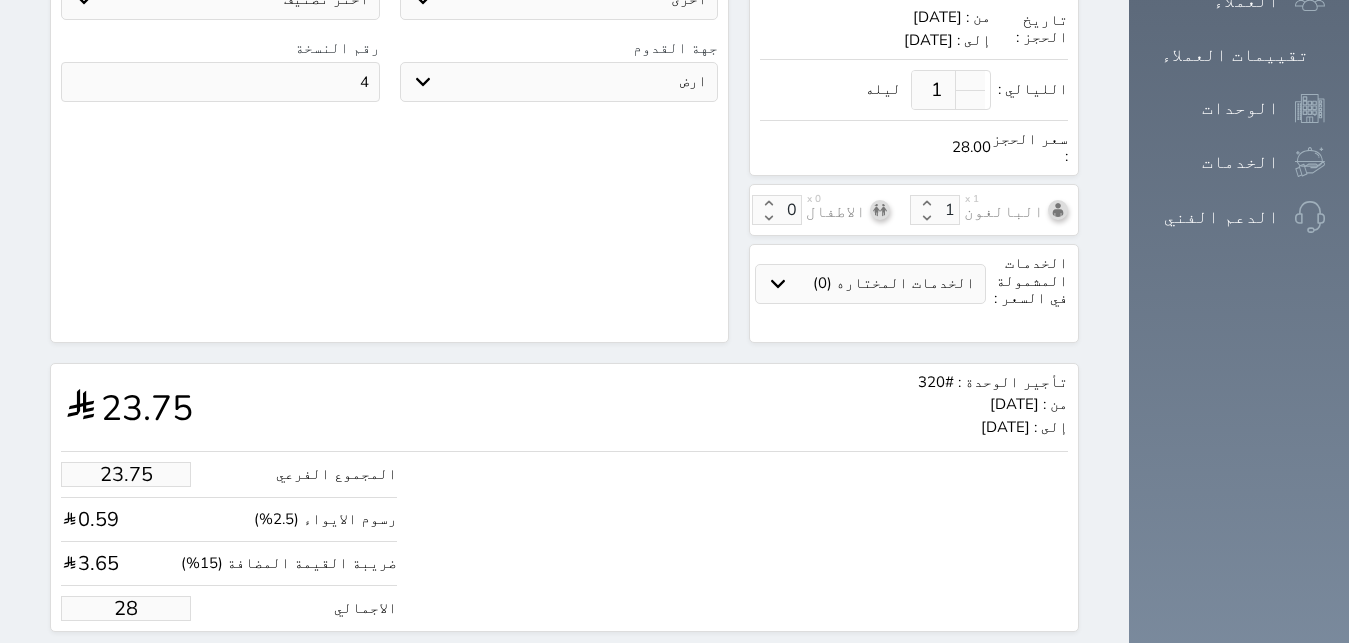 type on "237.54" 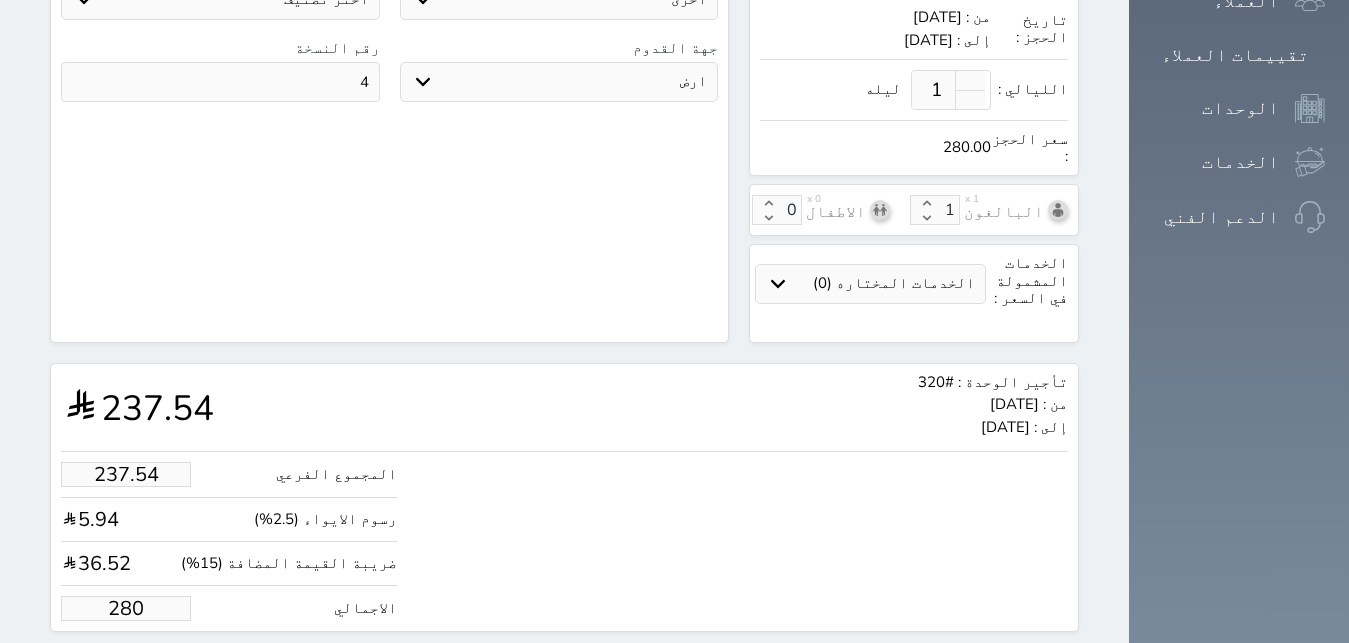 type on "280.00" 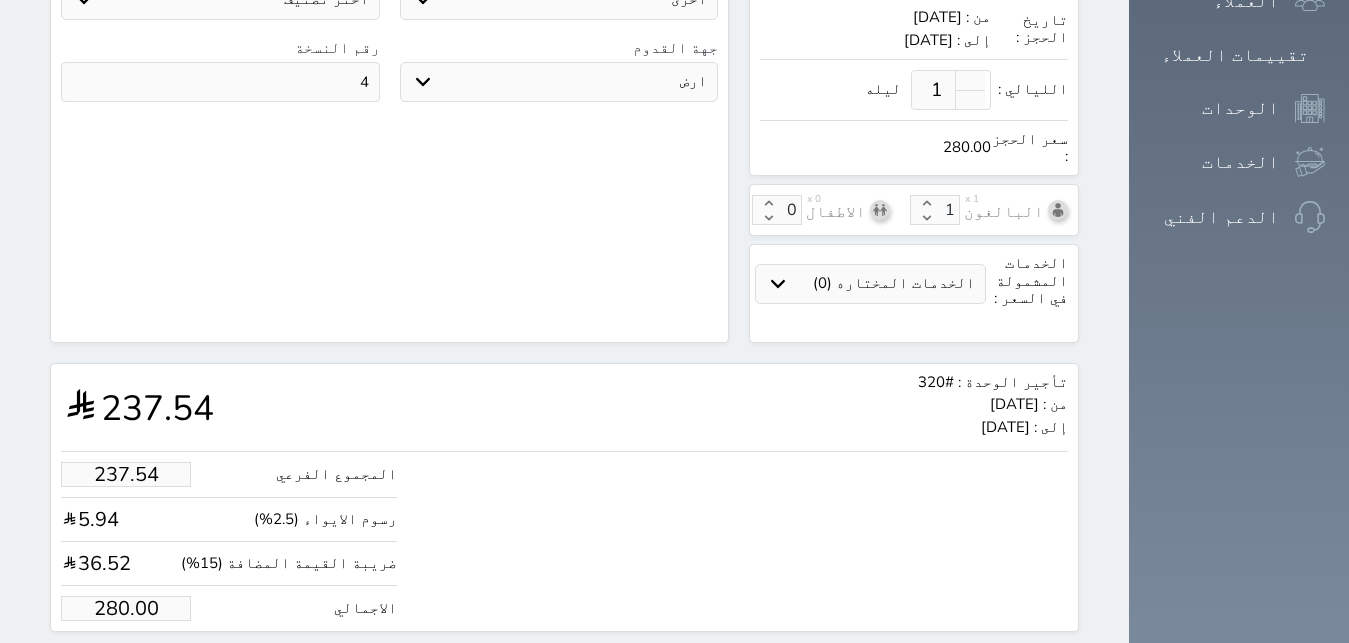 click on "حجز" at bounding box center [149, 669] 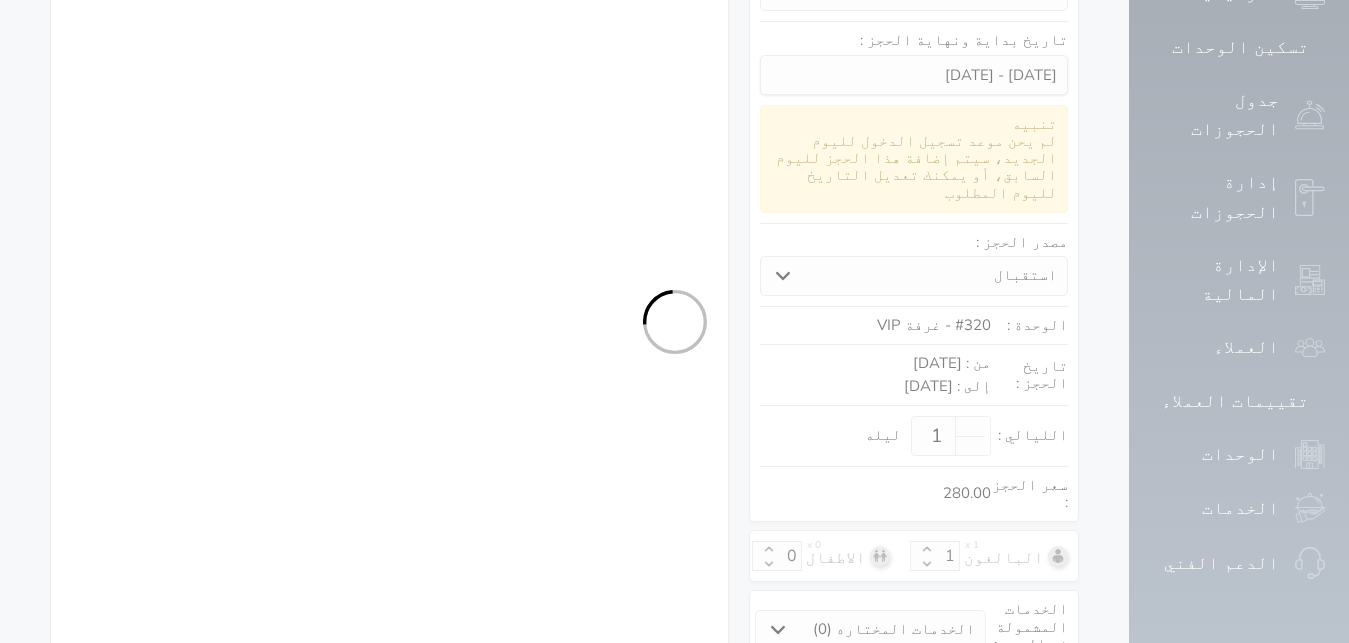 select on "1" 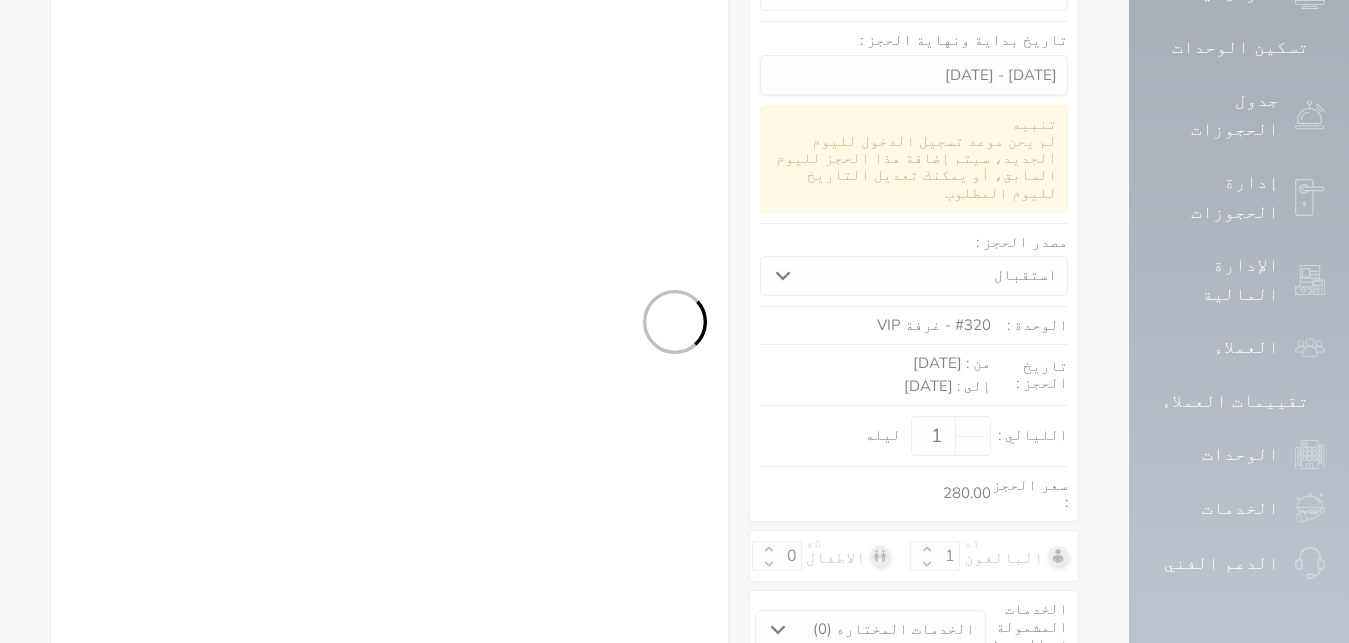 select on "113" 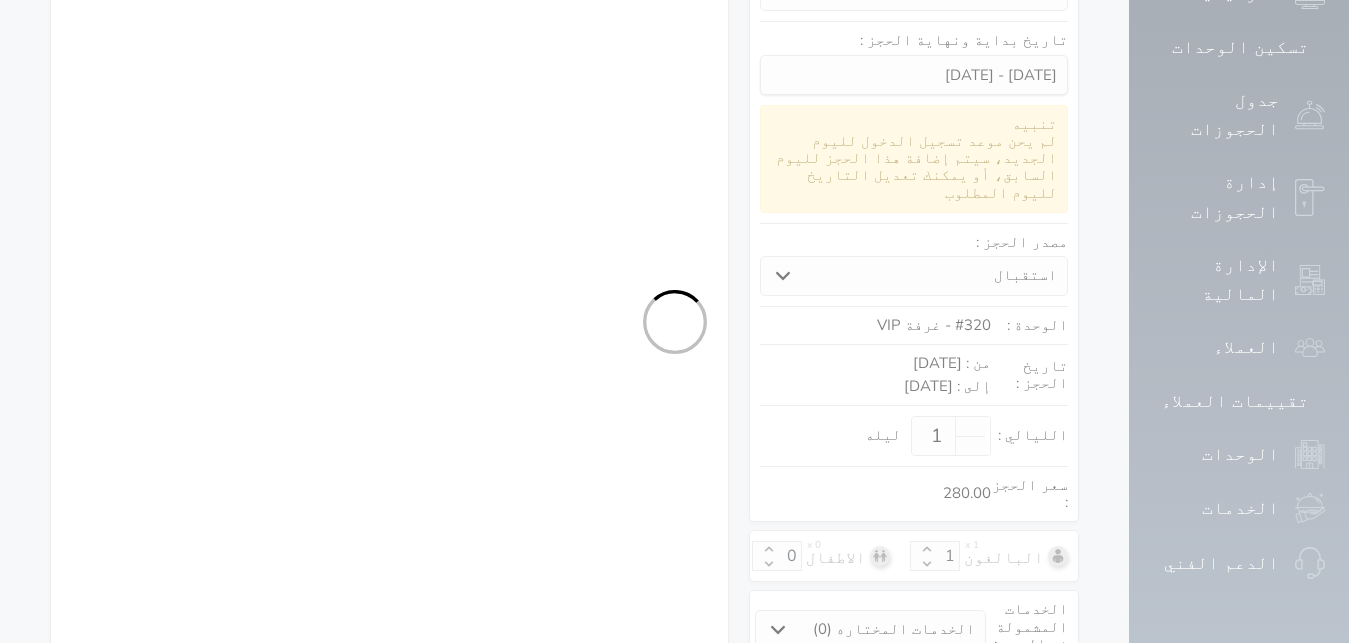 select on "1" 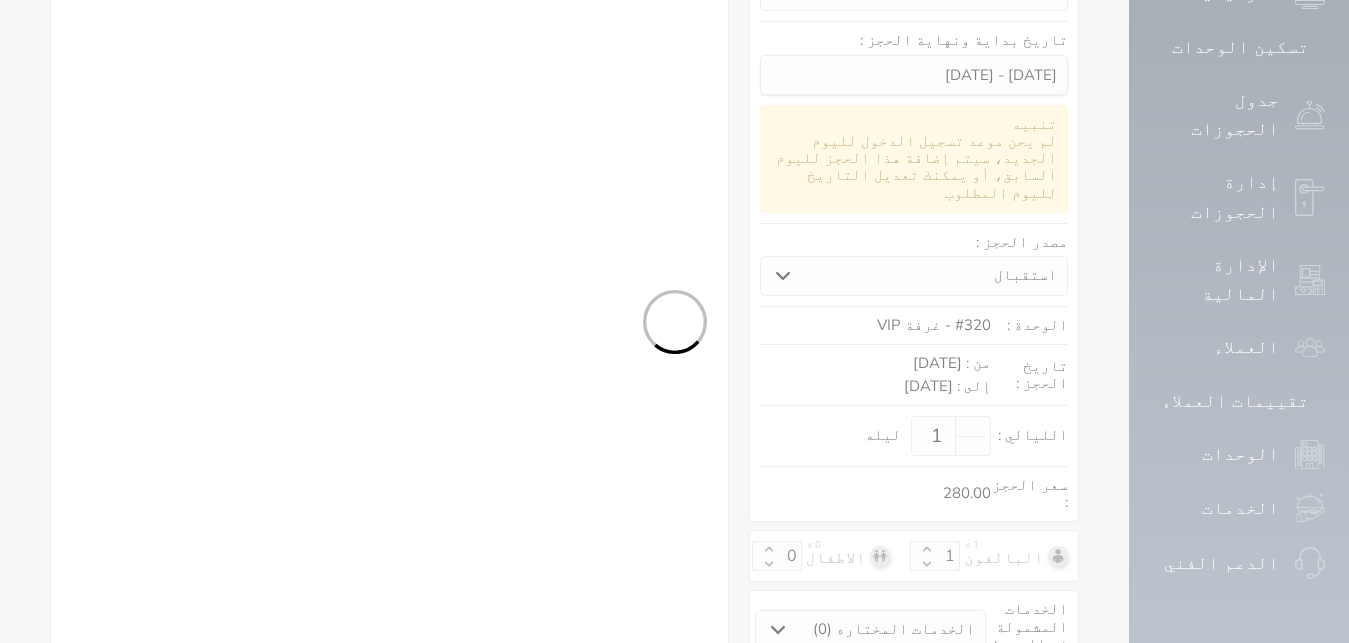 select on "7" 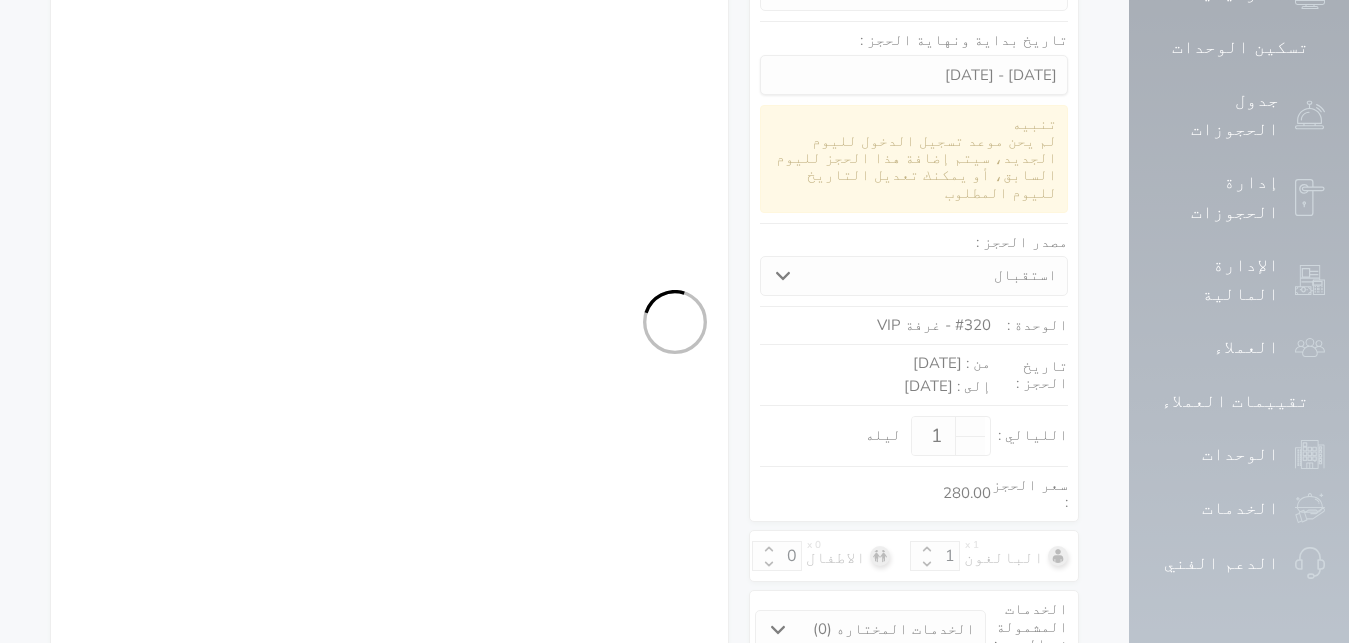 select on "9" 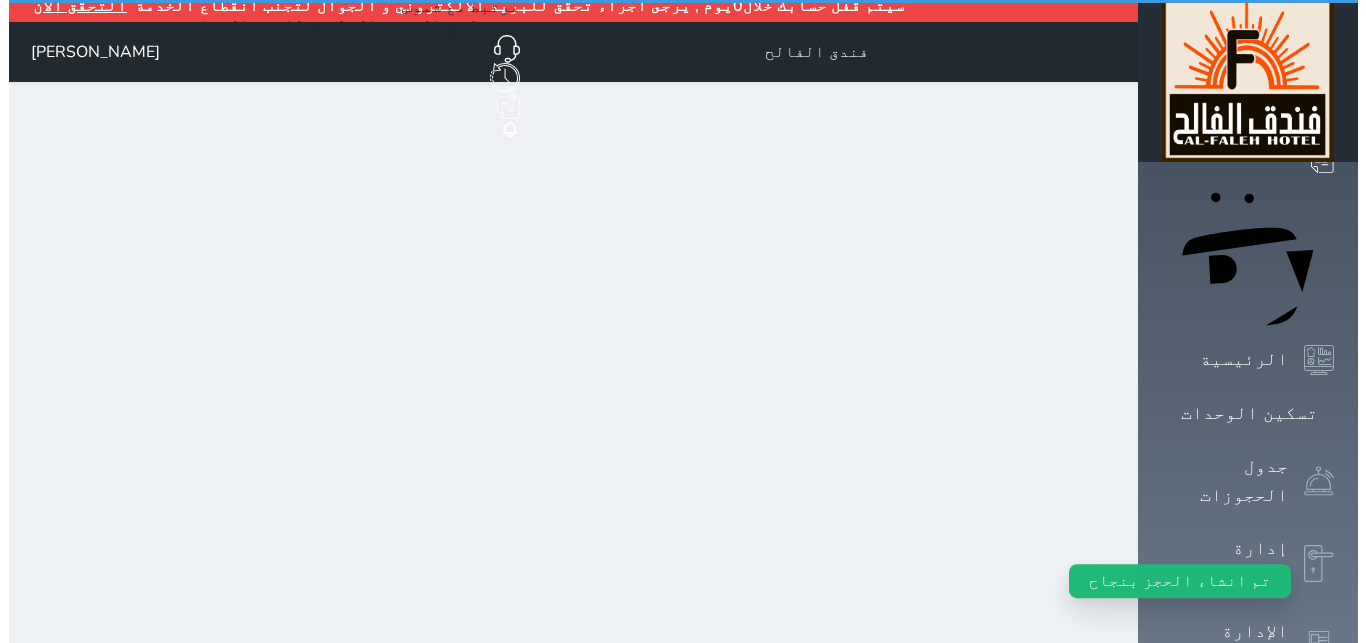 scroll, scrollTop: 0, scrollLeft: 0, axis: both 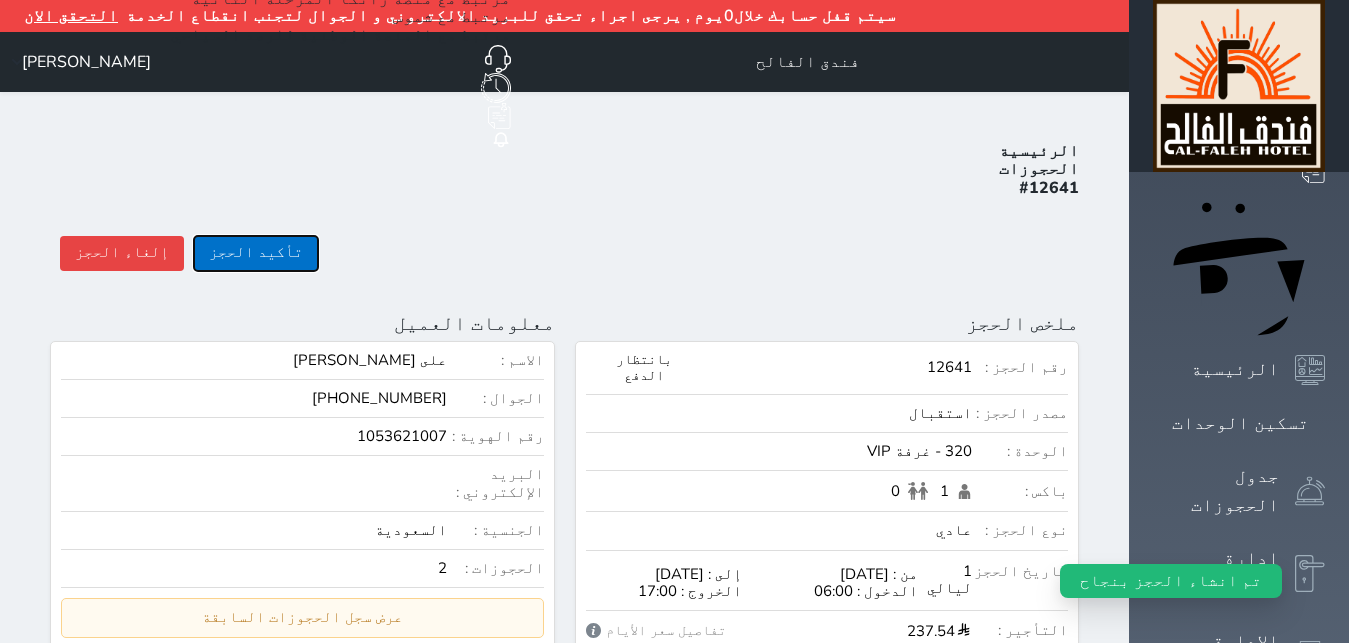 click on "تأكيد الحجز" at bounding box center [256, 253] 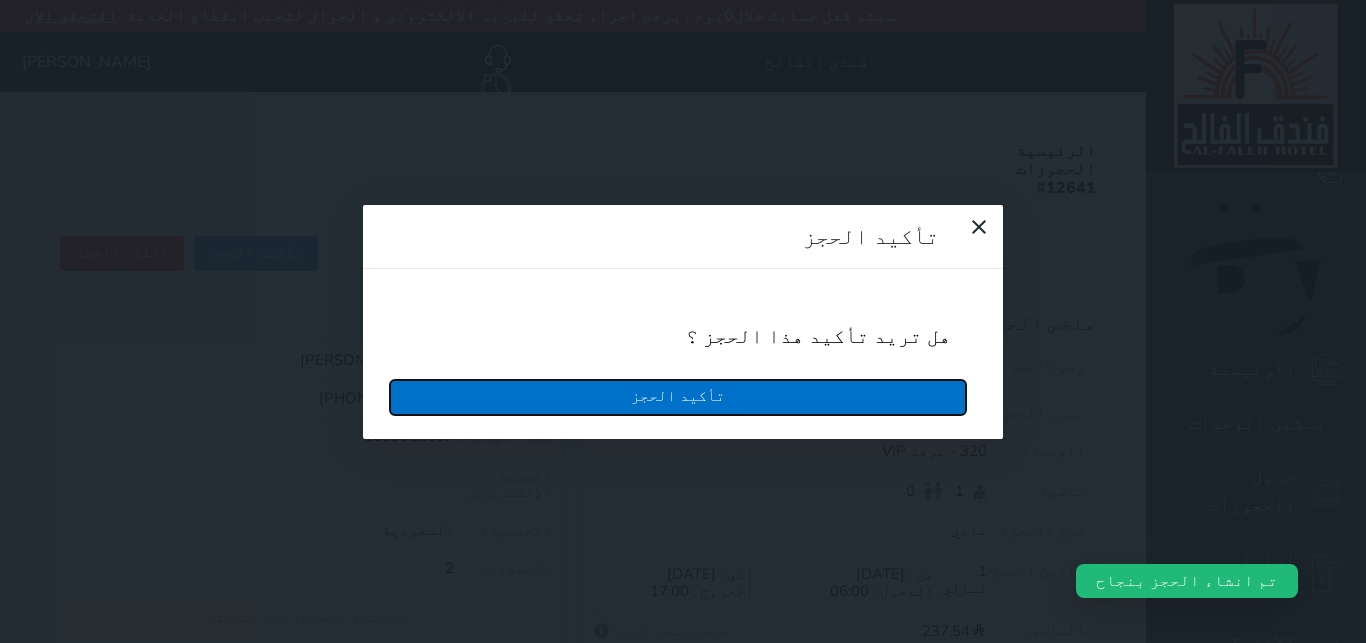 click on "تأكيد الحجز" at bounding box center [678, 397] 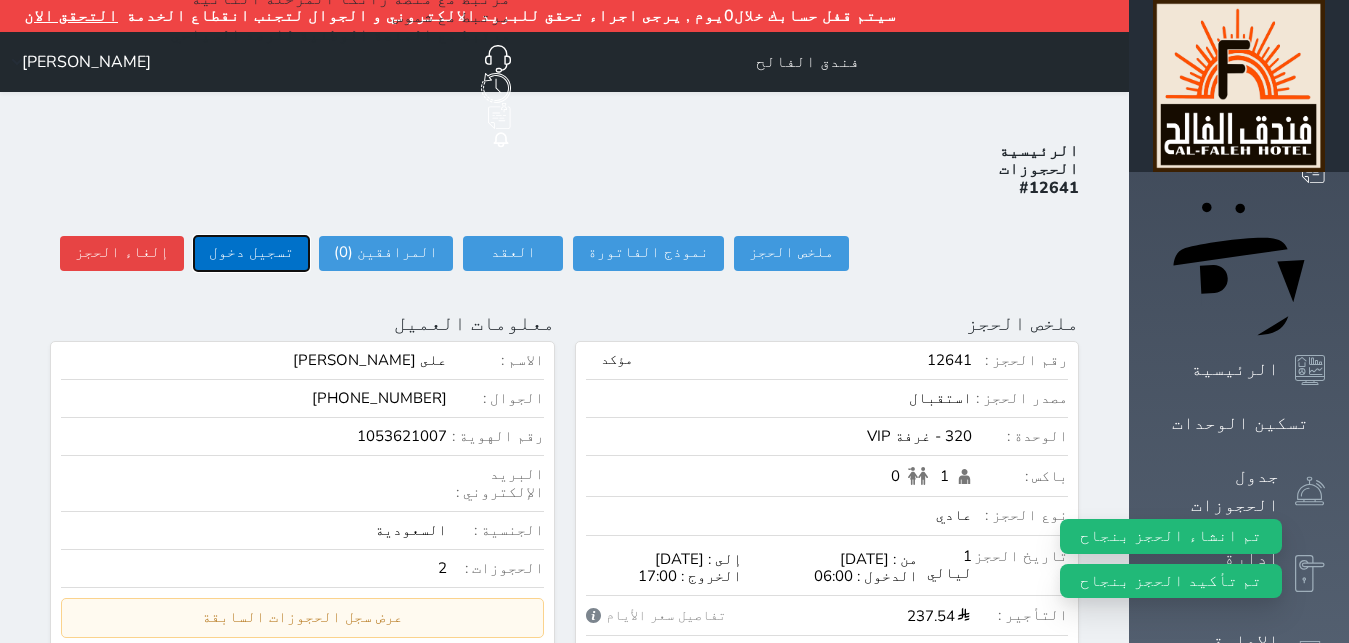 click on "تسجيل دخول" at bounding box center (251, 253) 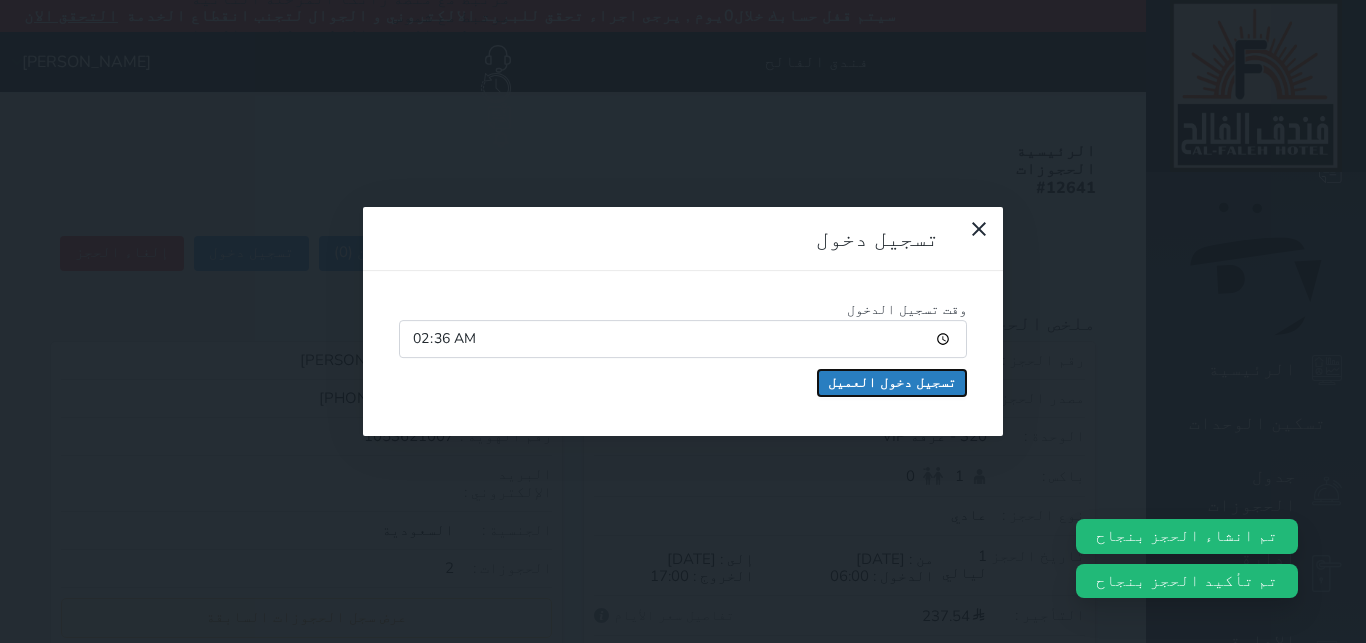click on "تسجيل دخول العميل" at bounding box center [892, 383] 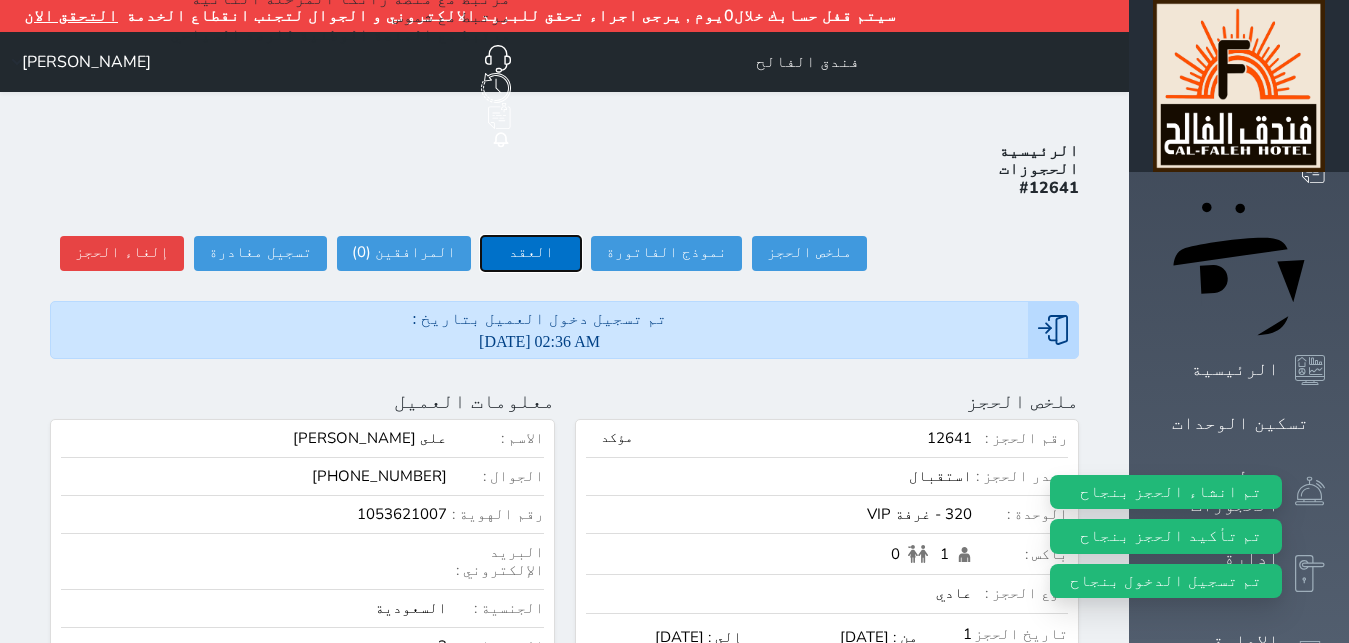 click on "العقد" at bounding box center (531, 253) 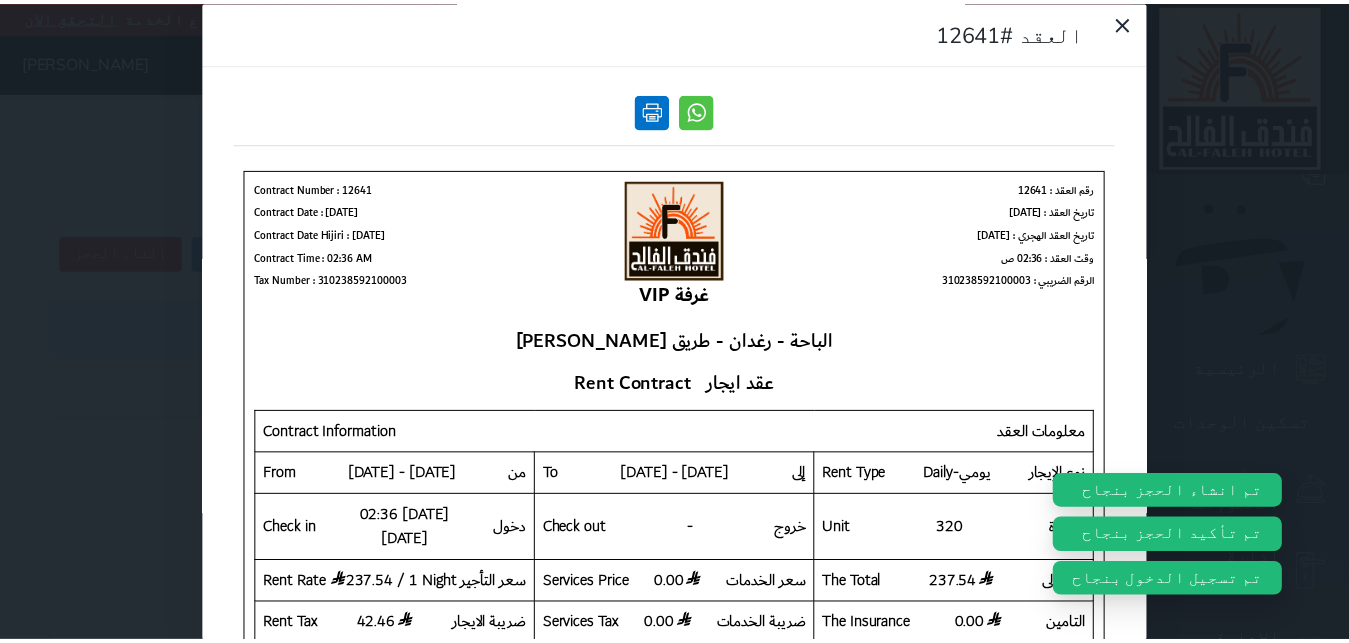 scroll, scrollTop: 0, scrollLeft: 0, axis: both 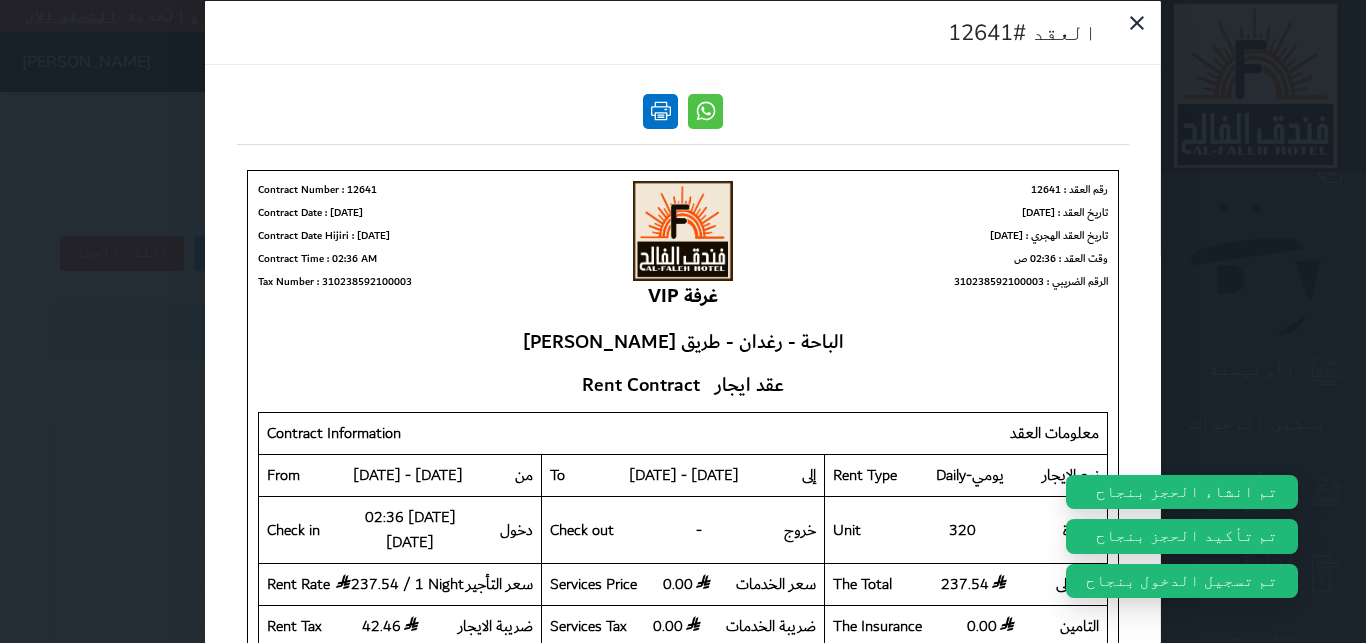 click at bounding box center (660, 110) 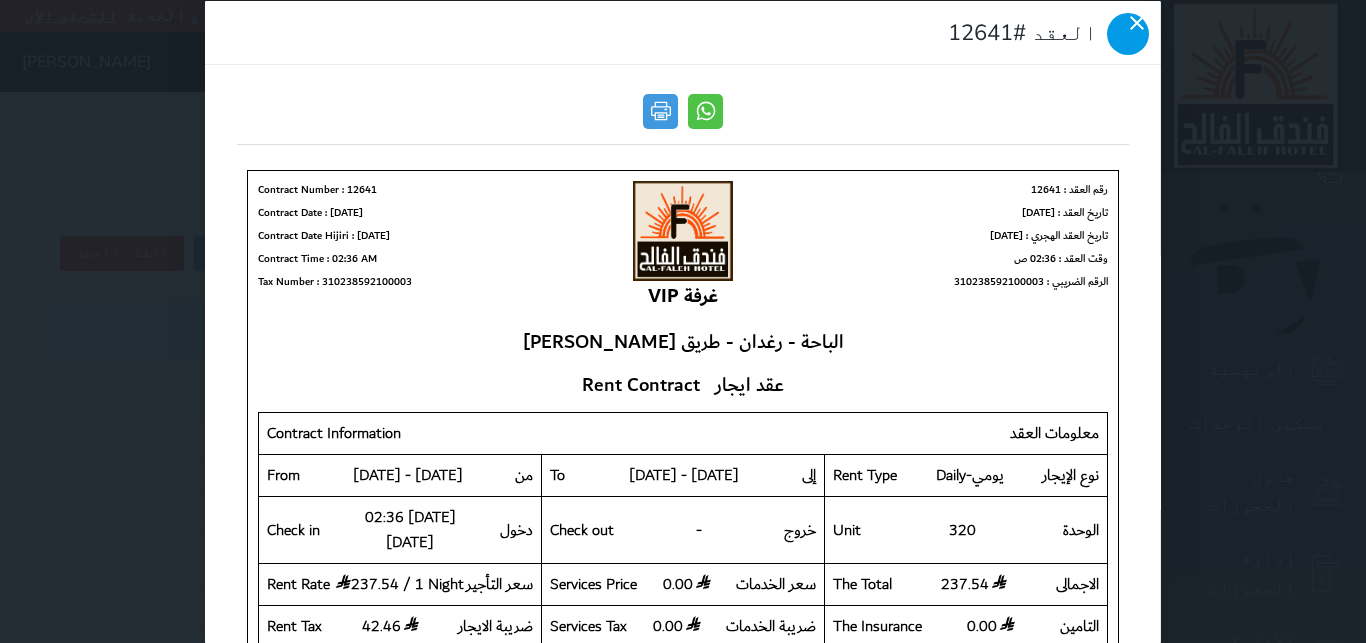 click 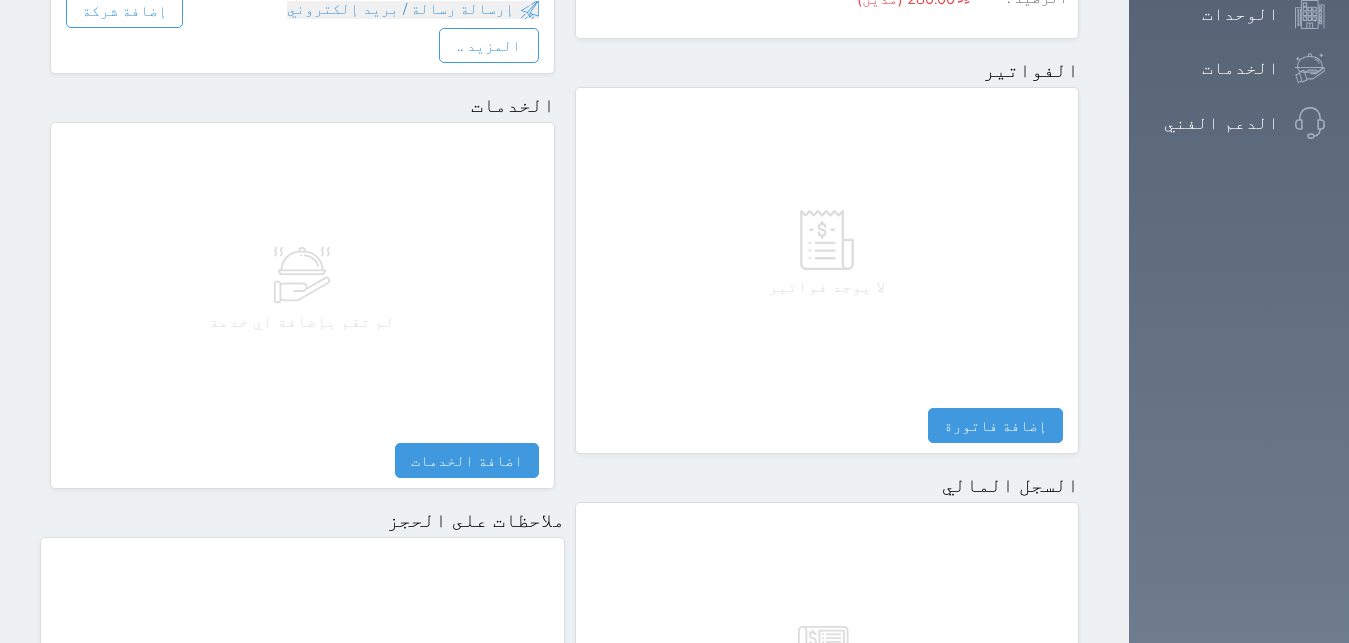 scroll, scrollTop: 1169, scrollLeft: 0, axis: vertical 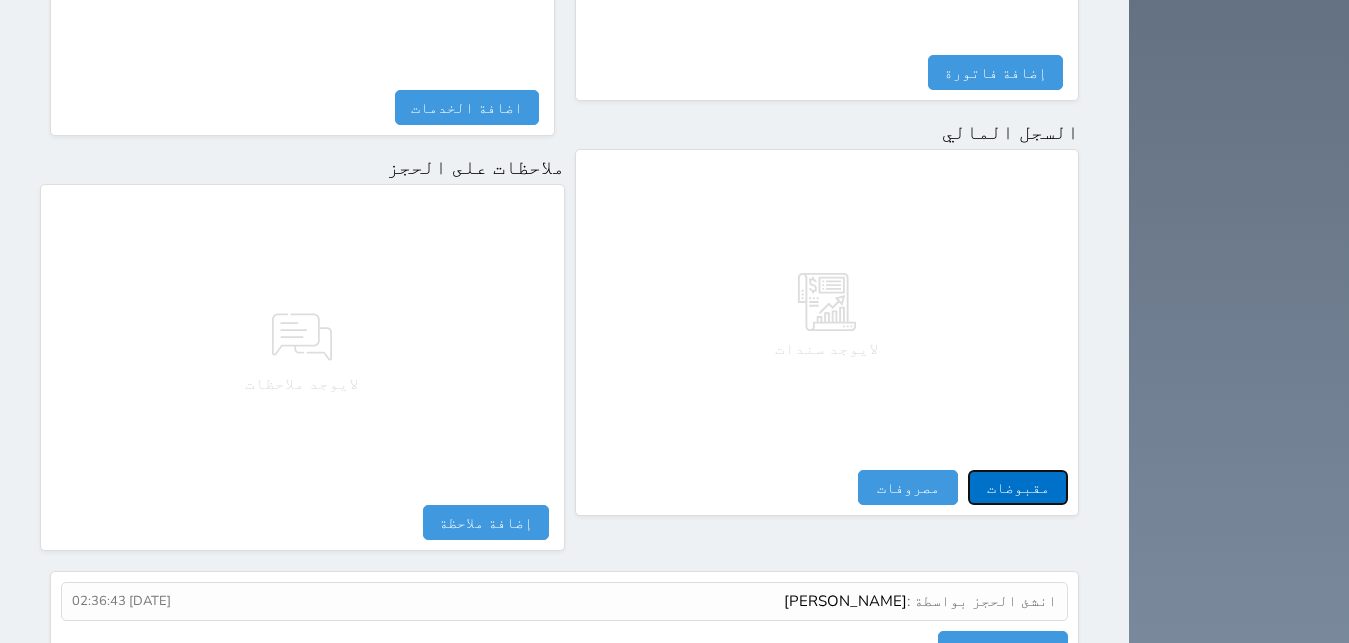 click on "مقبوضات" at bounding box center (1018, 487) 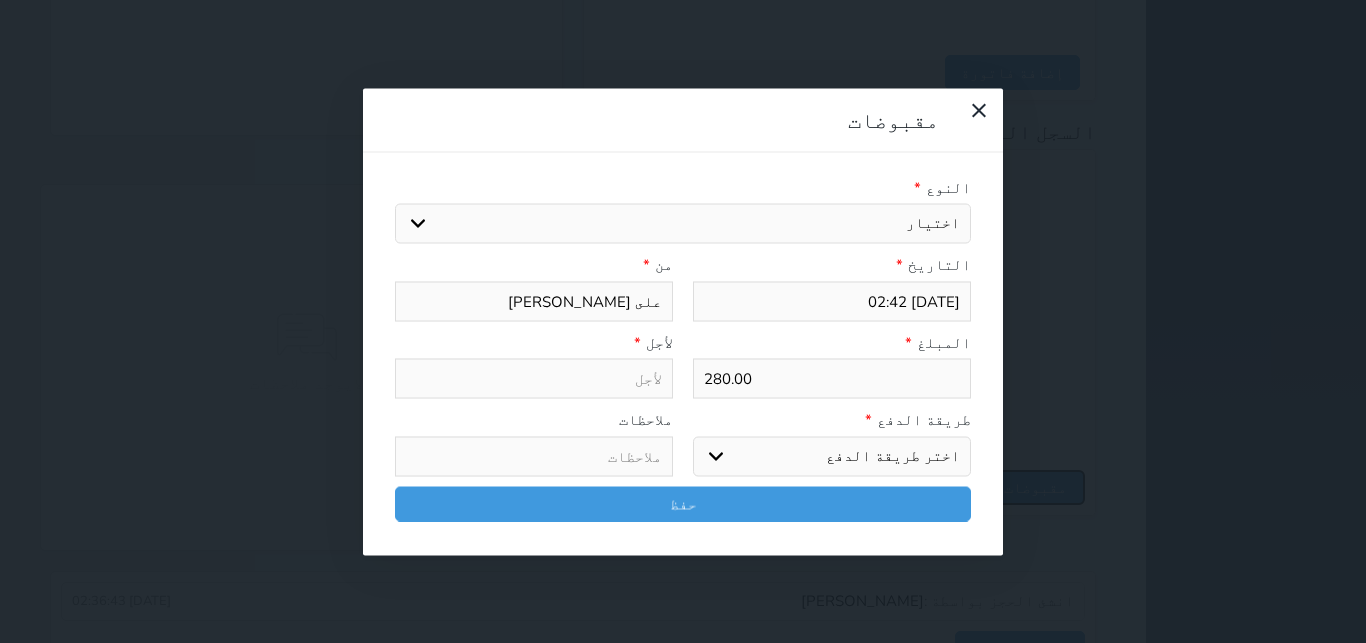 select 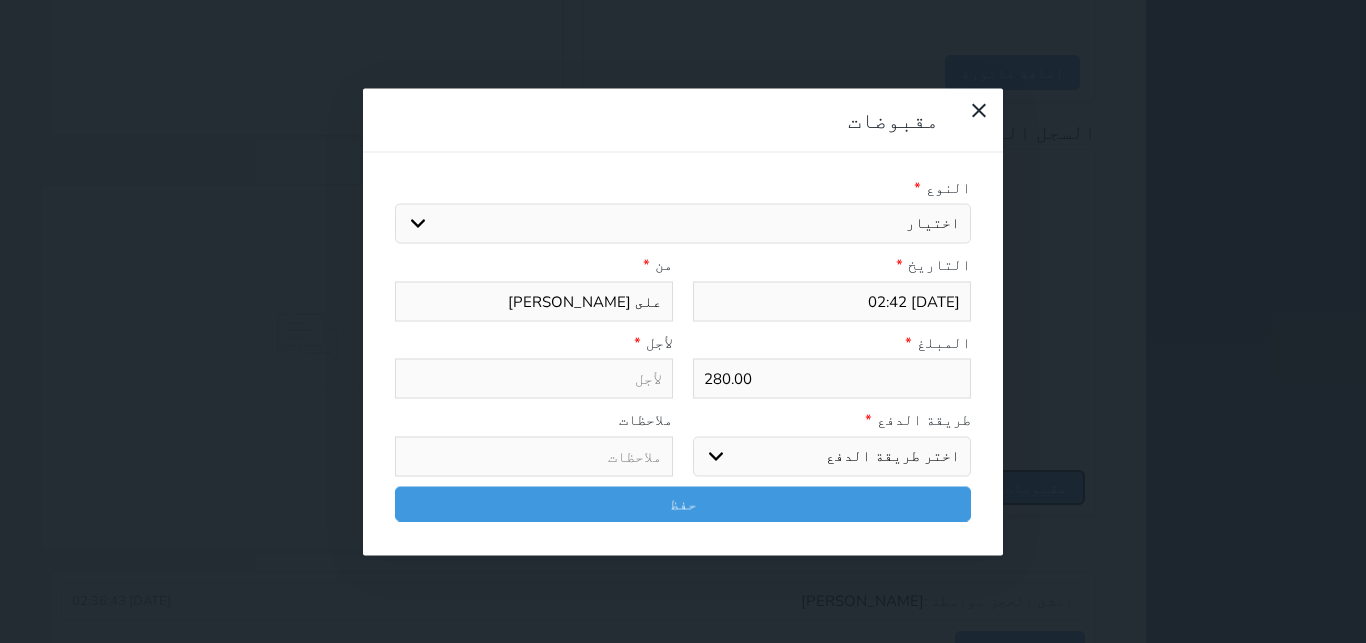 select 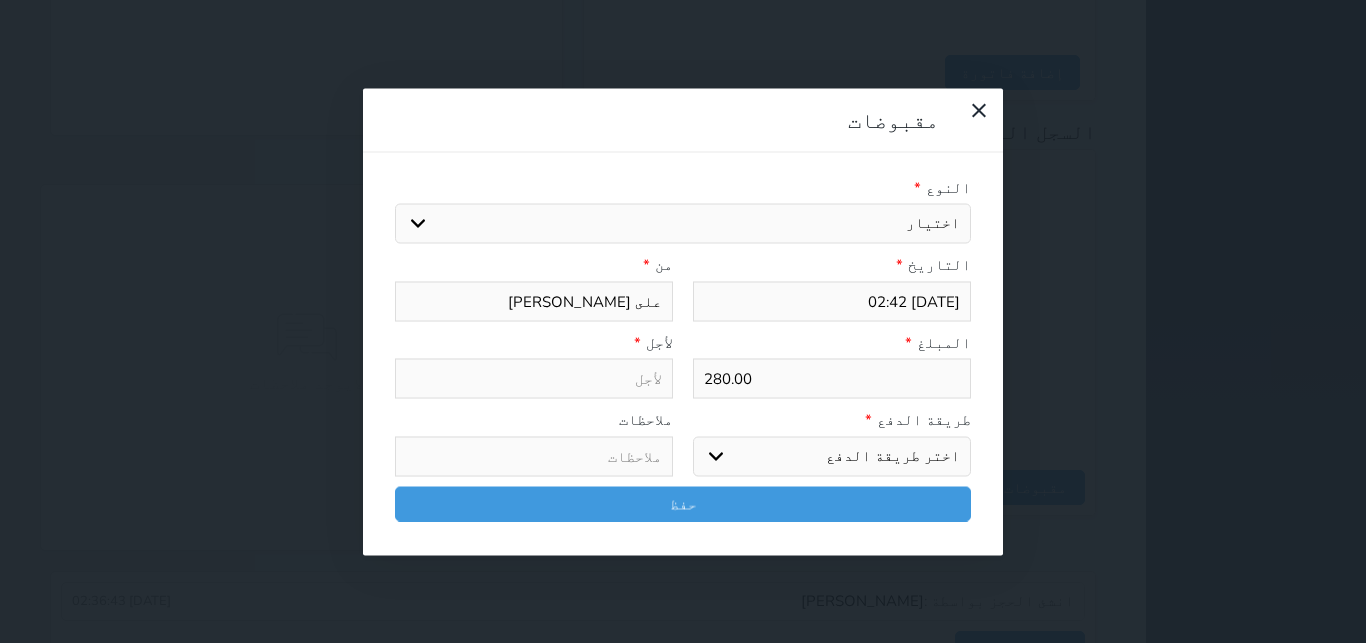 click on "اختيار   مقبوضات عامة قيمة إيجار فواتير تامين عربون لا ينطبق آخر مغسلة واي فاي - الإنترنت مواقف السيارات طعام الأغذية والمشروبات مشروبات المشروبات الباردة المشروبات الساخنة الإفطار غداء عشاء مخبز و كعك حمام سباحة الصالة الرياضية سبا و خدمات الجمال اختيار وإسقاط (خدمات النقل) ميني بار كابل - تلفزيون سرير إضافي تصفيف الشعر التسوق خدمات الجولات السياحية المنظمة خدمات الدليل السياحي" at bounding box center [683, 224] 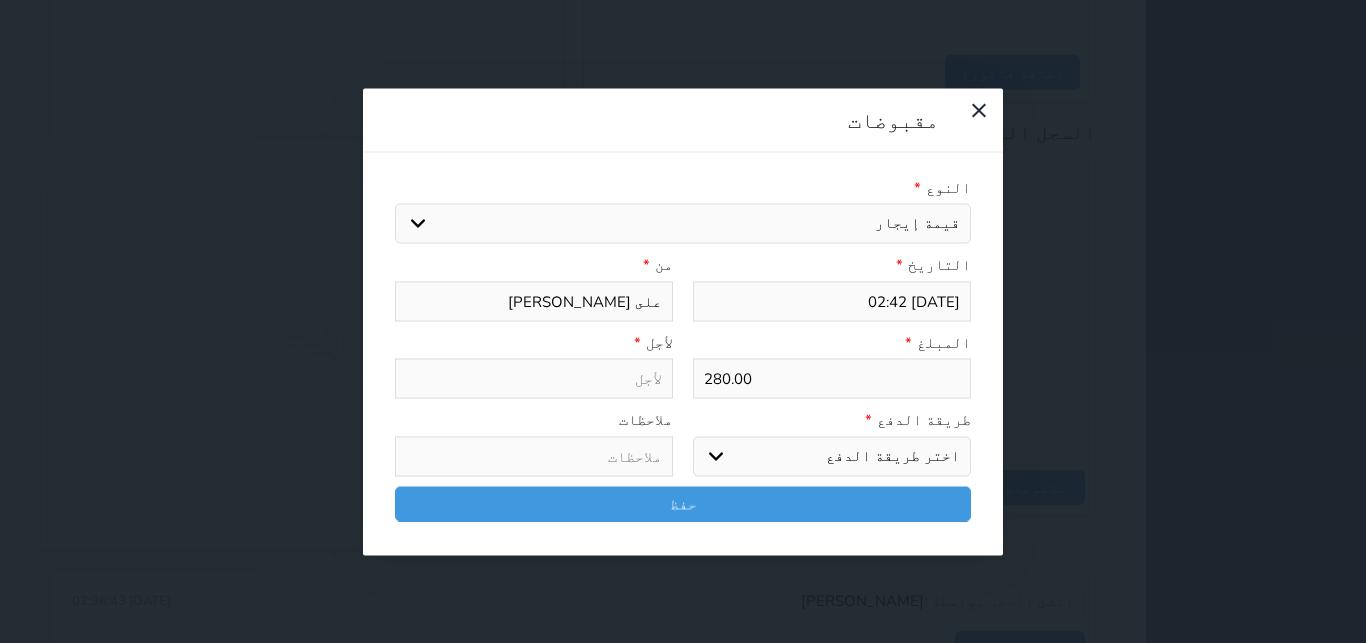 click on "قيمة إيجار" at bounding box center (0, 0) 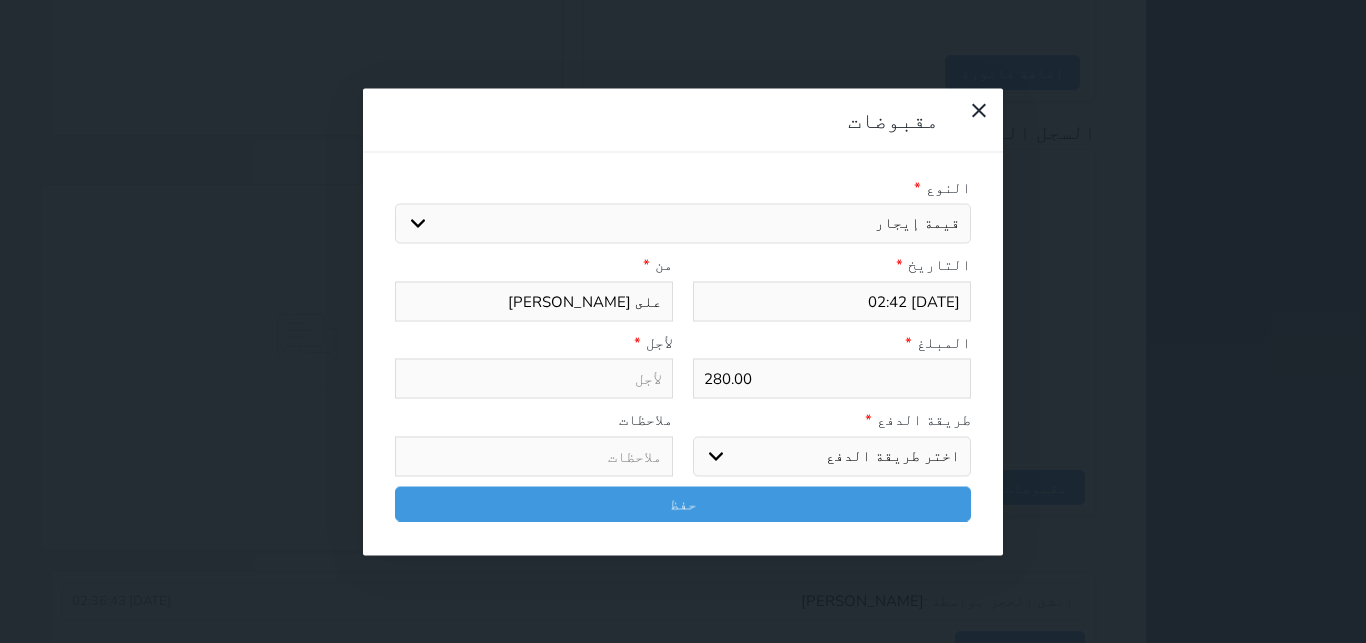 select 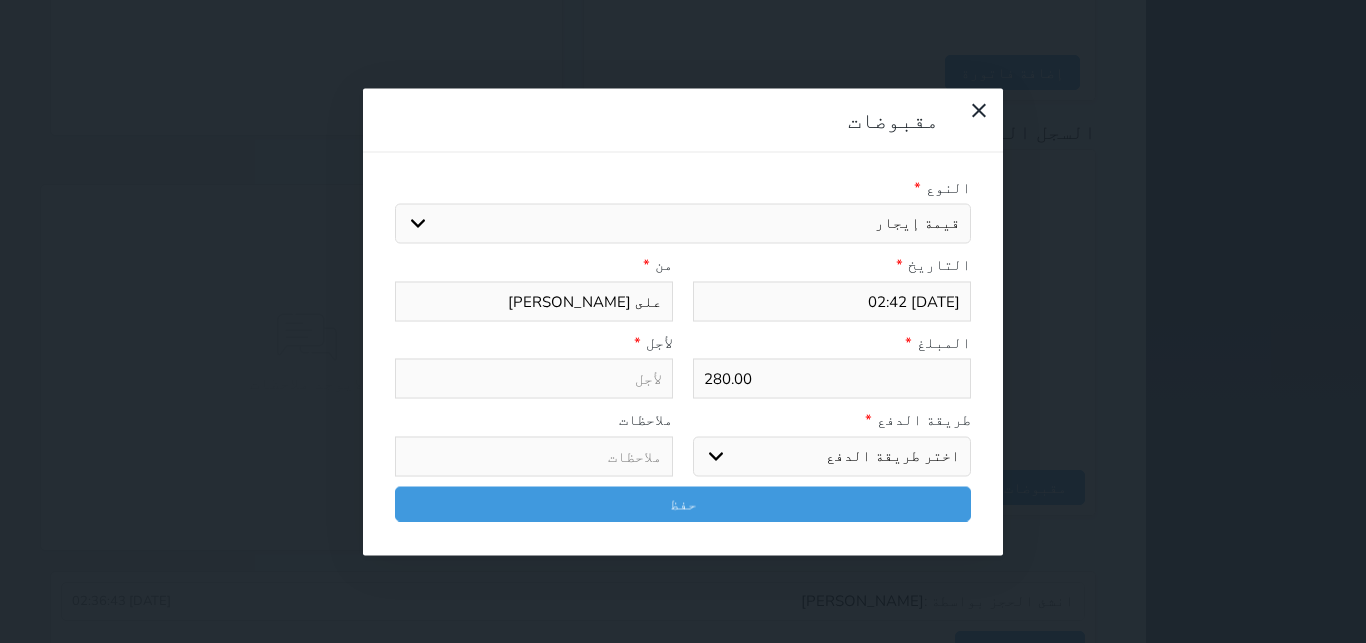 type on "قيمة إيجار - الوحدة - 320" 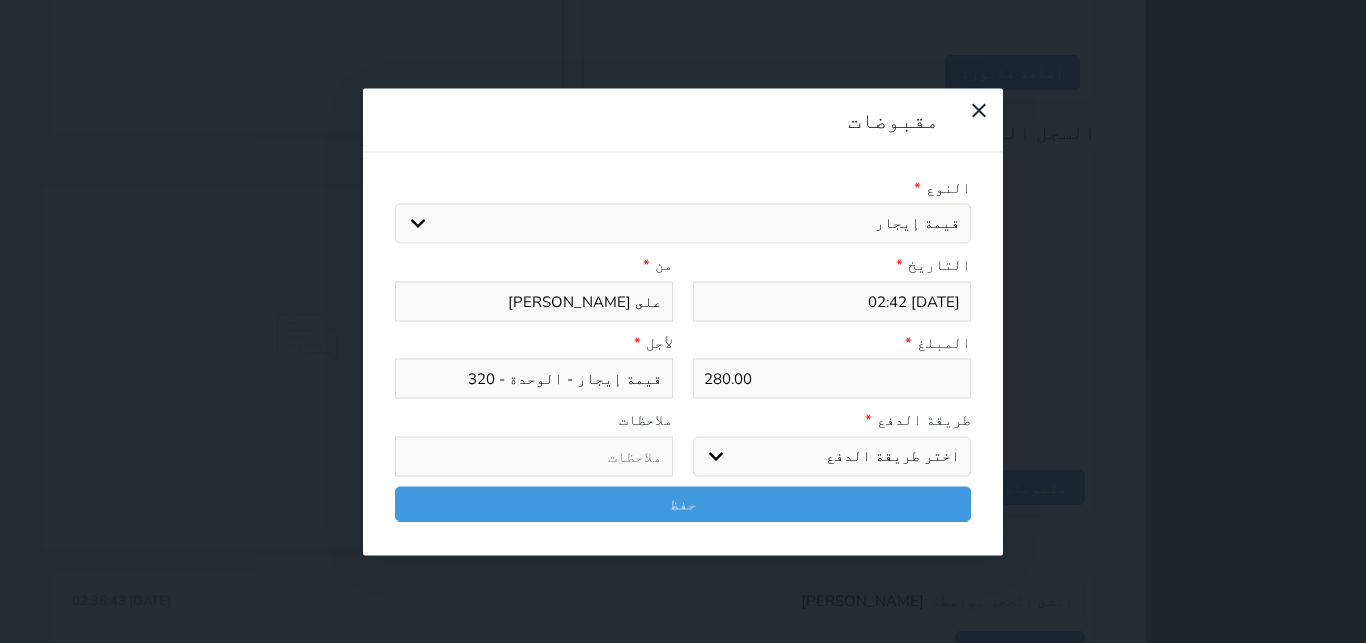 click on "اختر طريقة الدفع   دفع نقدى   تحويل بنكى   مدى   بطاقة ائتمان   آجل" at bounding box center (832, 456) 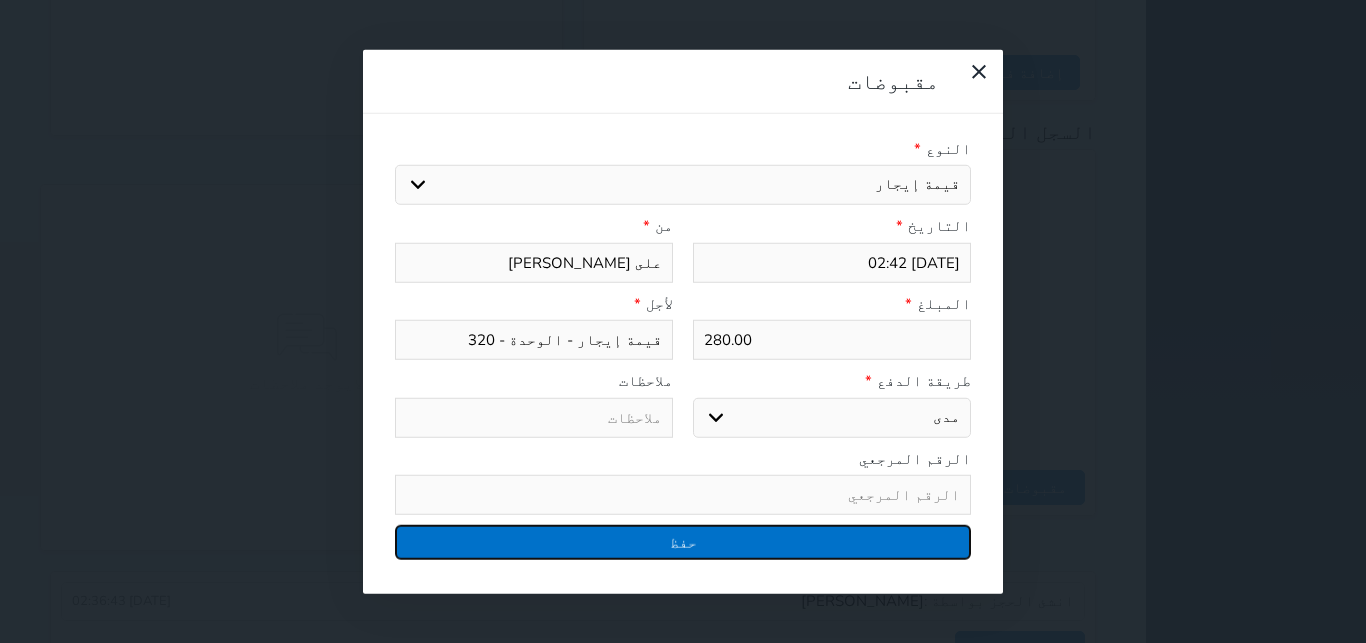 click on "حفظ" at bounding box center [683, 542] 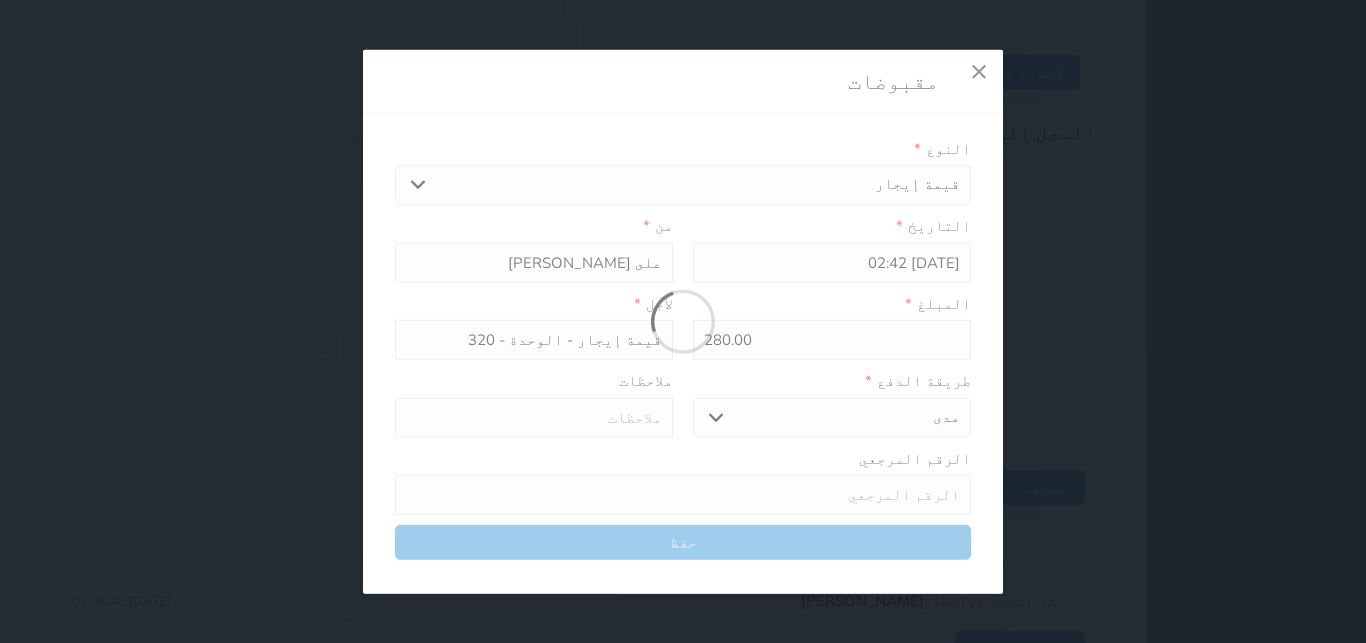 select 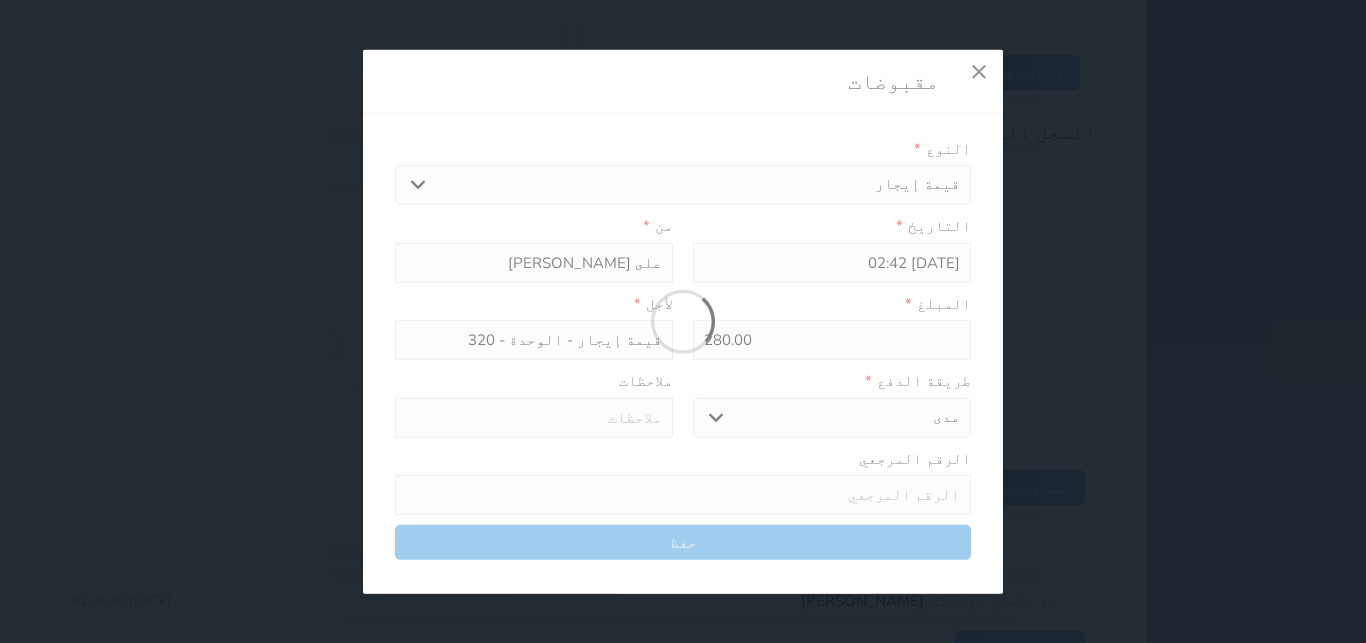 type 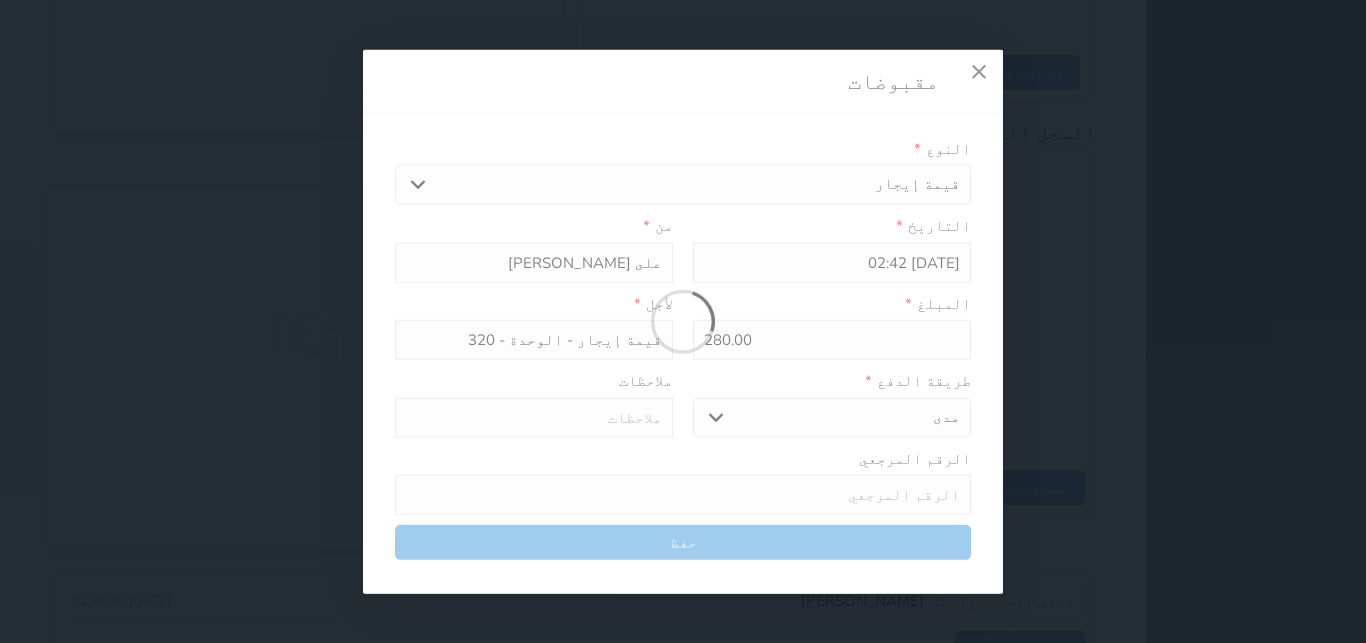 type on "0" 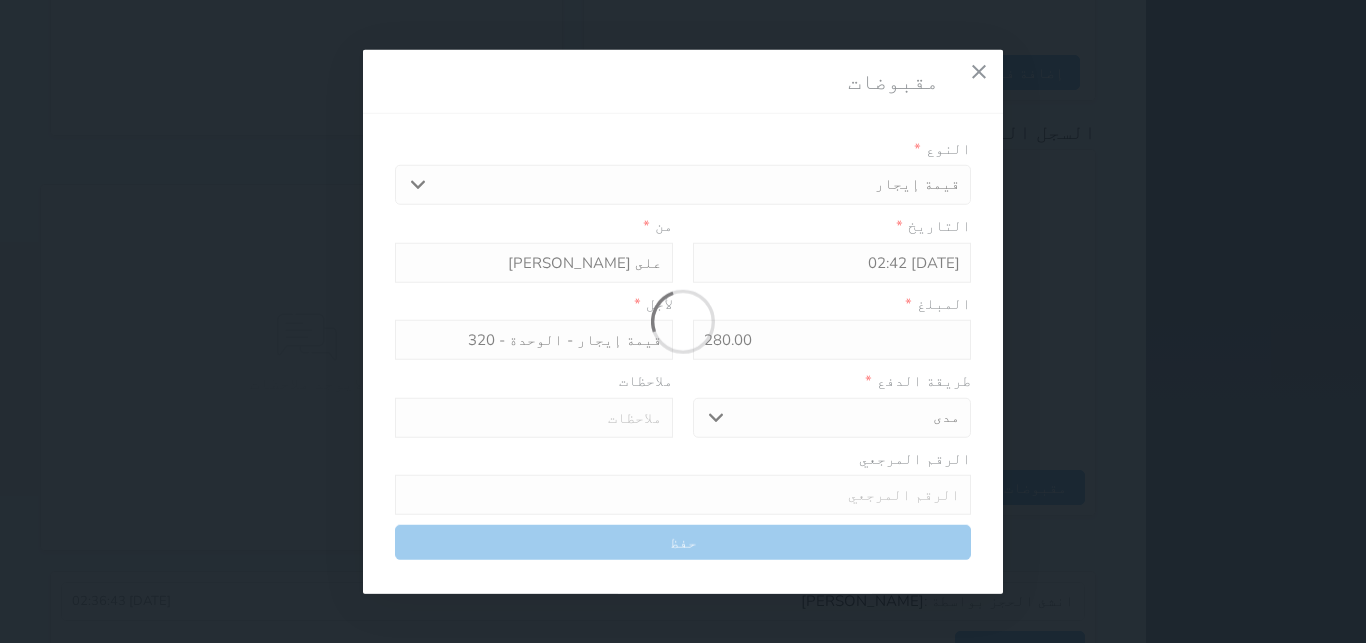select 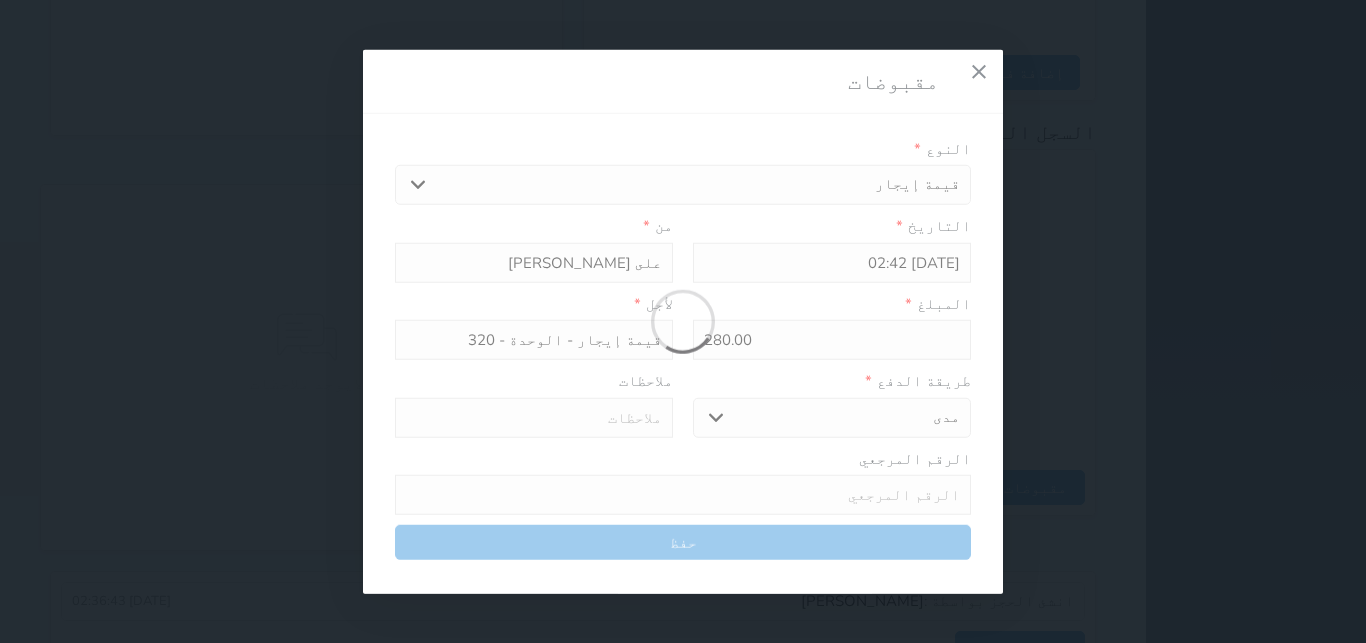 type on "0" 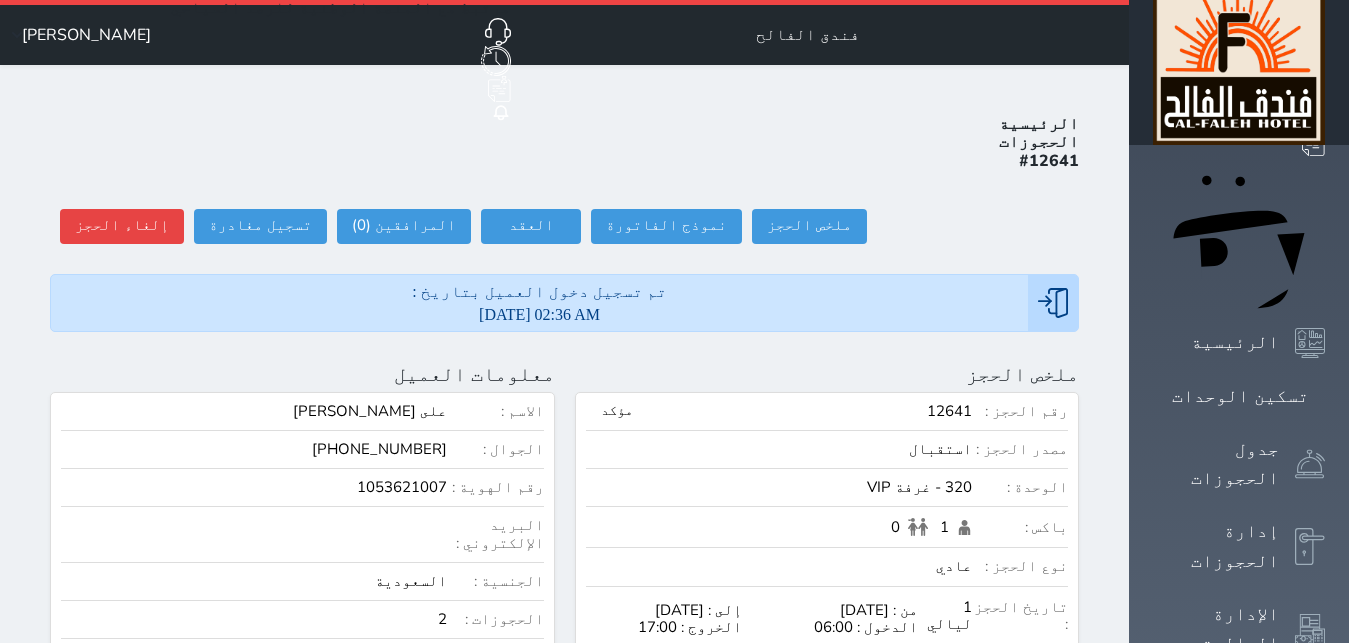 scroll, scrollTop: 0, scrollLeft: 0, axis: both 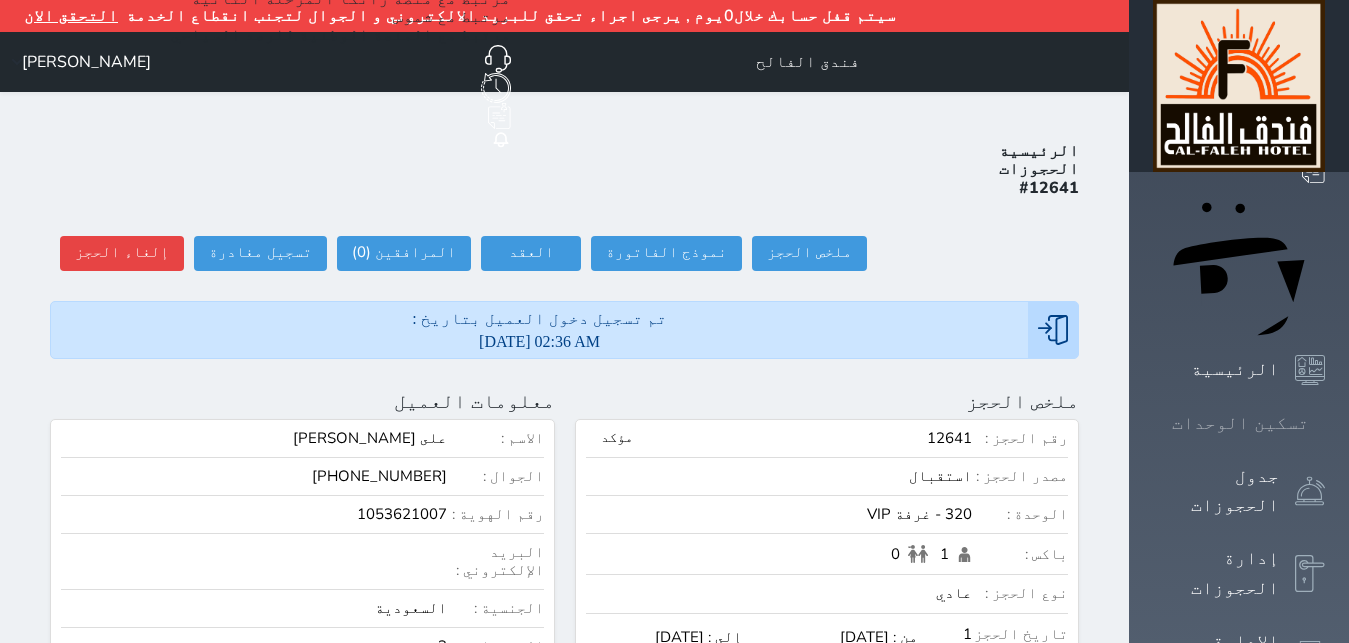 click on "تسكين الوحدات" at bounding box center (1240, 423) 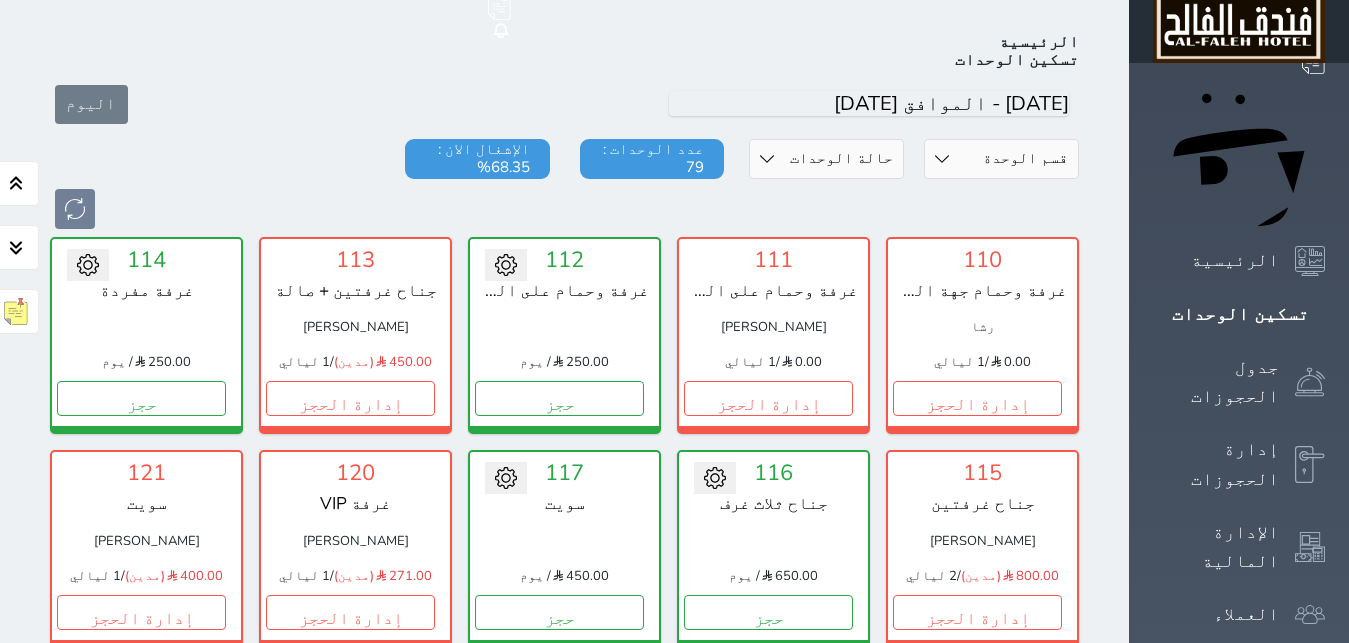 scroll, scrollTop: 110, scrollLeft: 0, axis: vertical 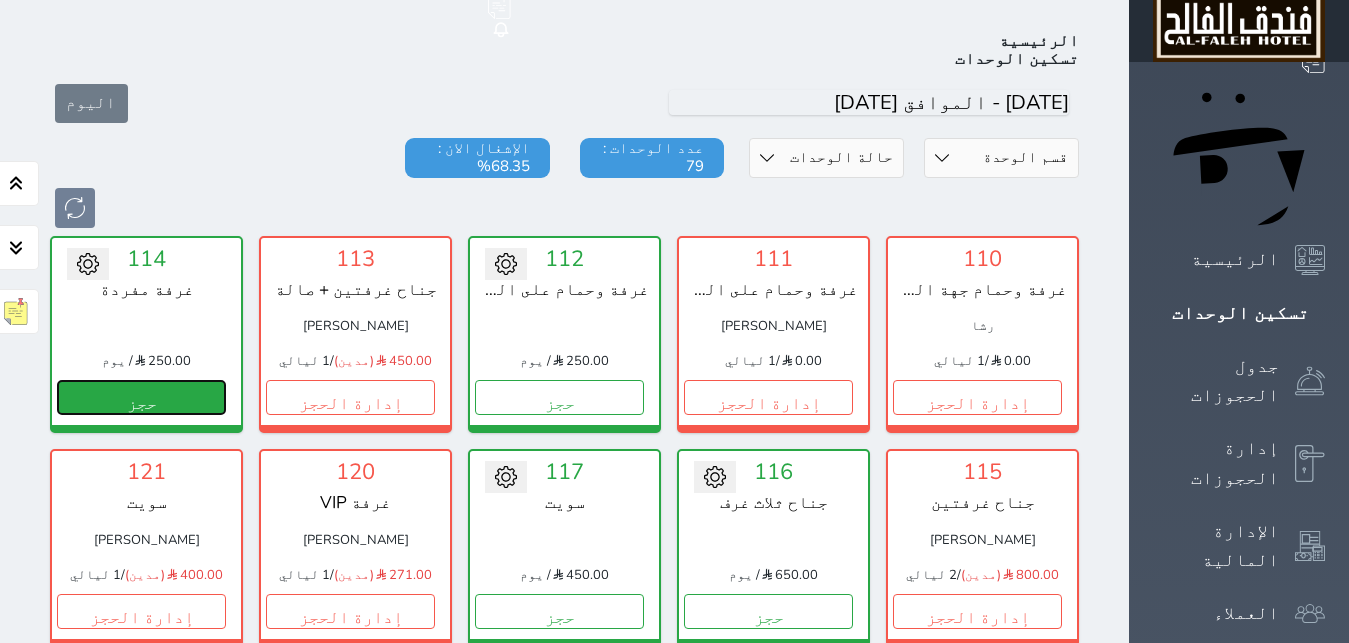 click on "حجز" at bounding box center (141, 397) 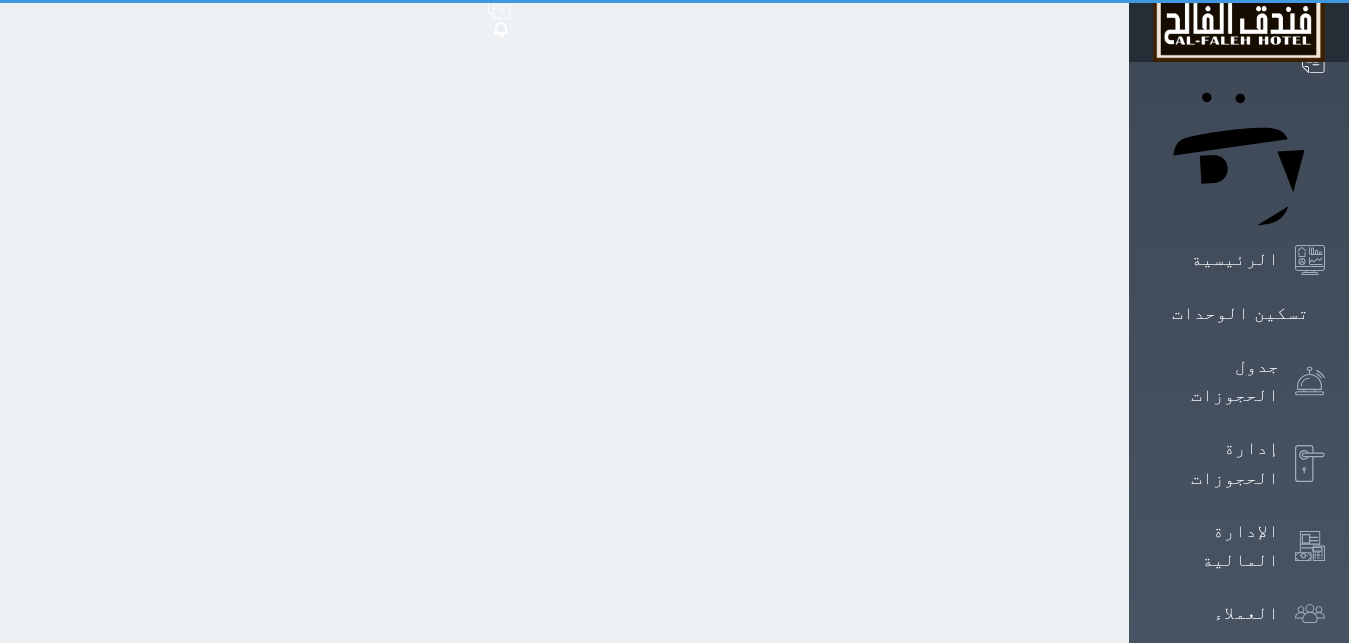 scroll, scrollTop: 25, scrollLeft: 0, axis: vertical 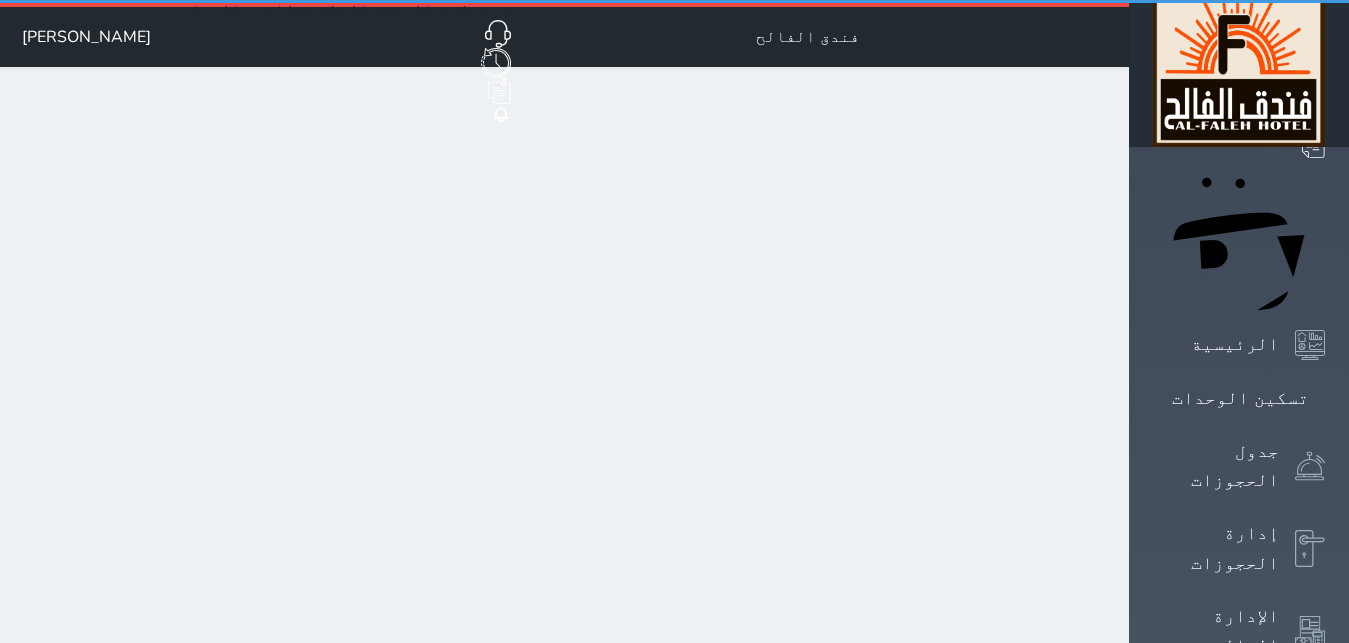 select on "1" 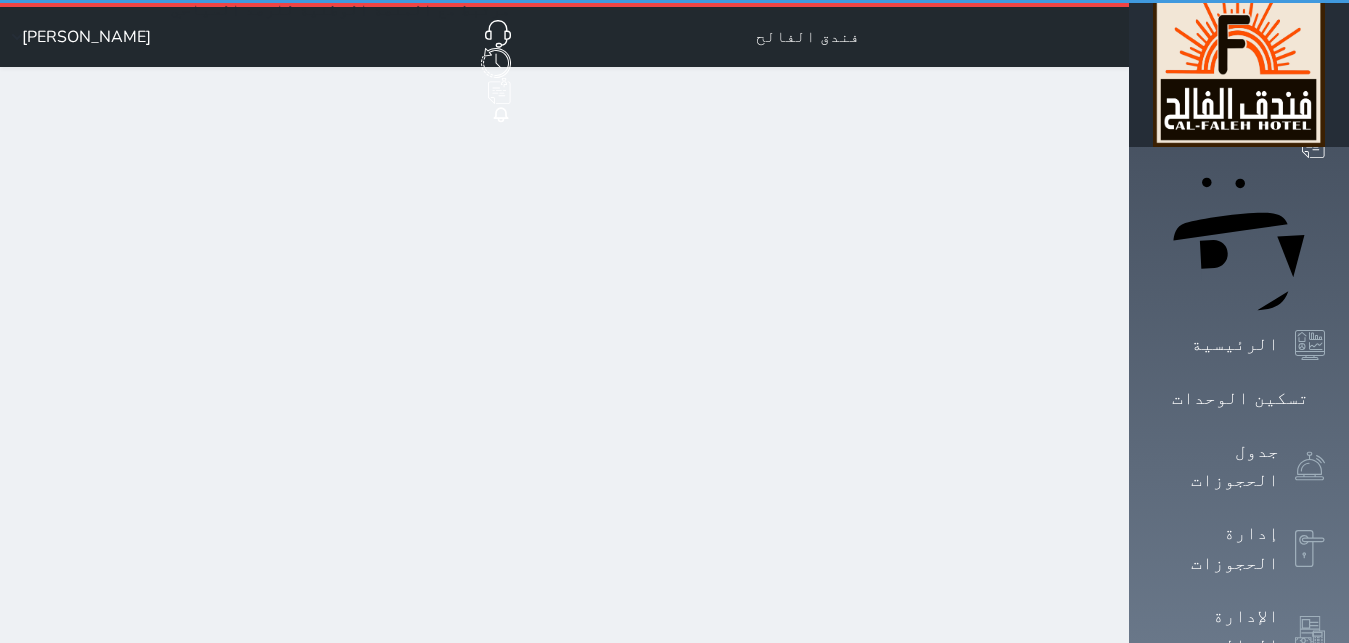 scroll, scrollTop: 0, scrollLeft: 0, axis: both 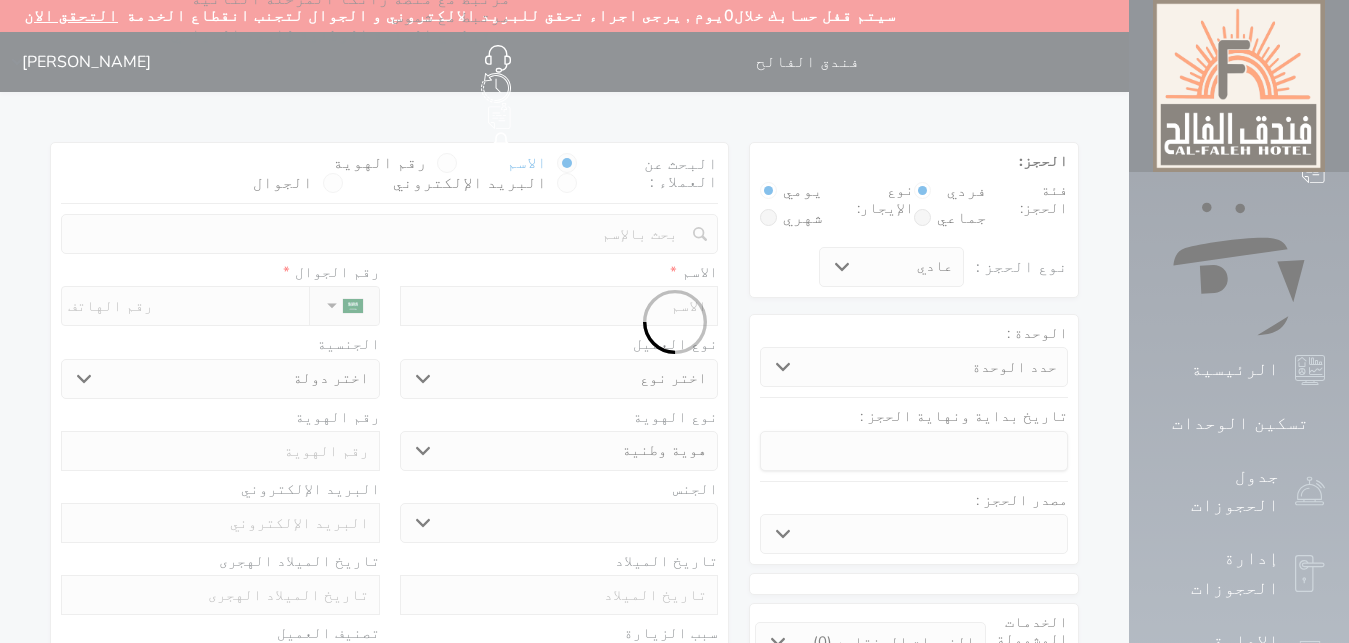 select 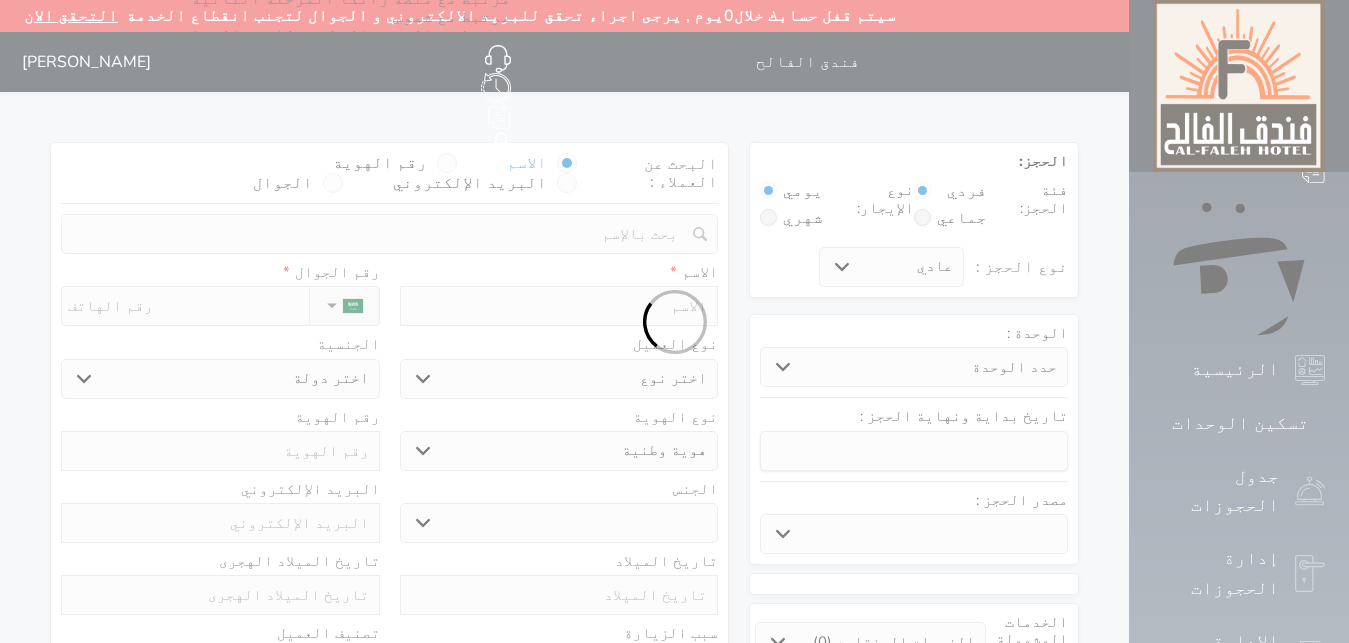 select on "6121" 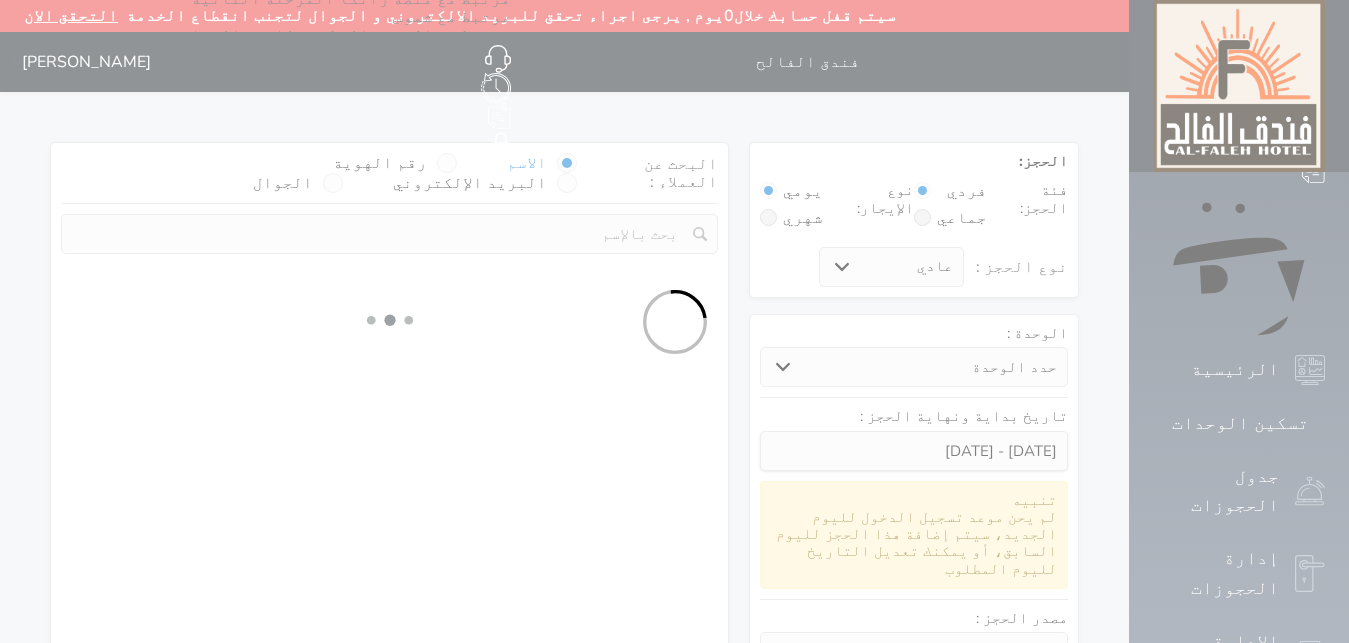 select 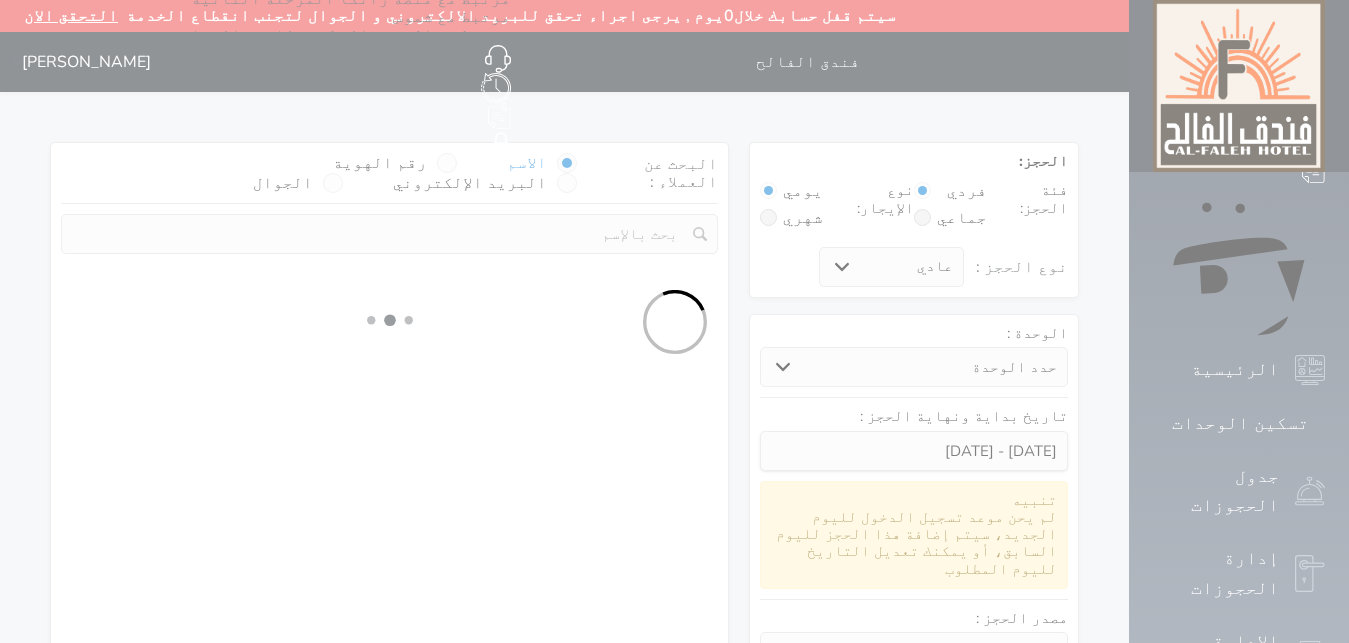 select on "113" 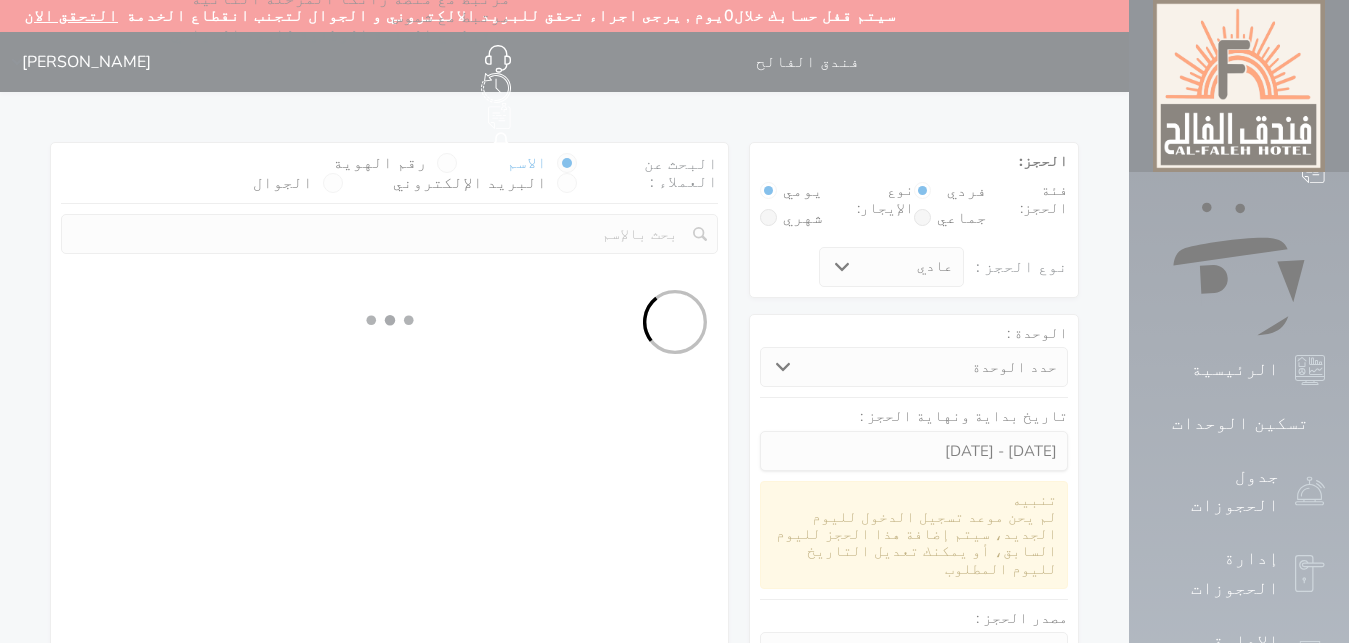 select on "1" 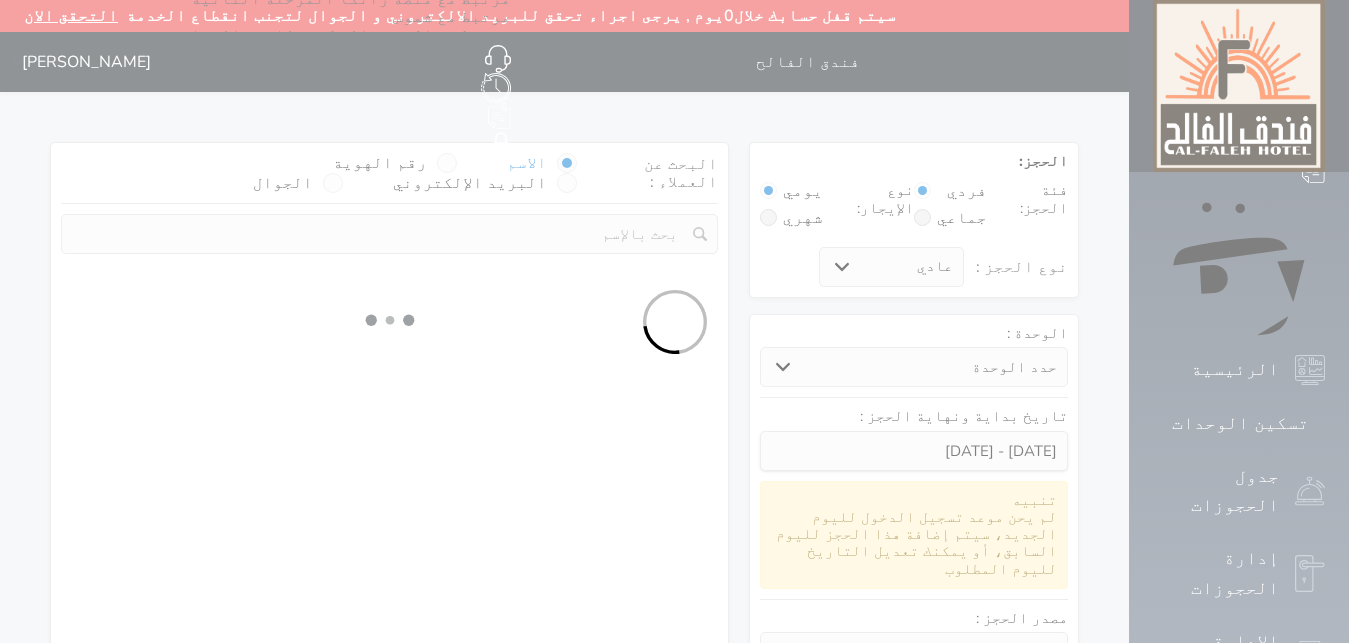 select 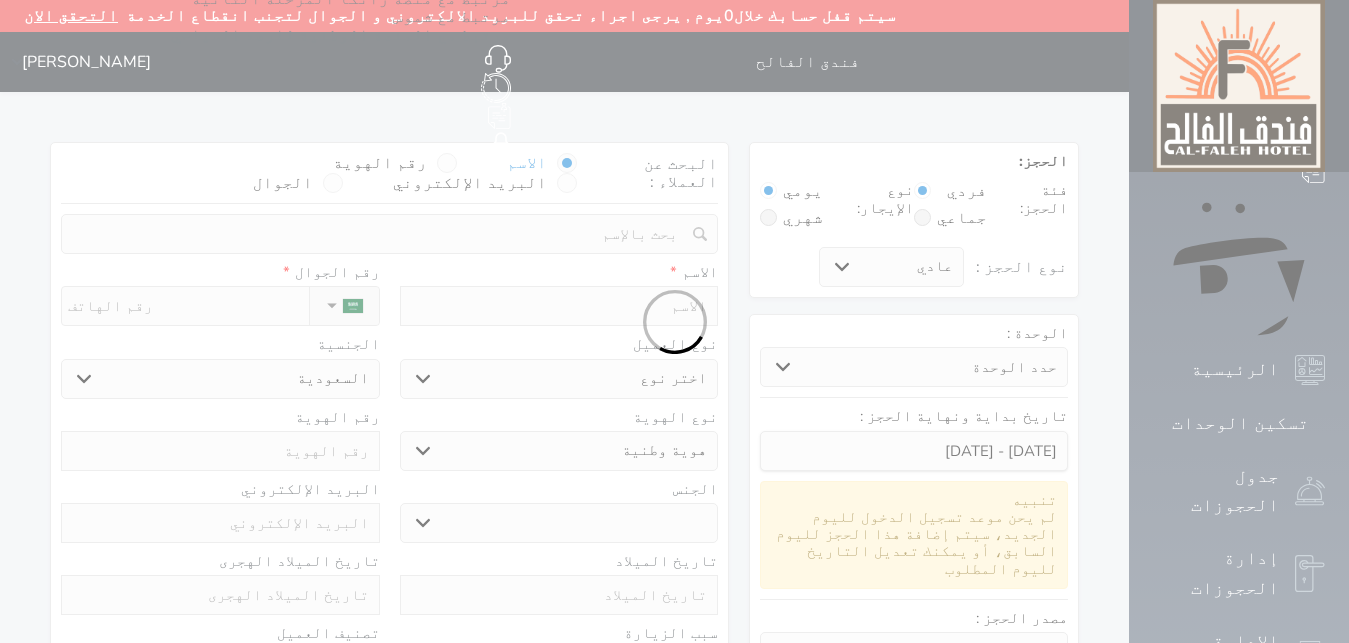 select 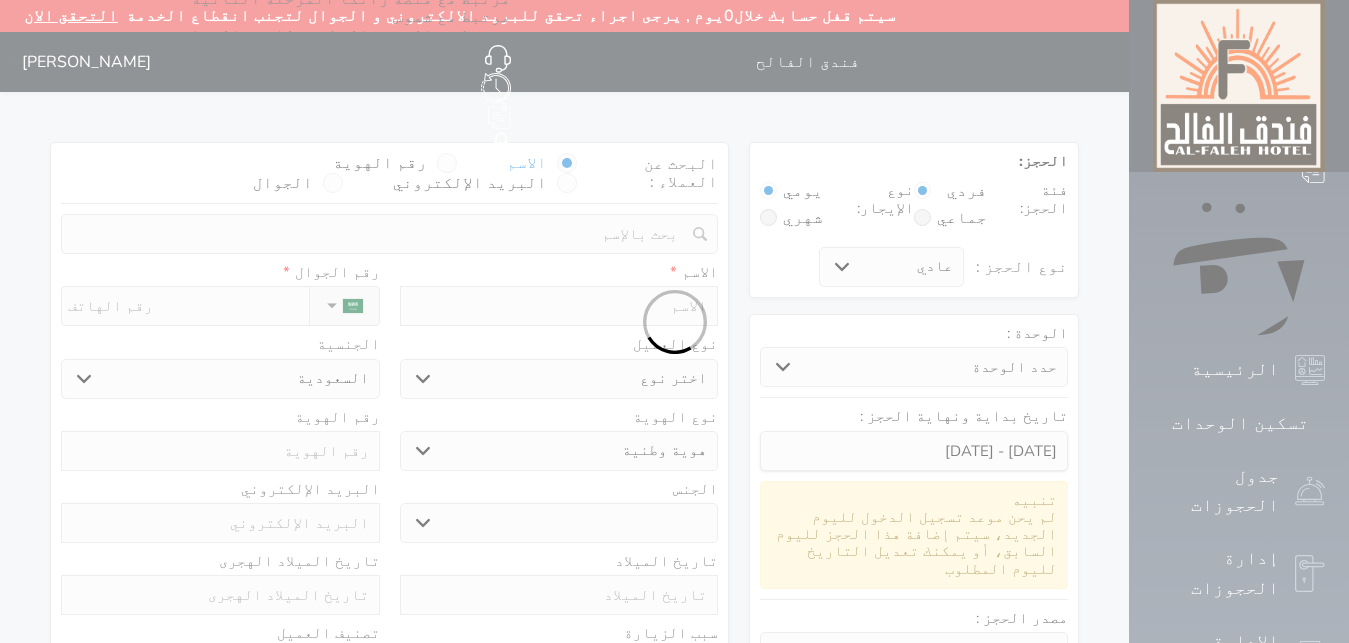 select 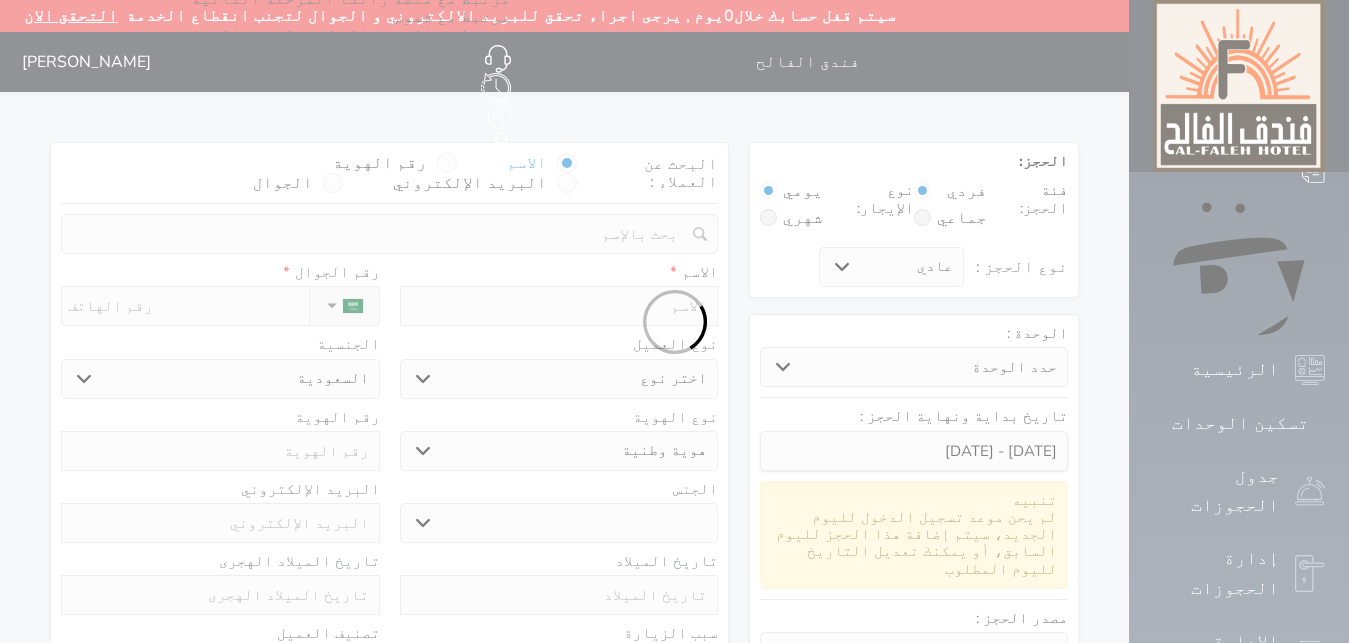 select 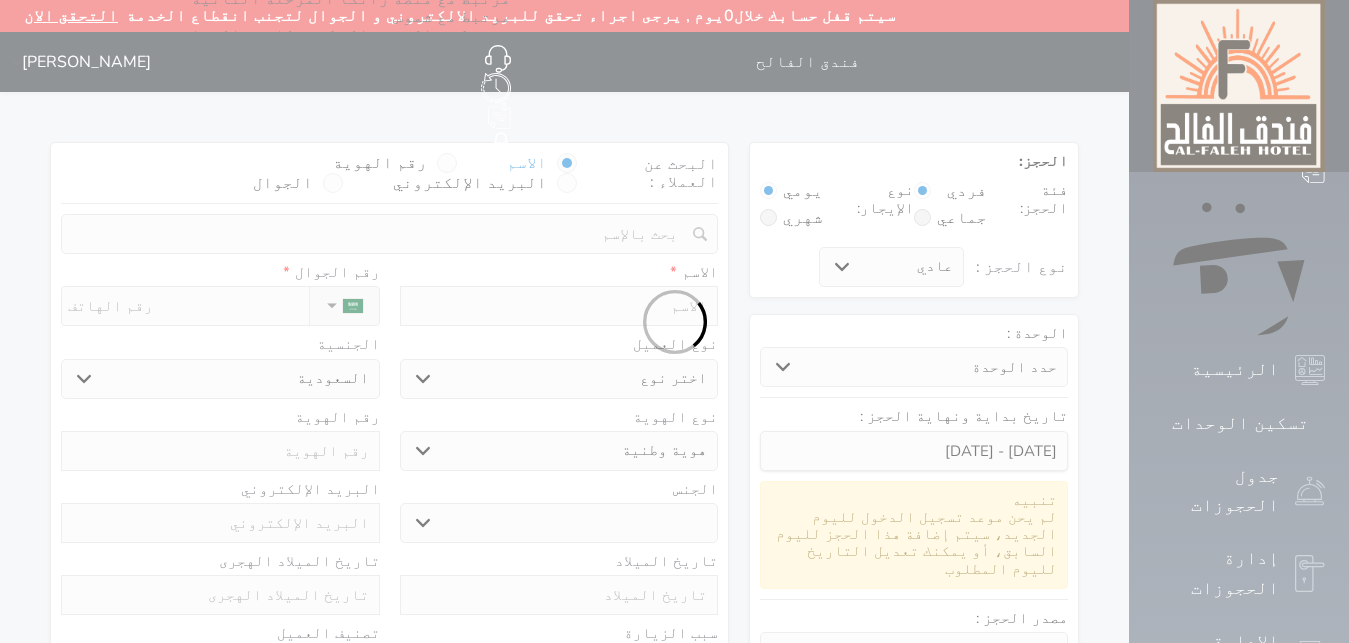 select 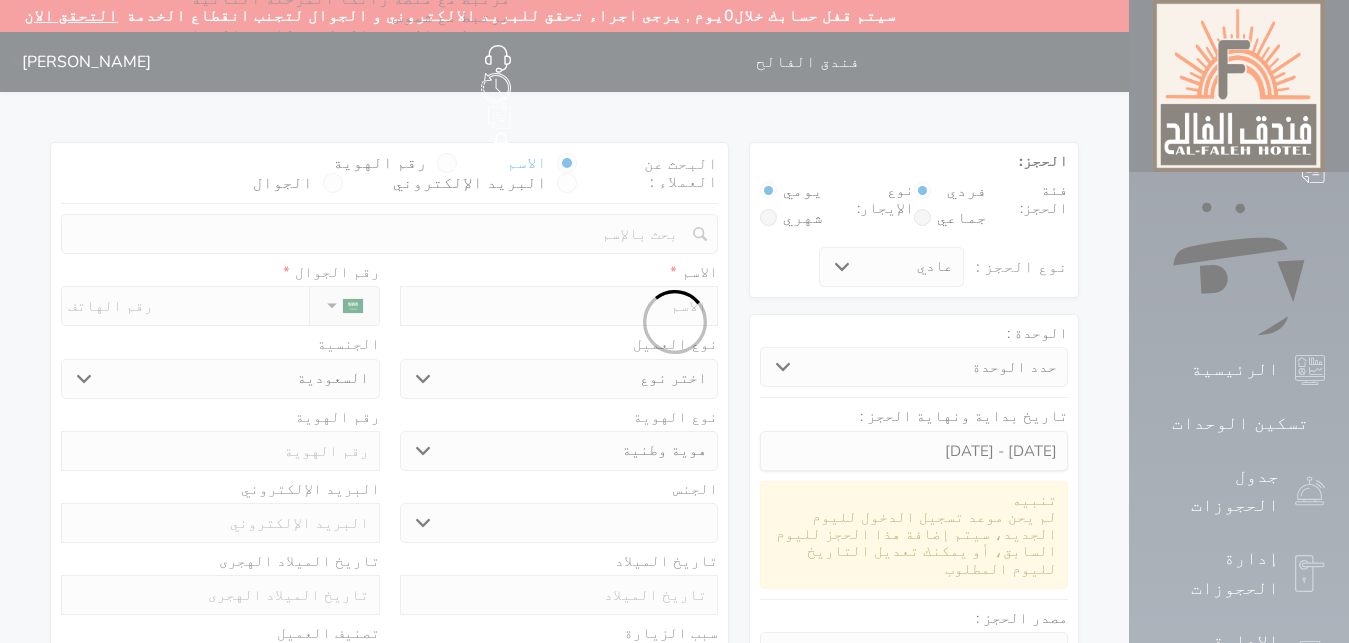 select 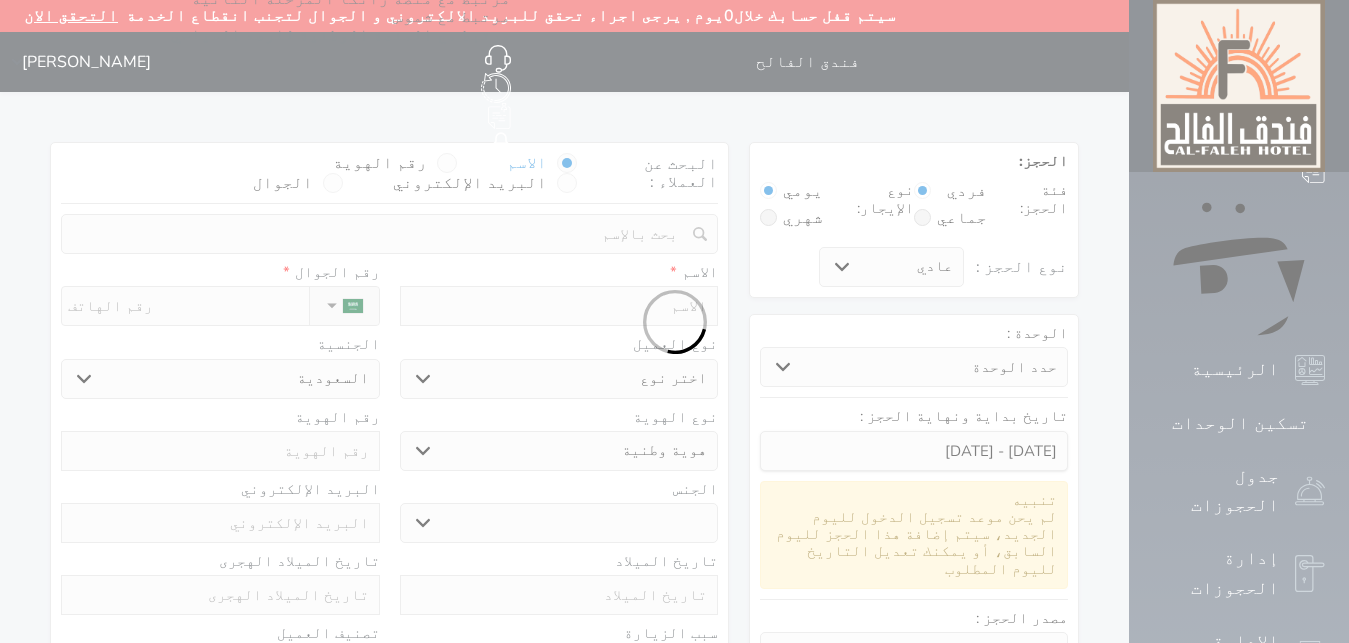 select 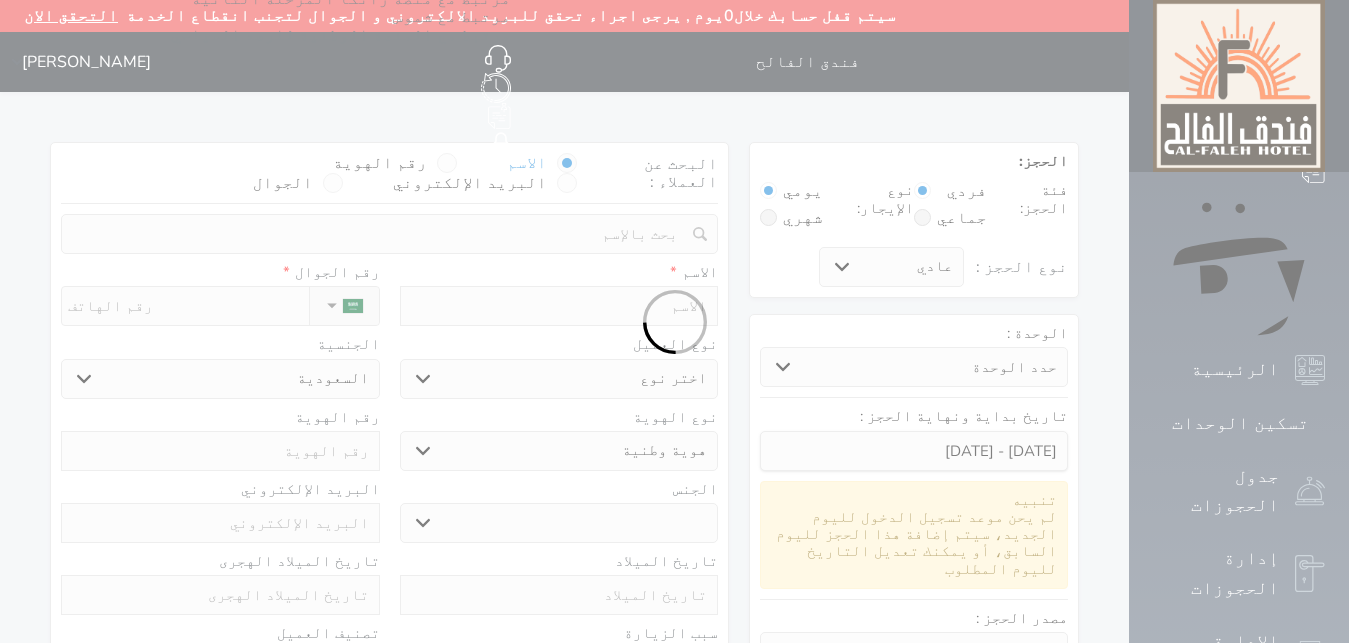 select 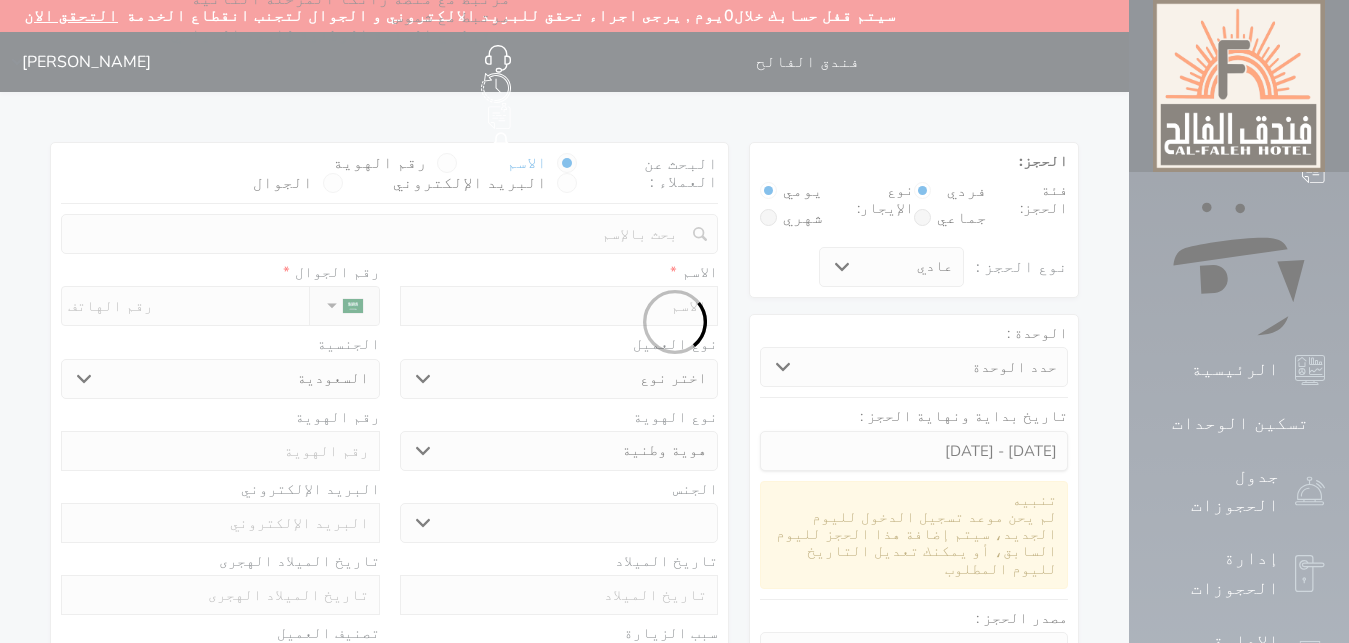 select on "1" 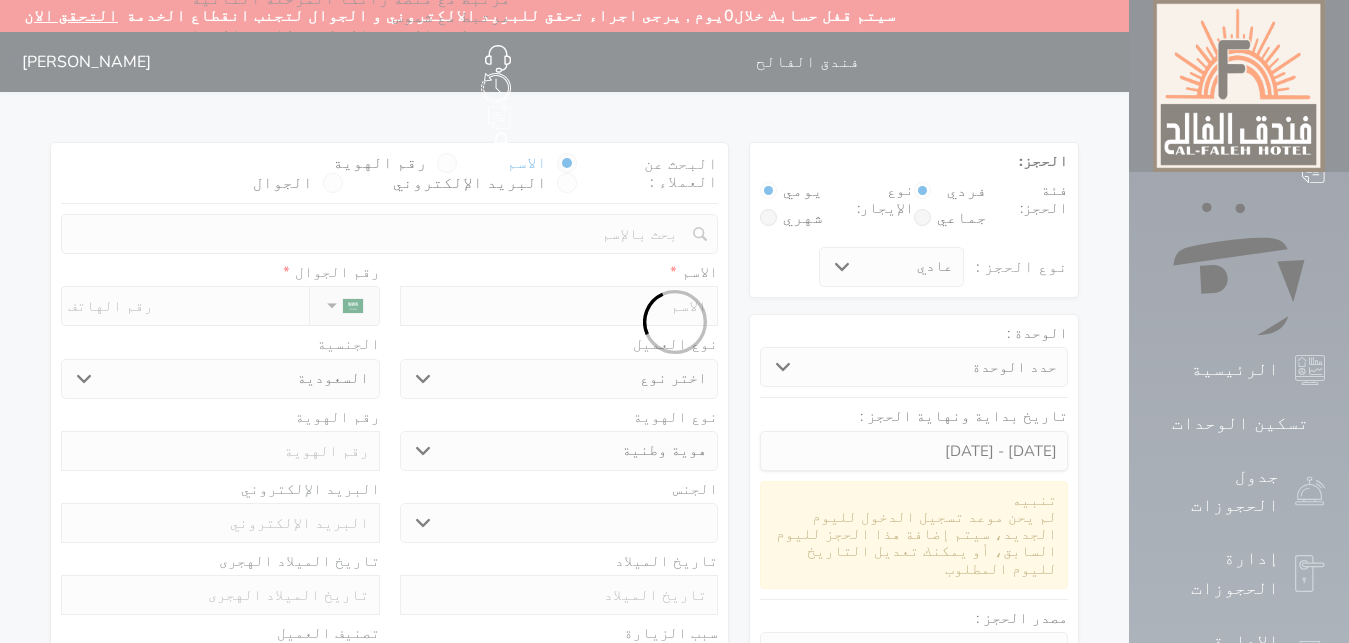 select on "7" 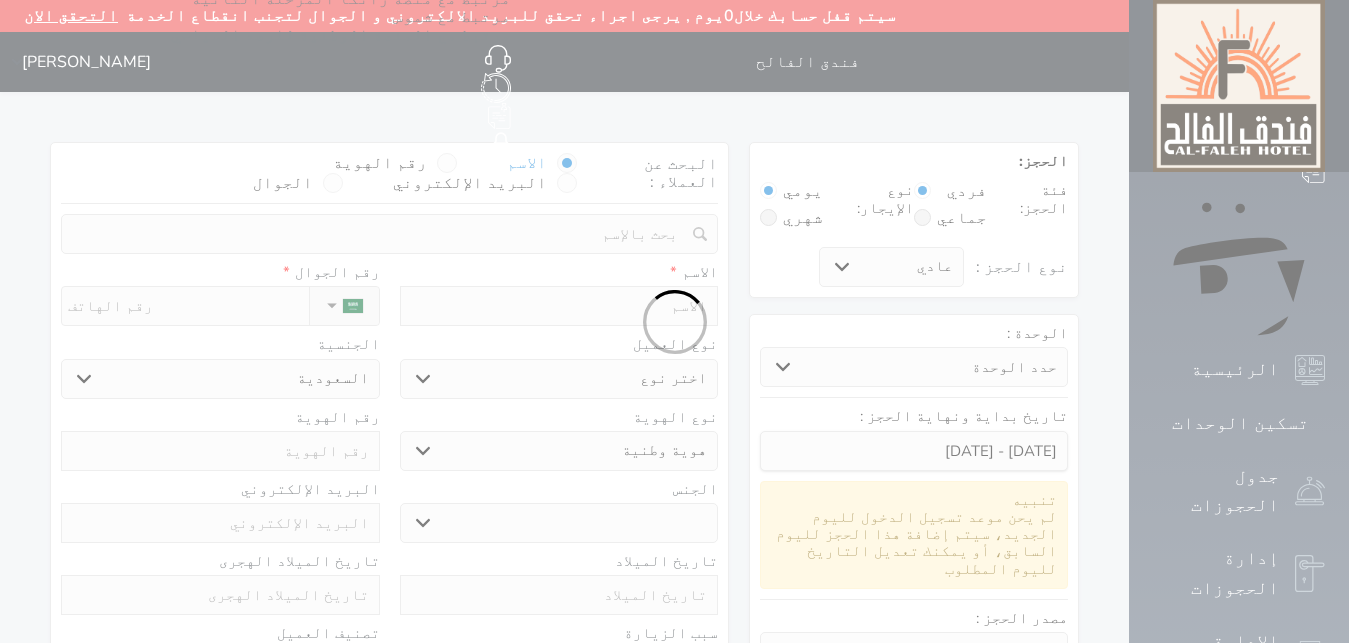 select 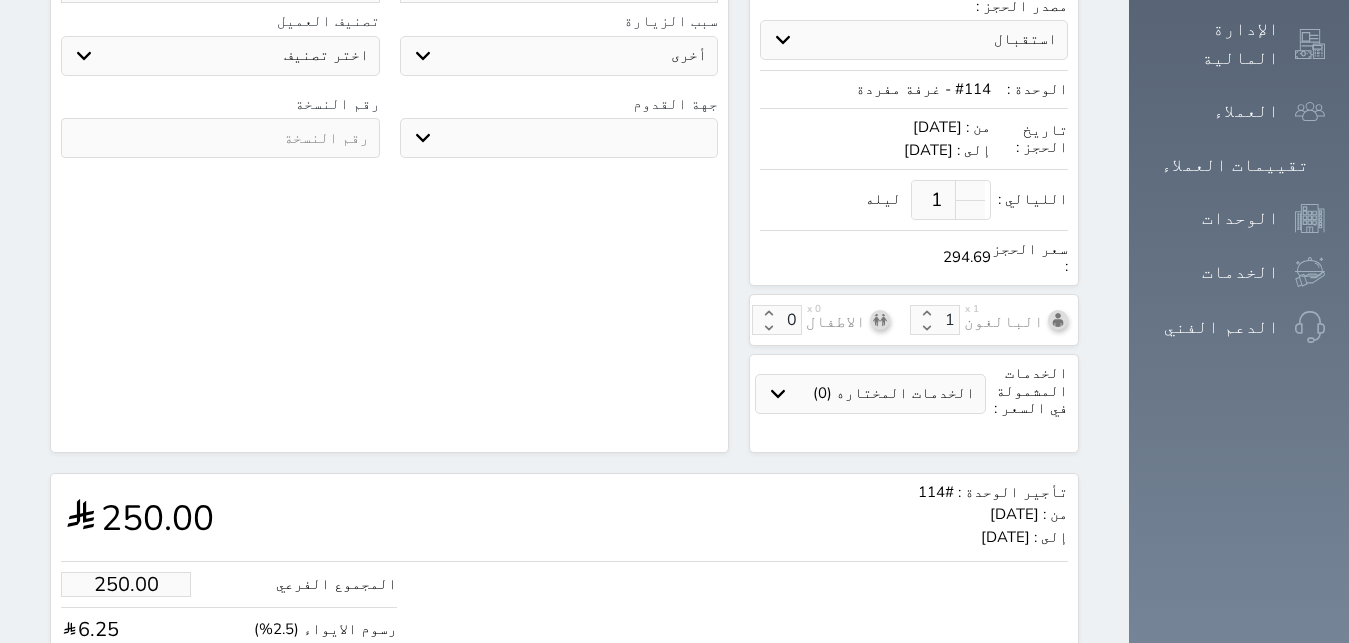 scroll, scrollTop: 722, scrollLeft: 0, axis: vertical 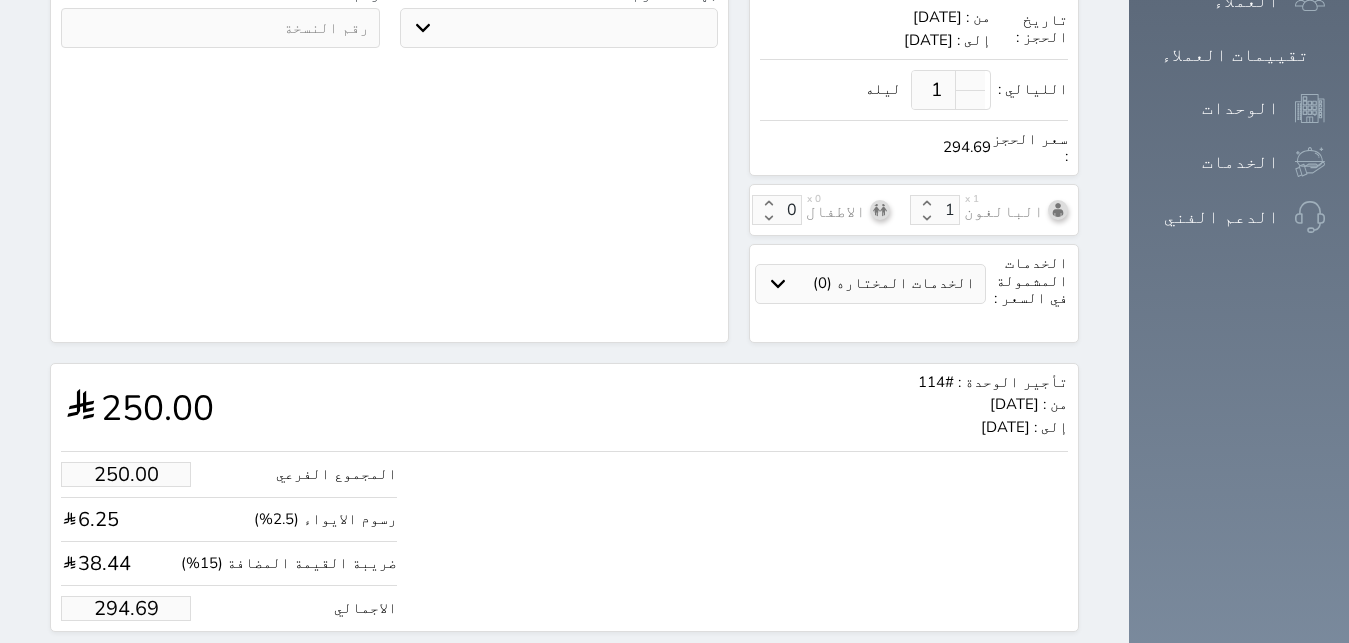 drag, startPoint x: 51, startPoint y: 541, endPoint x: 351, endPoint y: 574, distance: 301.80954 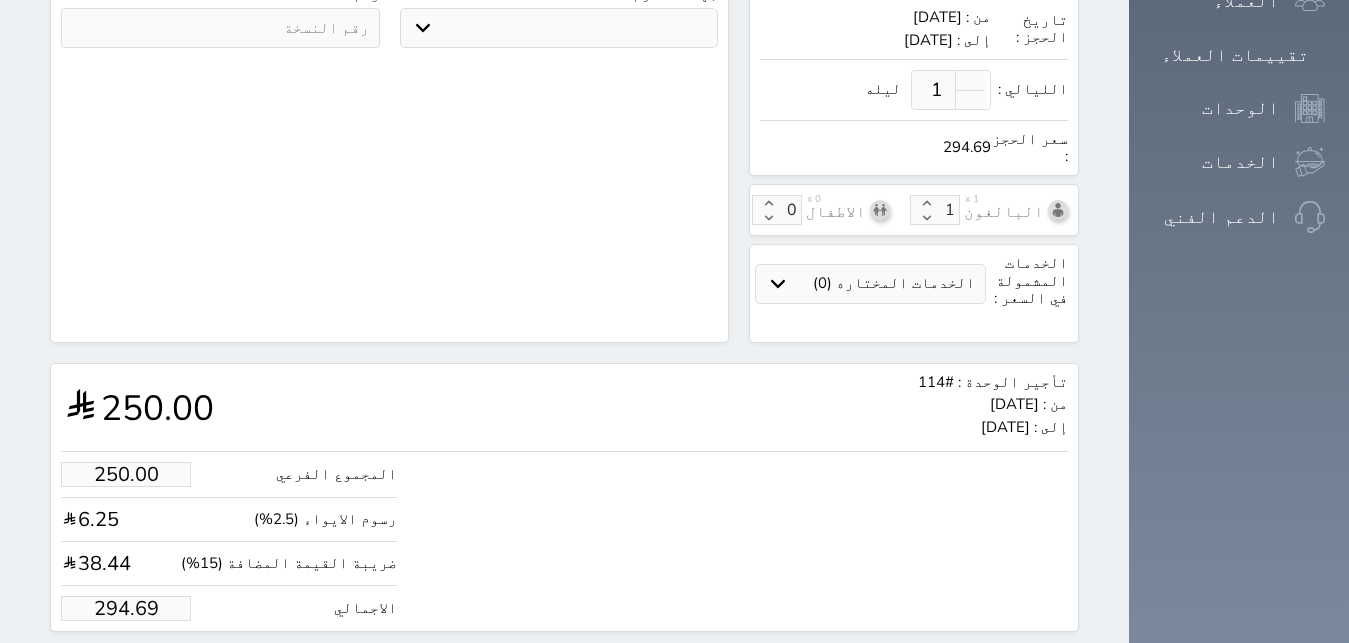 click on "294.69" at bounding box center (126, 608) 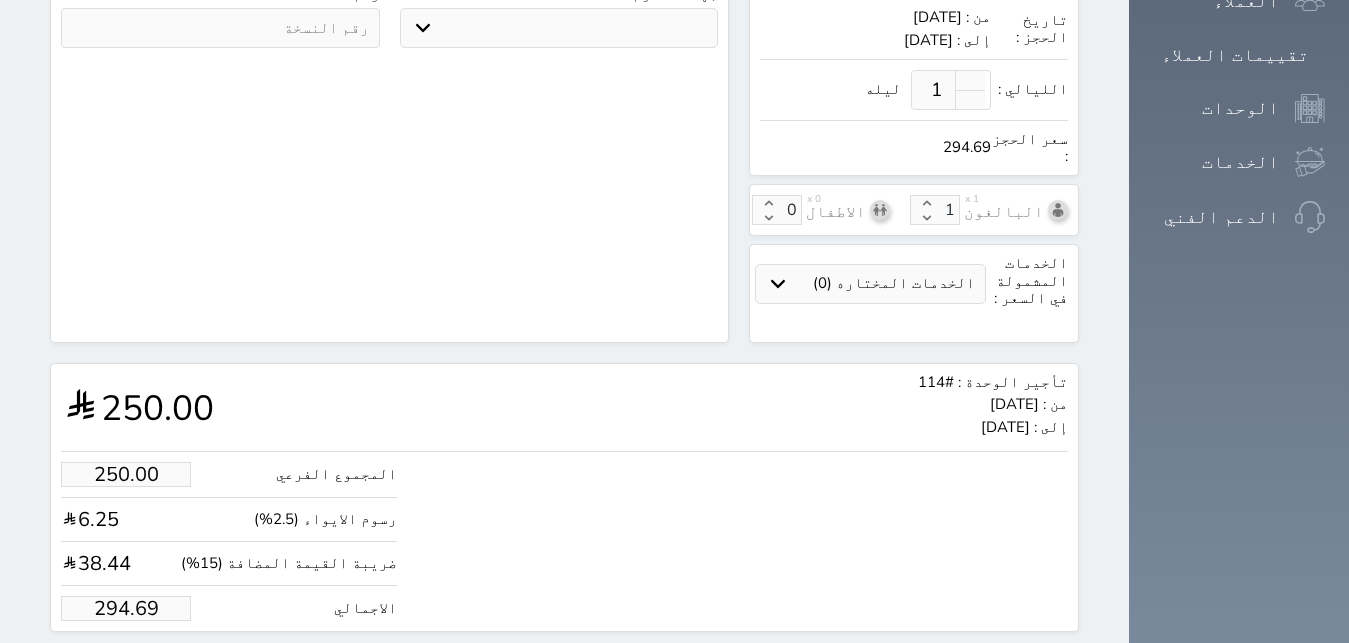 type on "1.70" 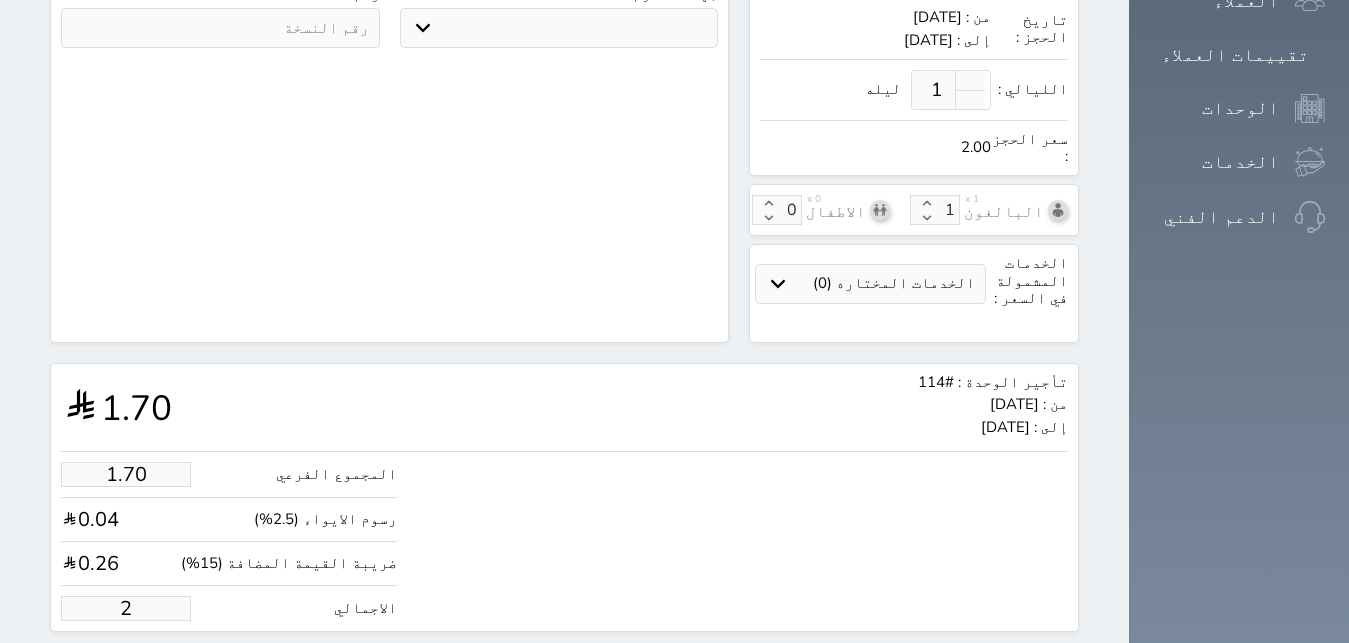 type on "23.75" 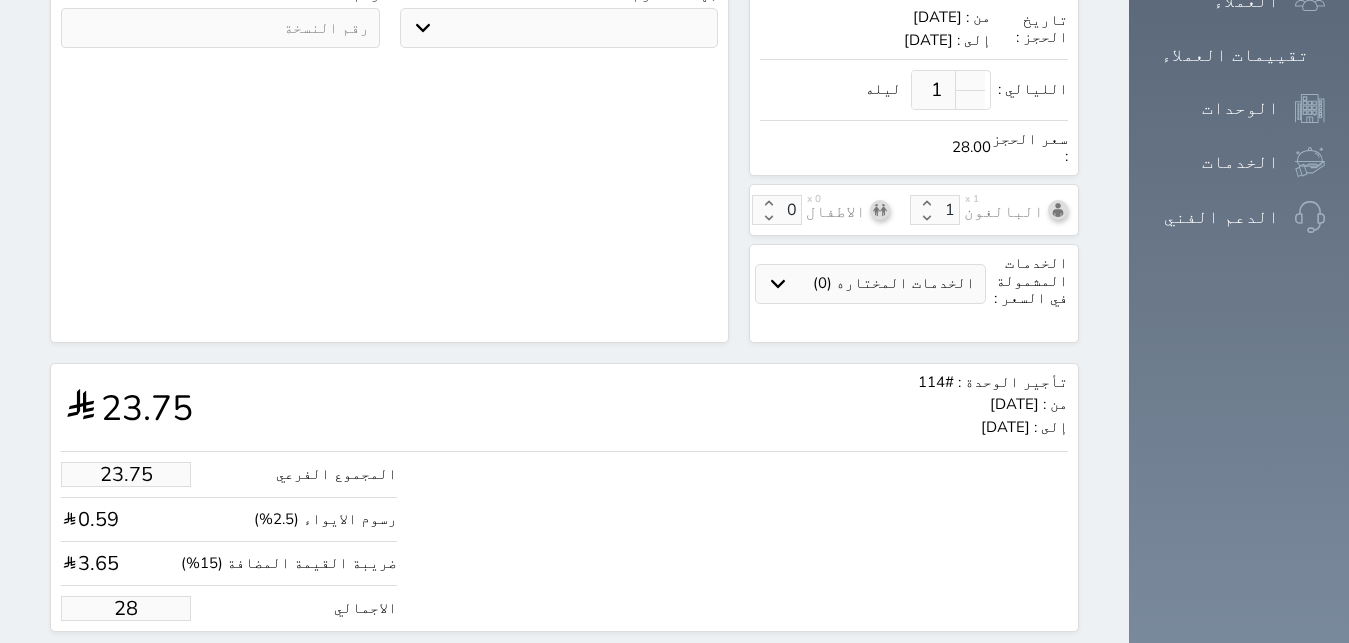 type on "237.54" 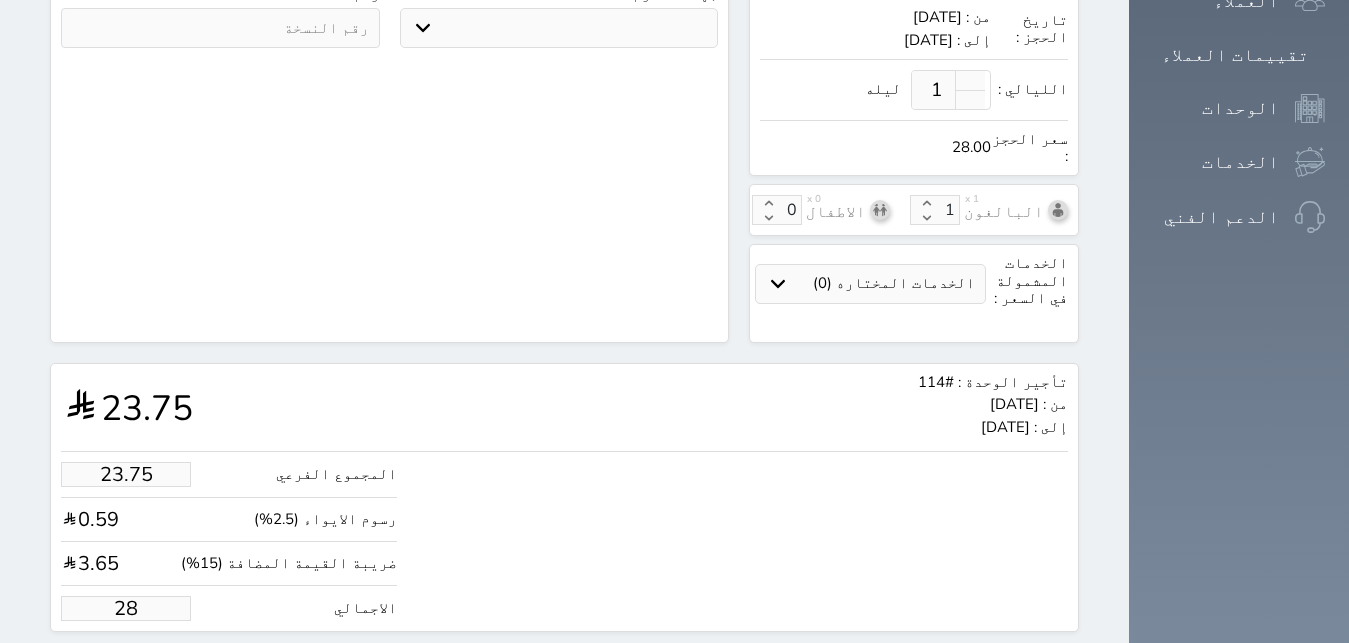 type on "280" 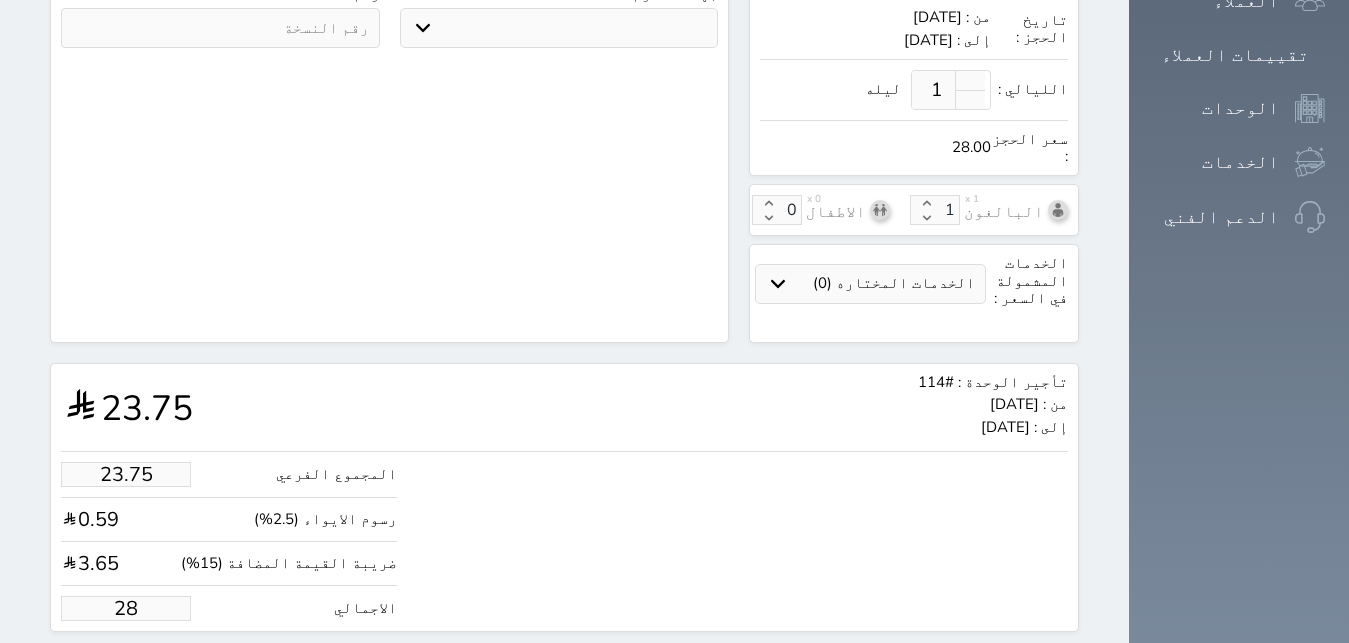 select 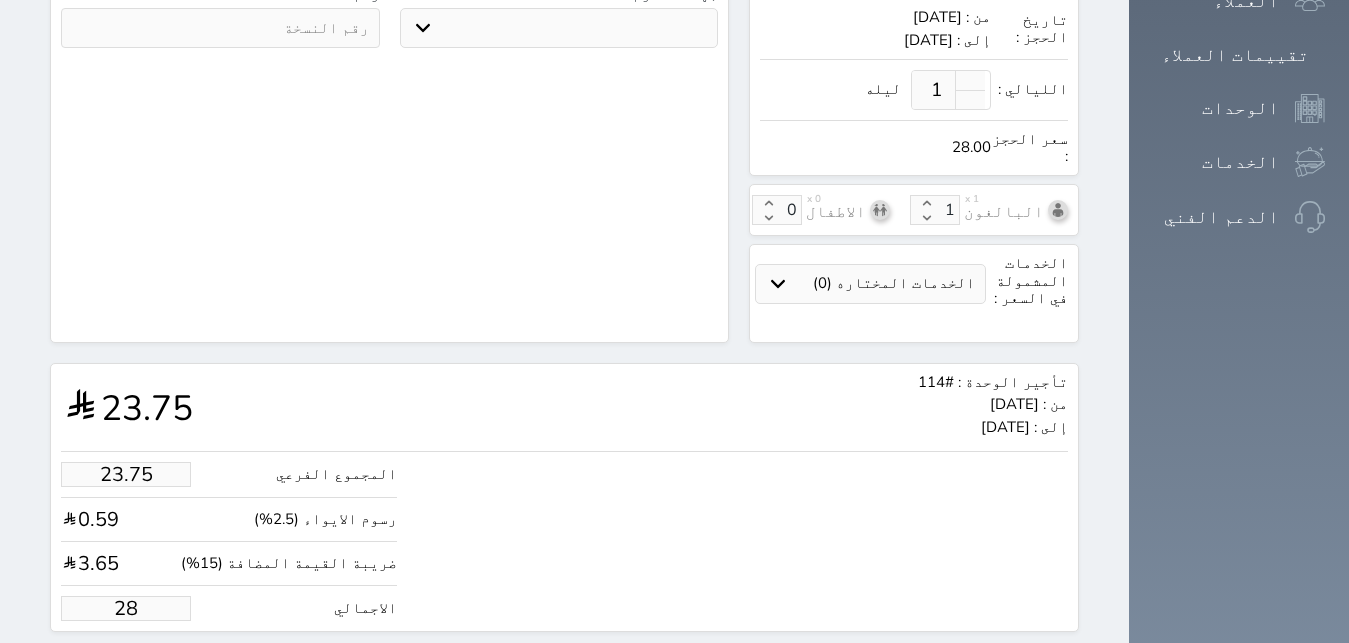 select 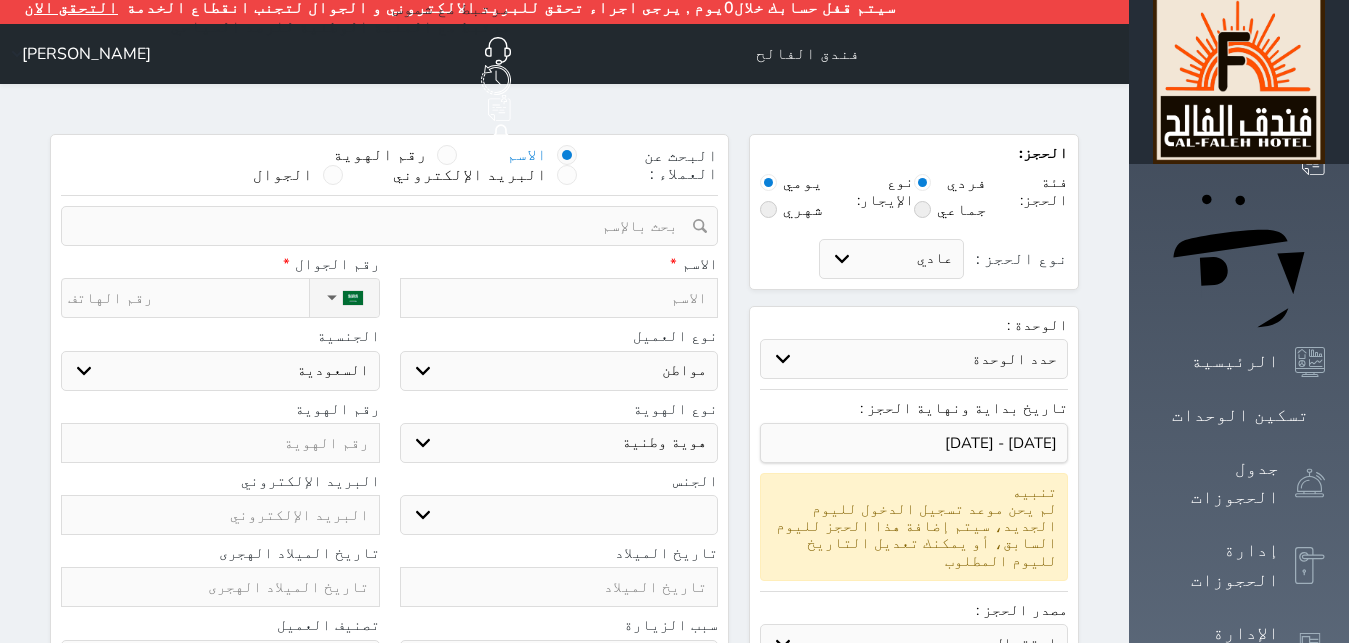 scroll, scrollTop: 0, scrollLeft: 0, axis: both 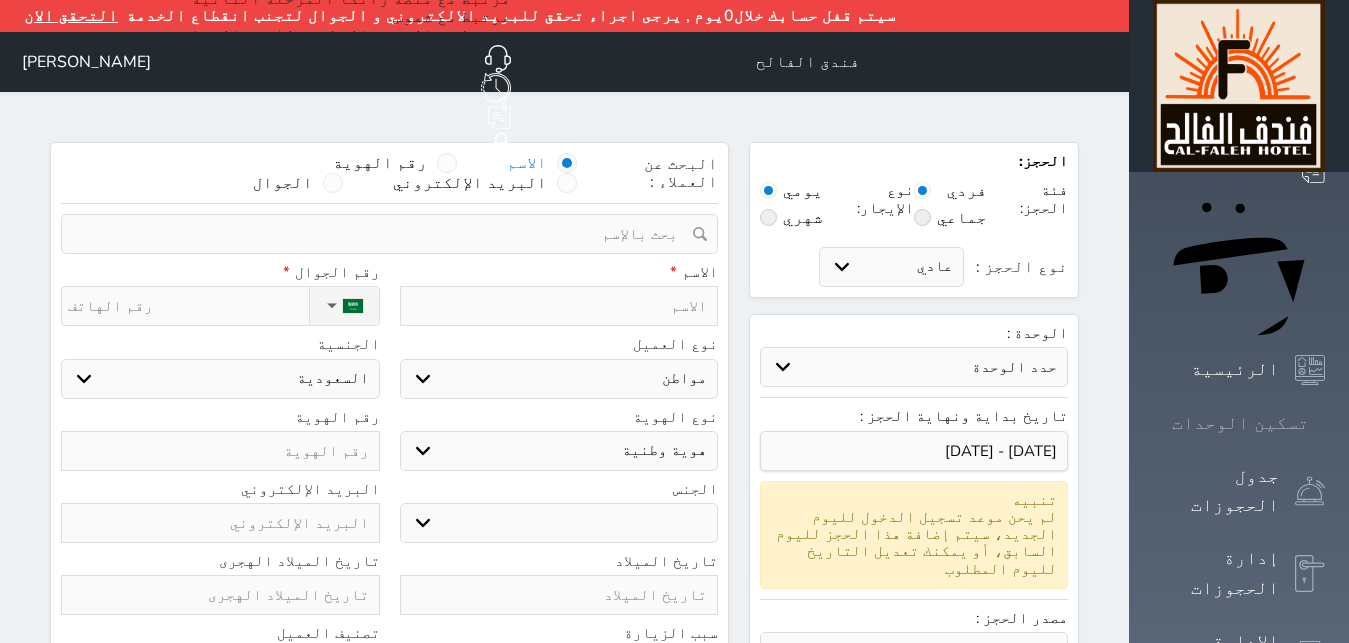type on "280.00" 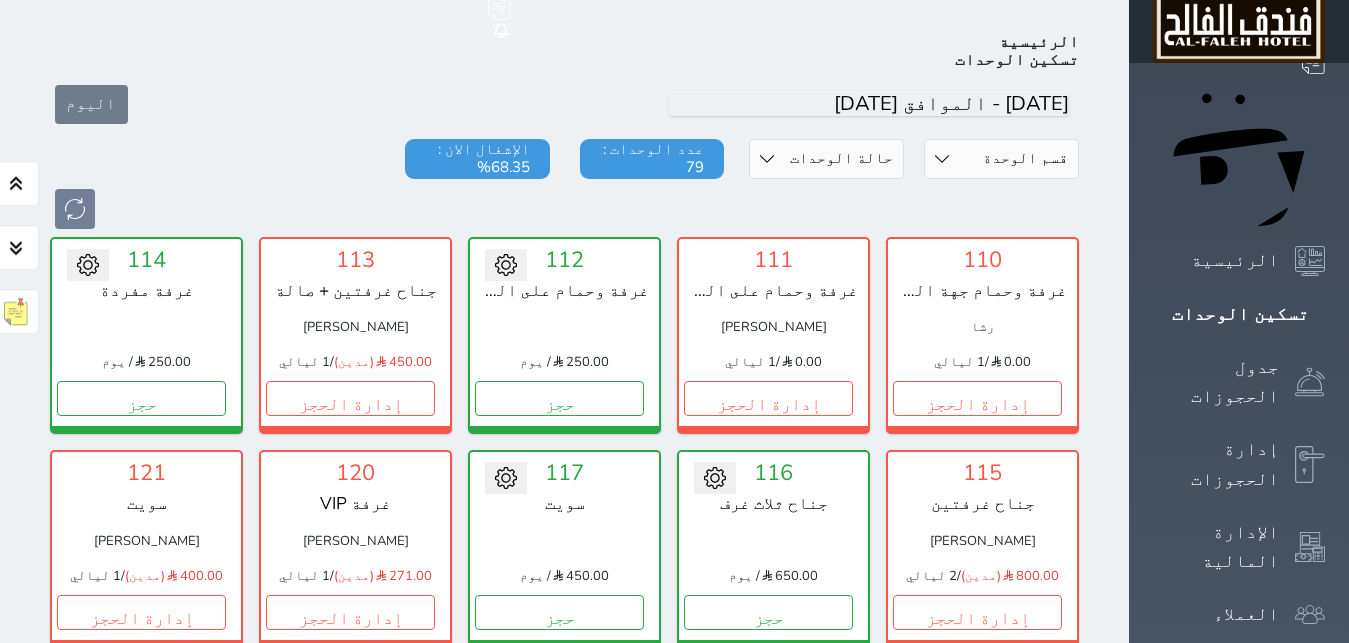 scroll, scrollTop: 110, scrollLeft: 0, axis: vertical 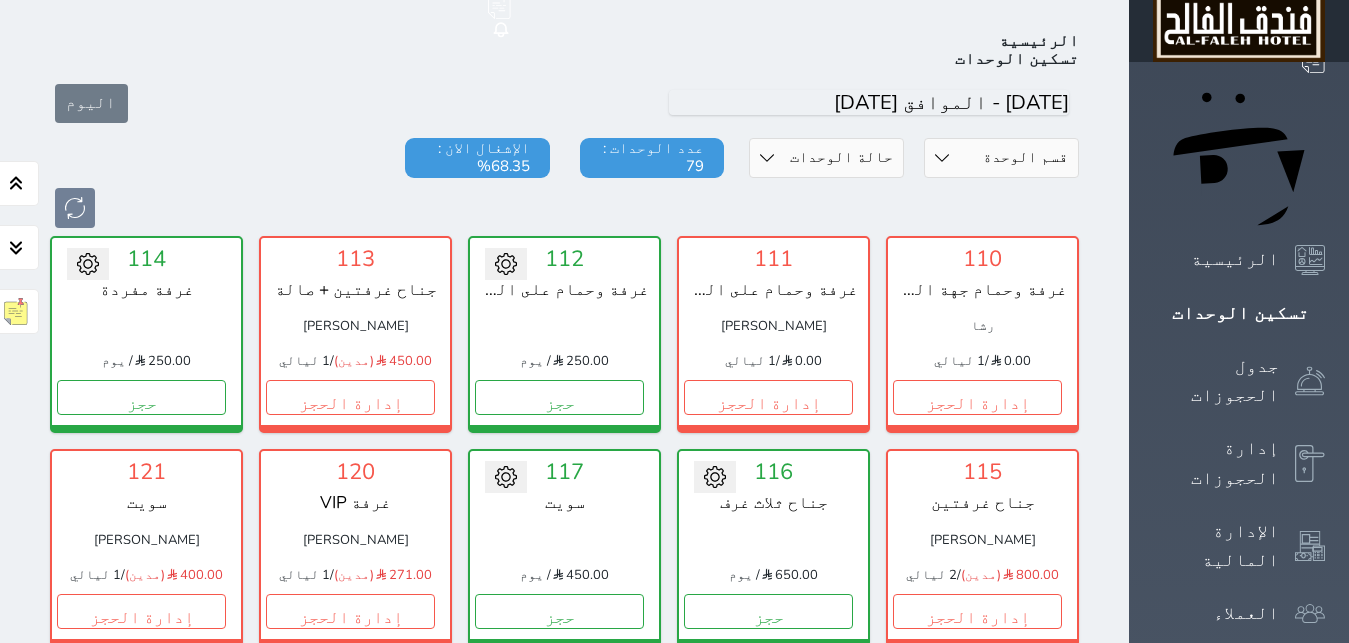 click on "تسكين الوحدات" at bounding box center [1239, 313] 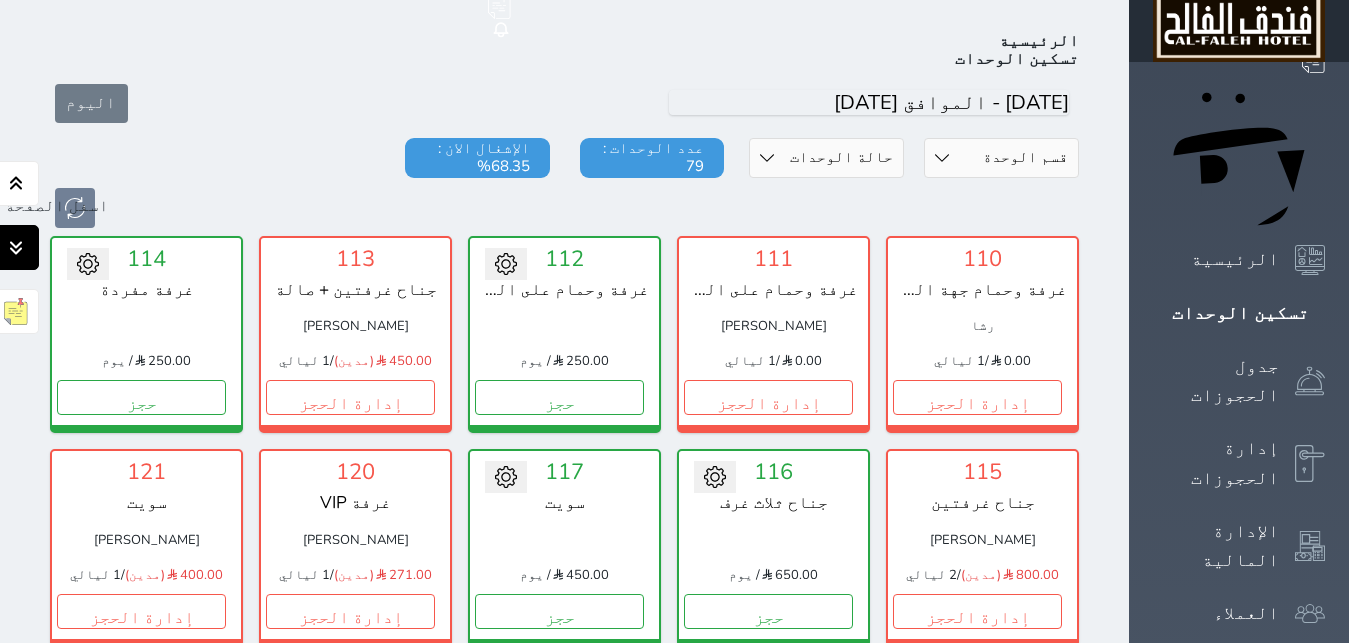 click 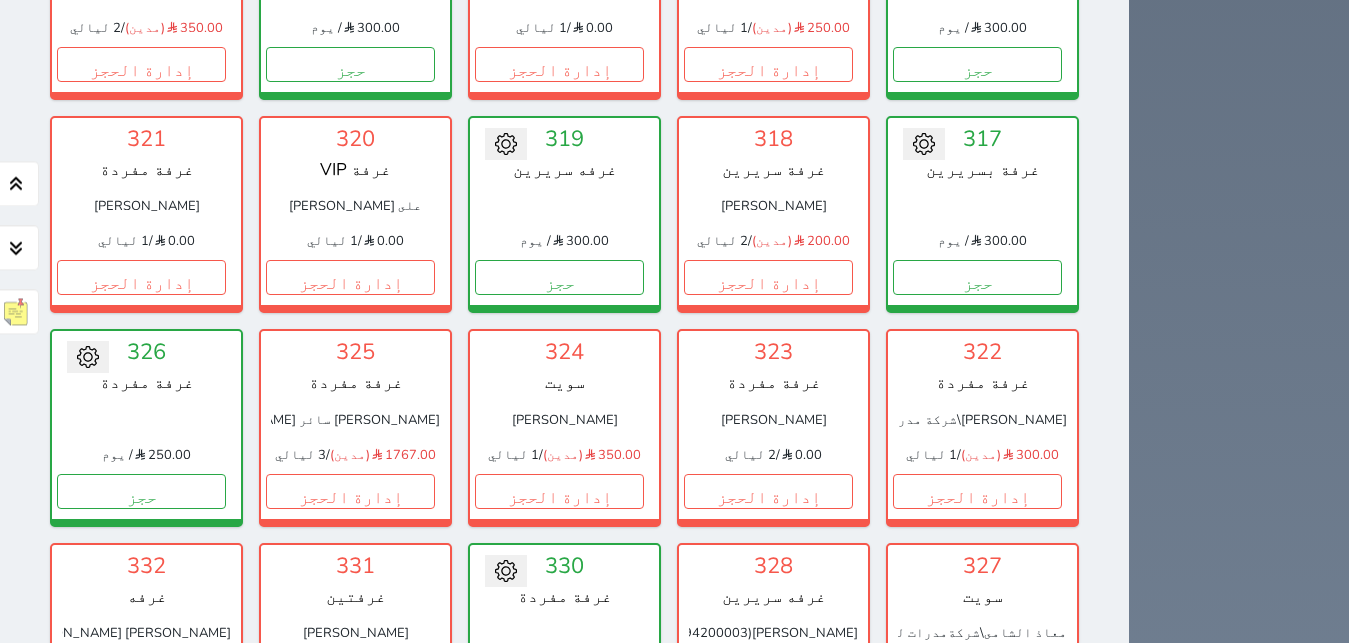 scroll, scrollTop: 2577, scrollLeft: 0, axis: vertical 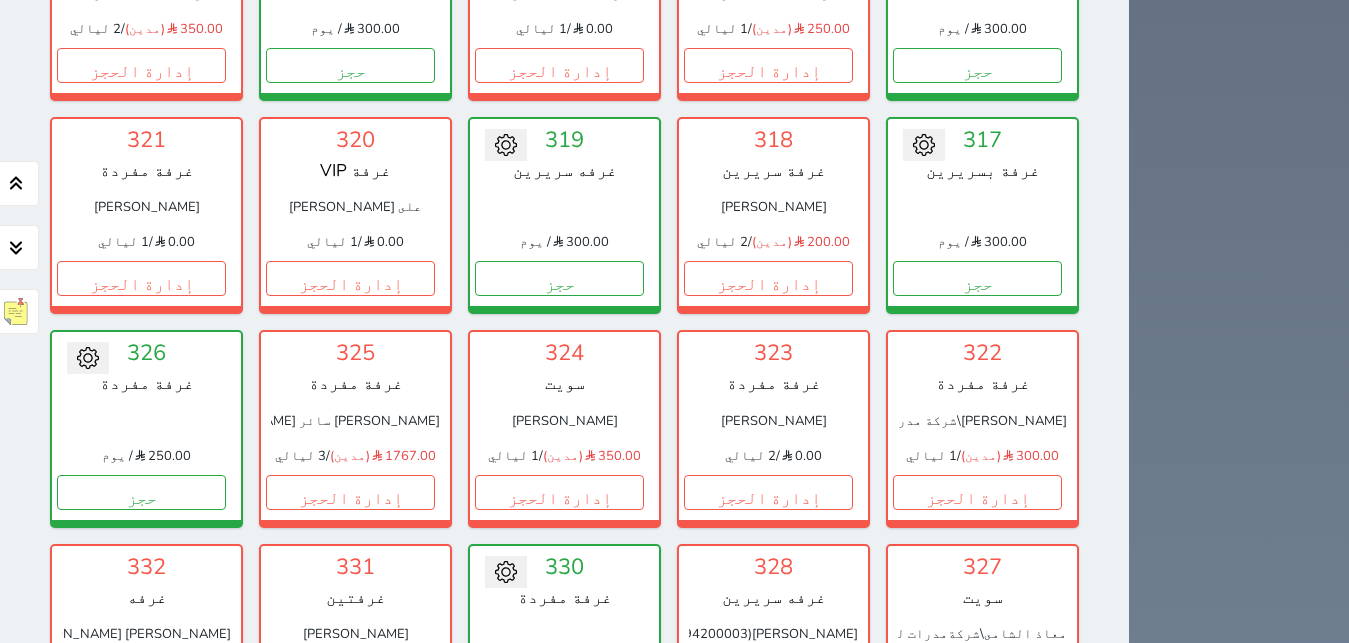 click on "إدارة الحجز" at bounding box center [350, 919] 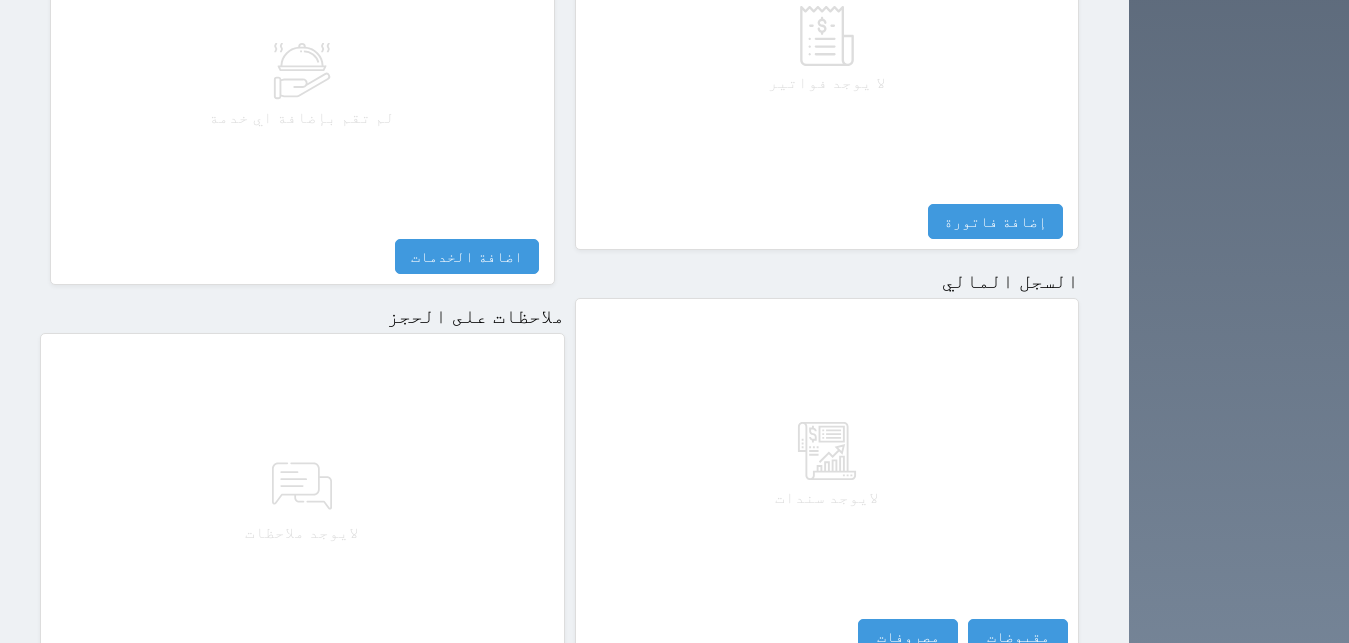 scroll, scrollTop: 1169, scrollLeft: 0, axis: vertical 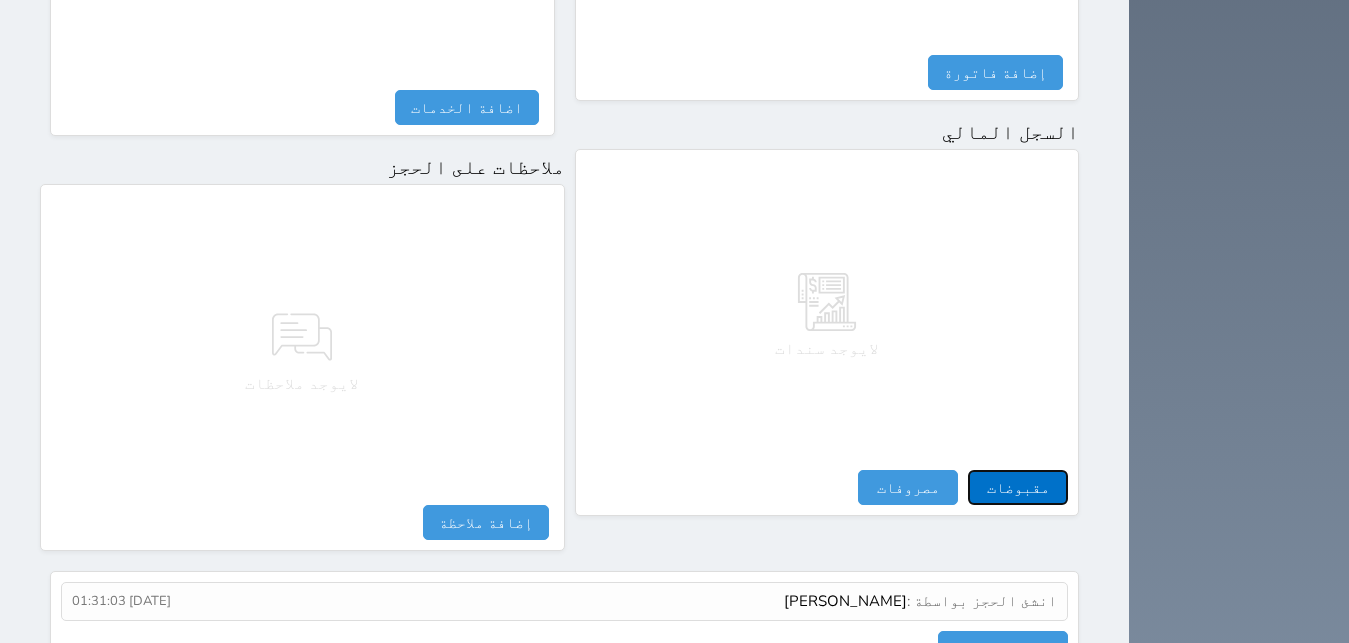 click on "مقبوضات" at bounding box center (1018, 487) 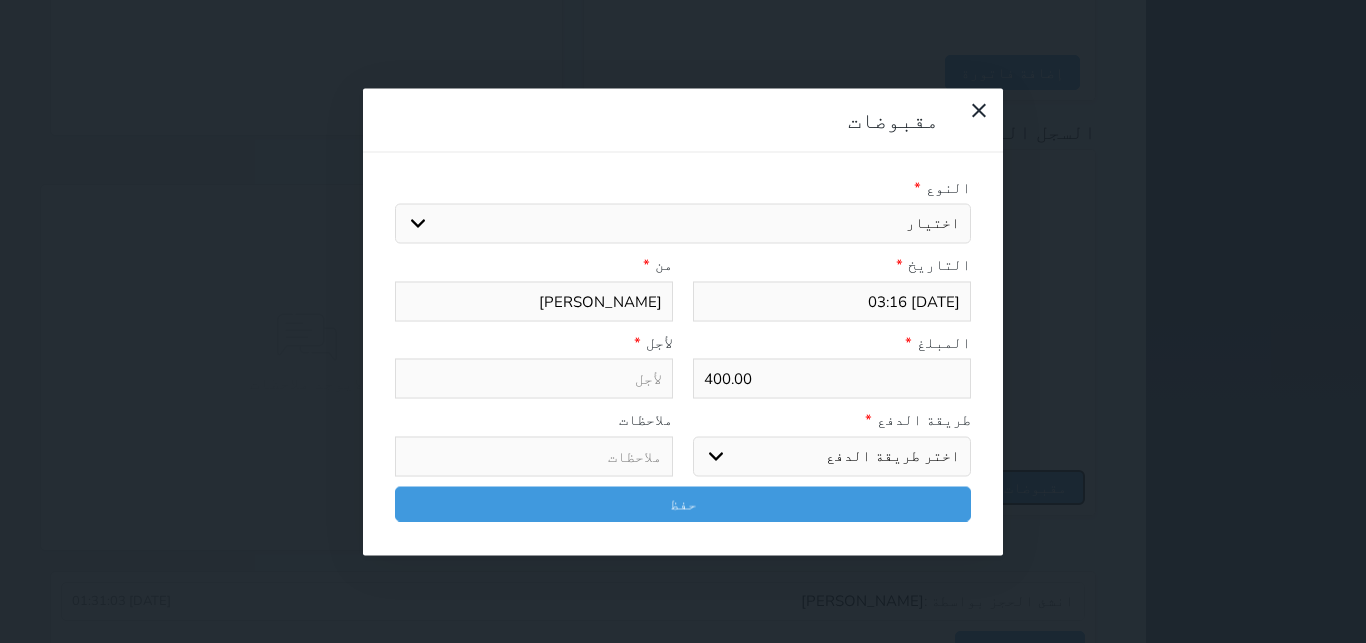 select 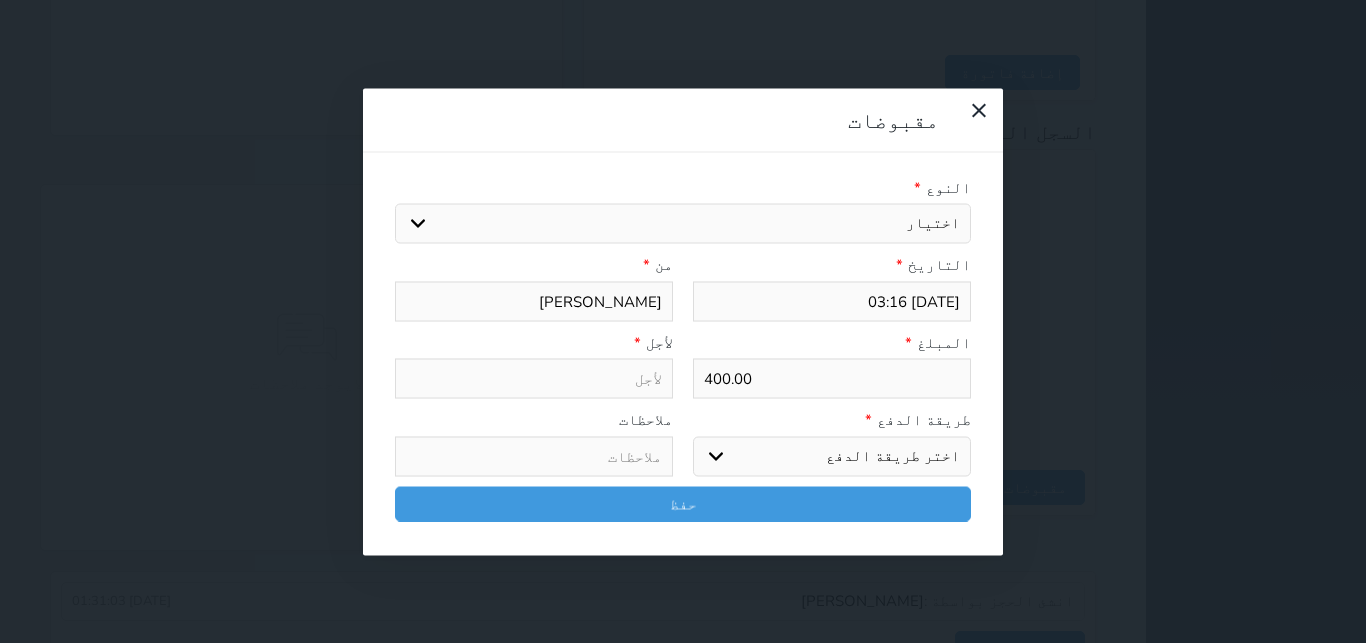 click on "اختيار   مقبوضات عامة قيمة إيجار فواتير تامين عربون لا ينطبق آخر مغسلة واي فاي - الإنترنت مواقف السيارات طعام الأغذية والمشروبات مشروبات المشروبات الباردة المشروبات الساخنة الإفطار غداء عشاء مخبز و كعك حمام سباحة الصالة الرياضية سبا و خدمات الجمال اختيار وإسقاط (خدمات النقل) ميني بار كابل - تلفزيون سرير إضافي تصفيف الشعر التسوق خدمات الجولات السياحية المنظمة خدمات الدليل السياحي" at bounding box center [683, 224] 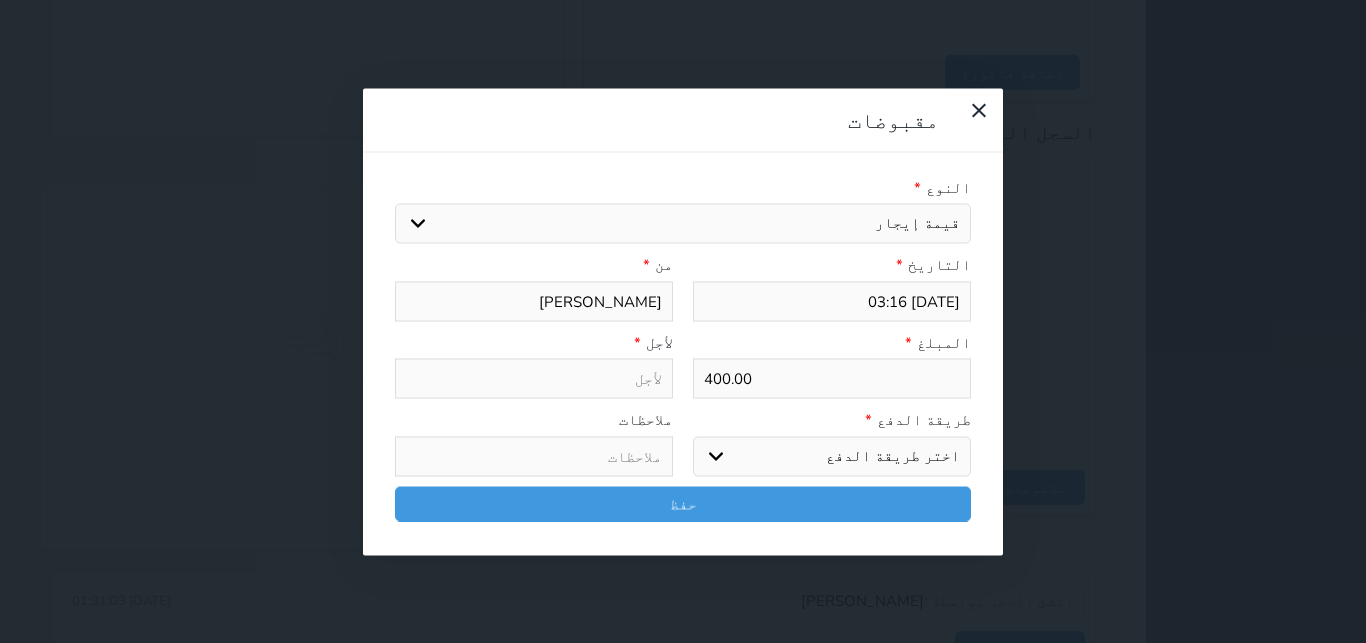 select 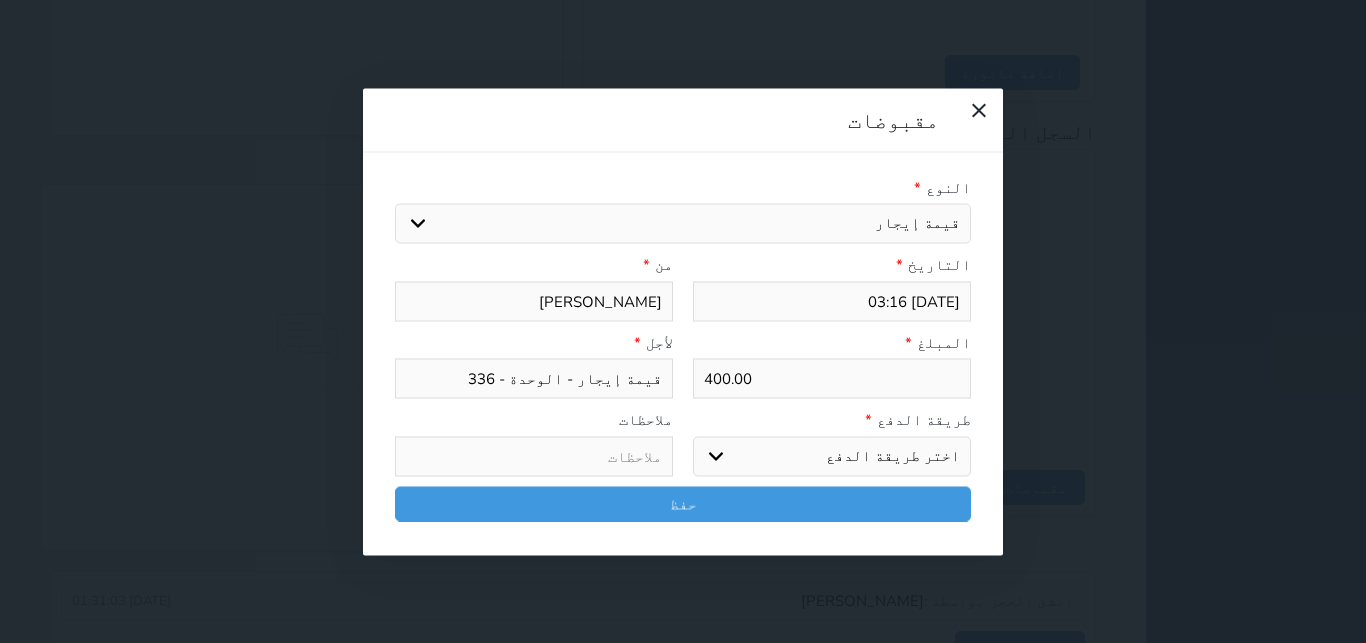 click on "اختر طريقة الدفع   دفع نقدى   تحويل بنكى   مدى   بطاقة ائتمان   آجل" at bounding box center (832, 456) 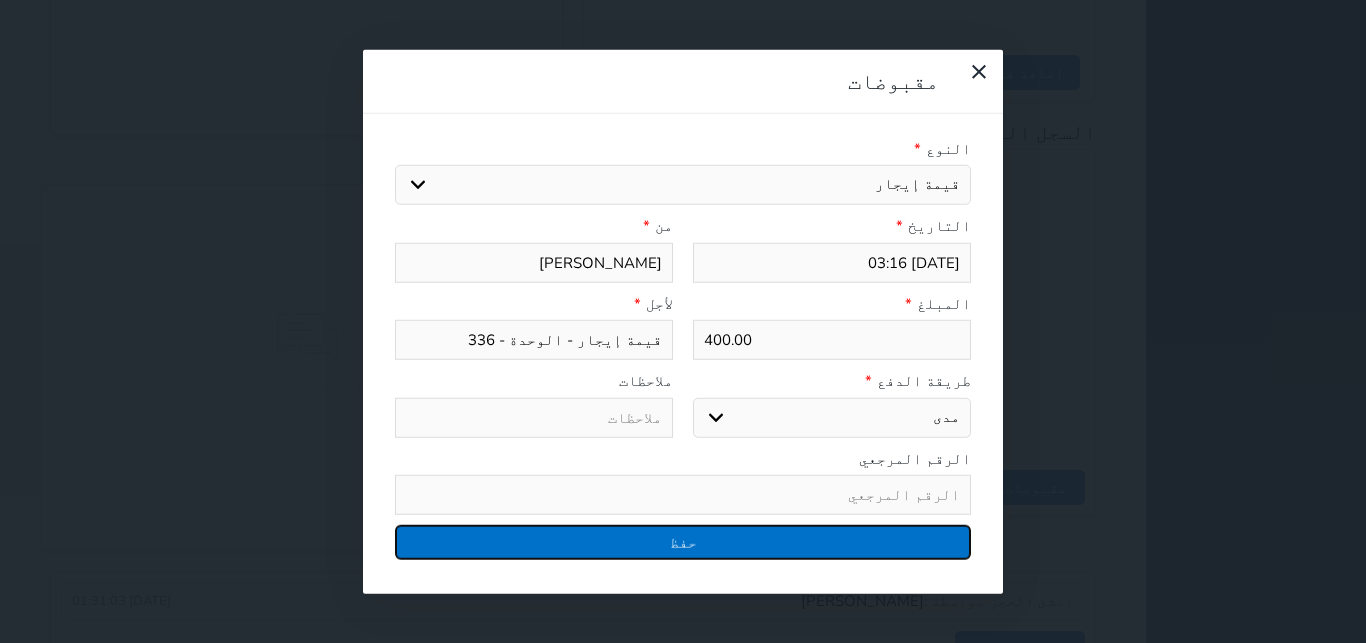 click on "حفظ" at bounding box center (683, 542) 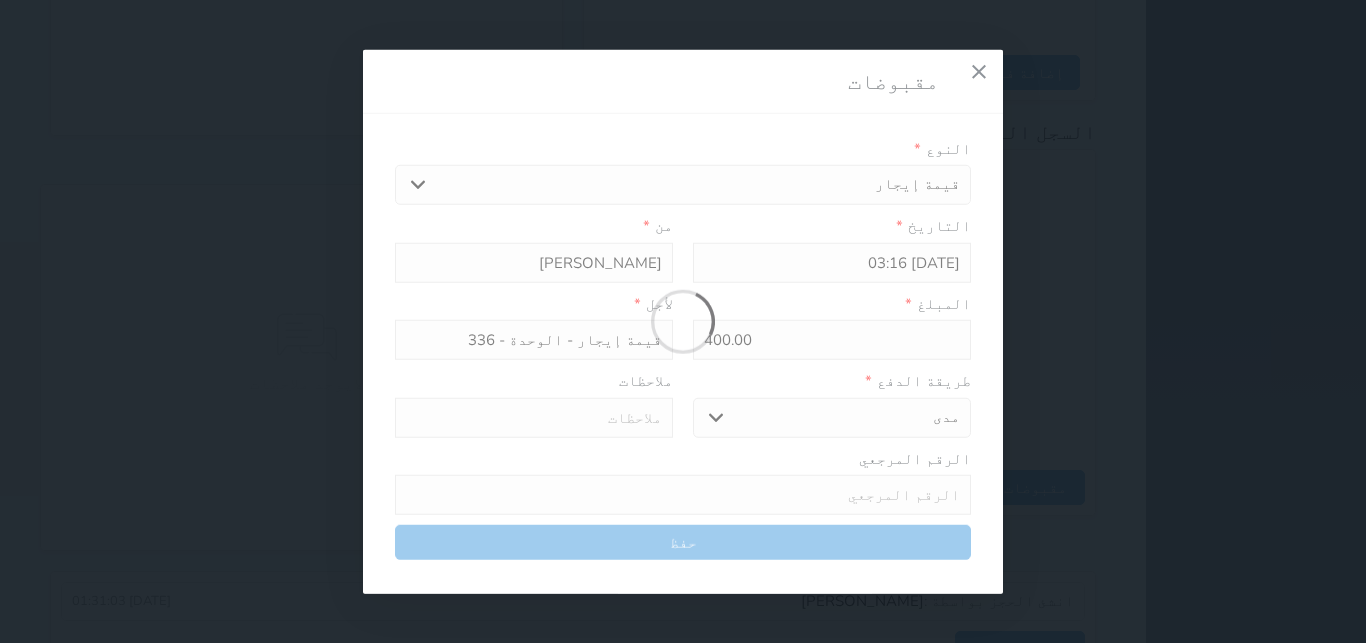 select 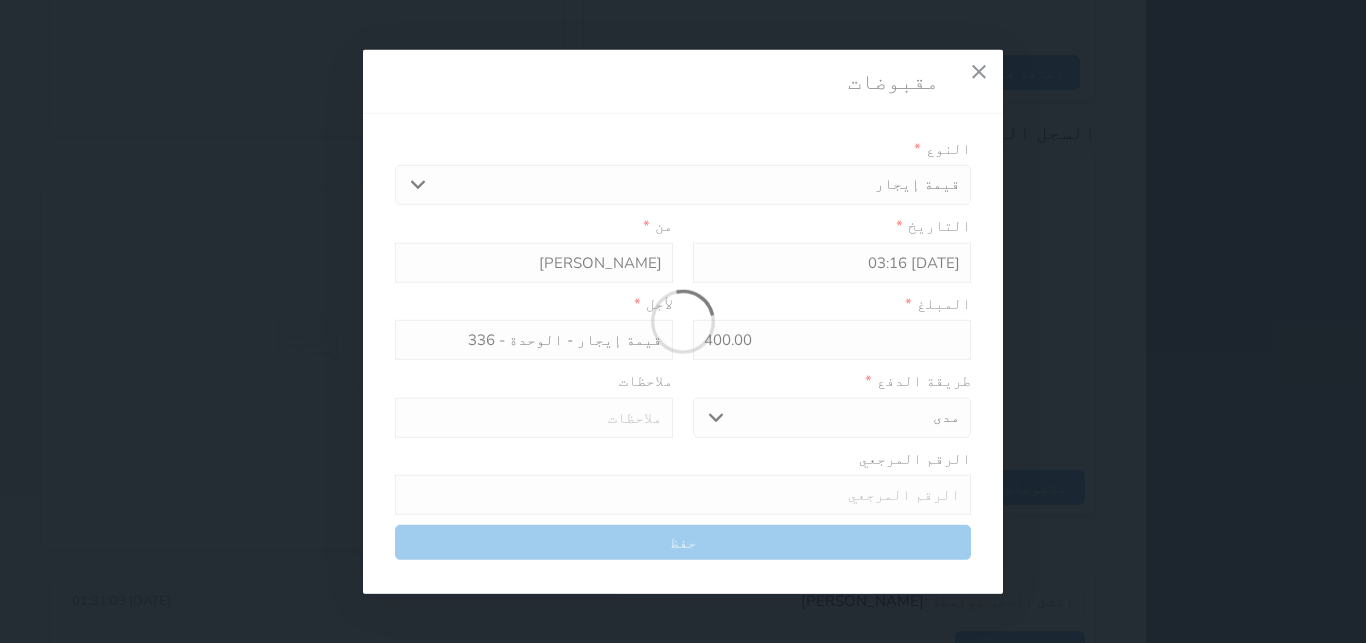 type 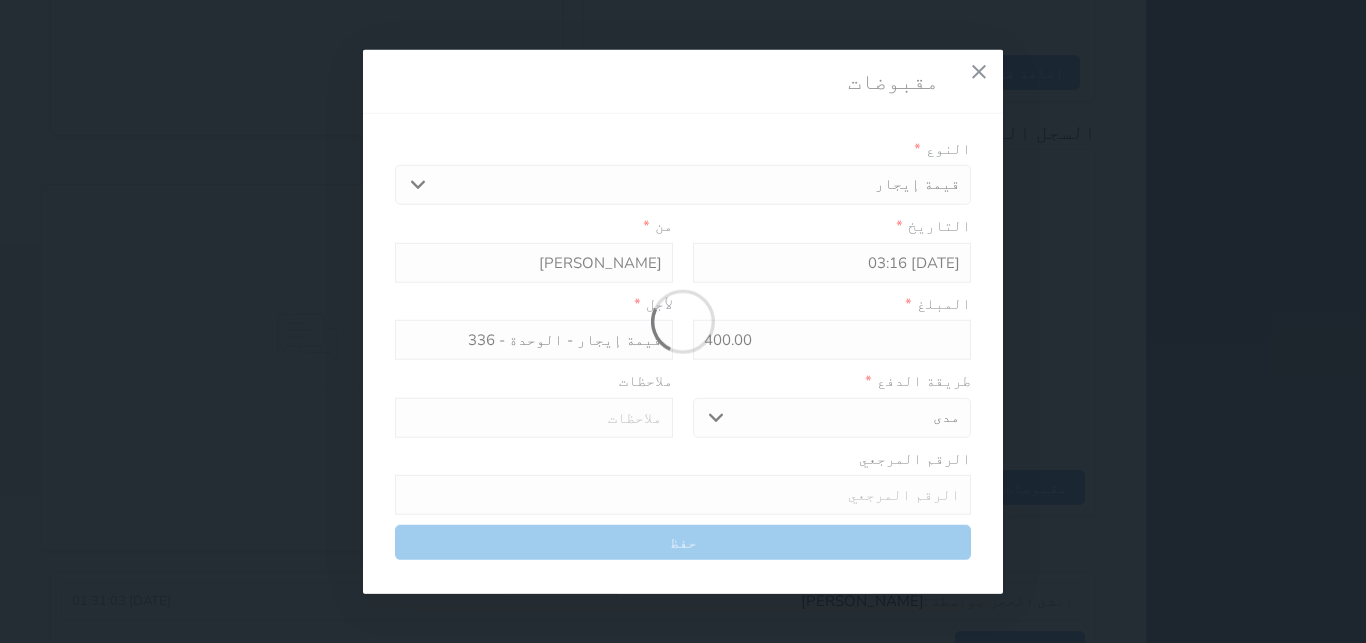 type on "0" 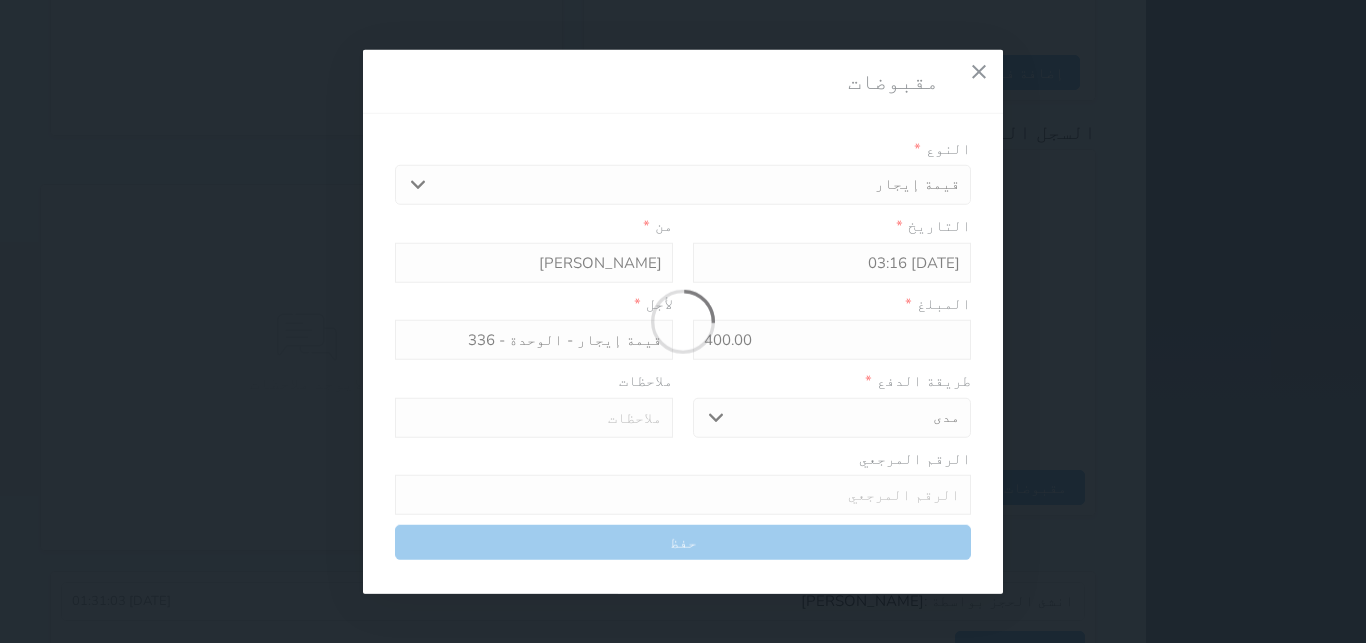 select 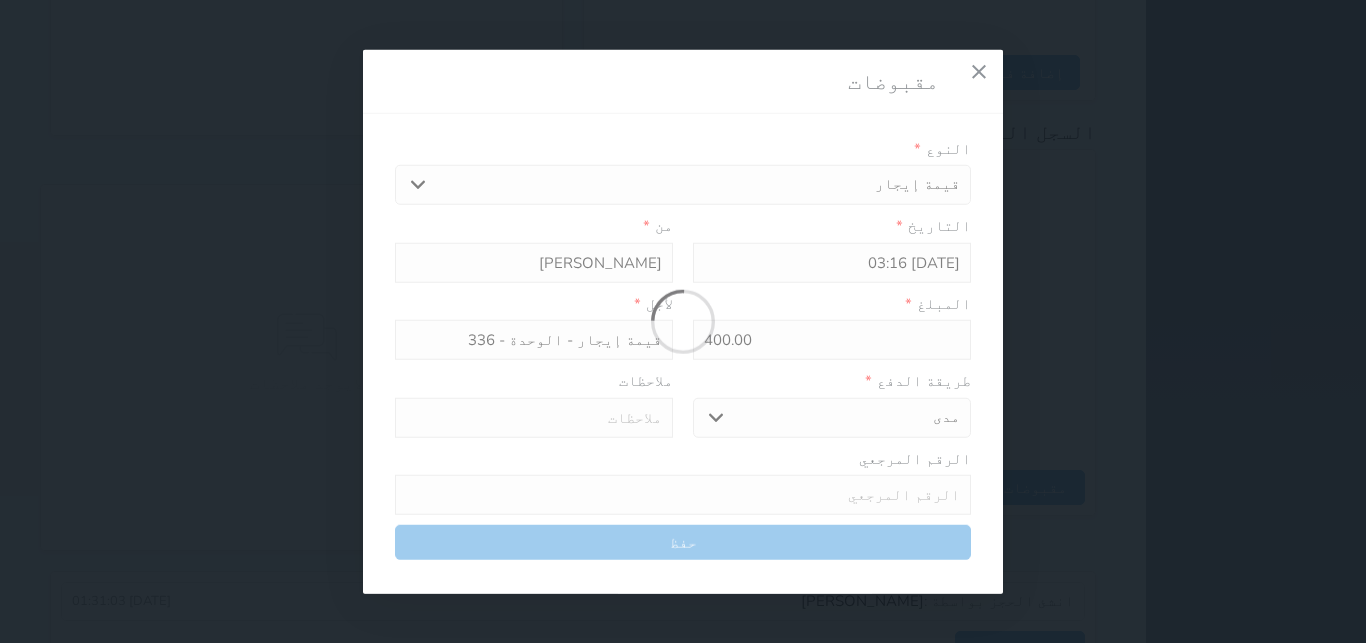 type on "0" 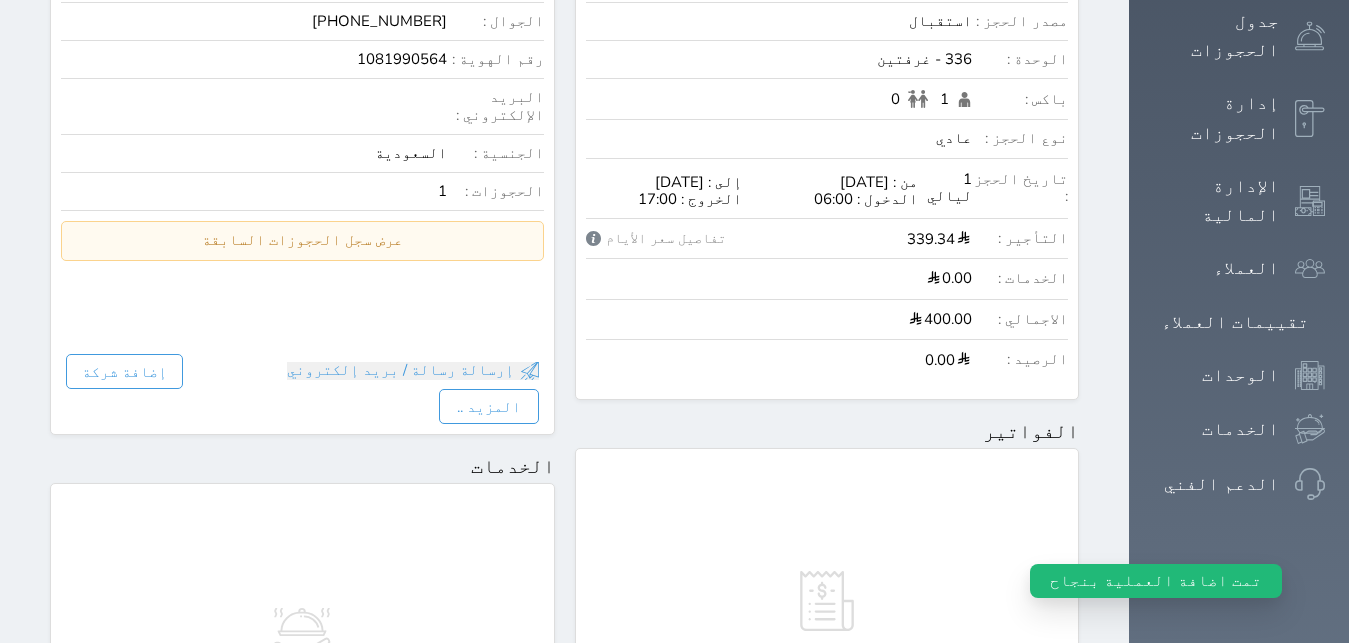 scroll, scrollTop: 0, scrollLeft: 0, axis: both 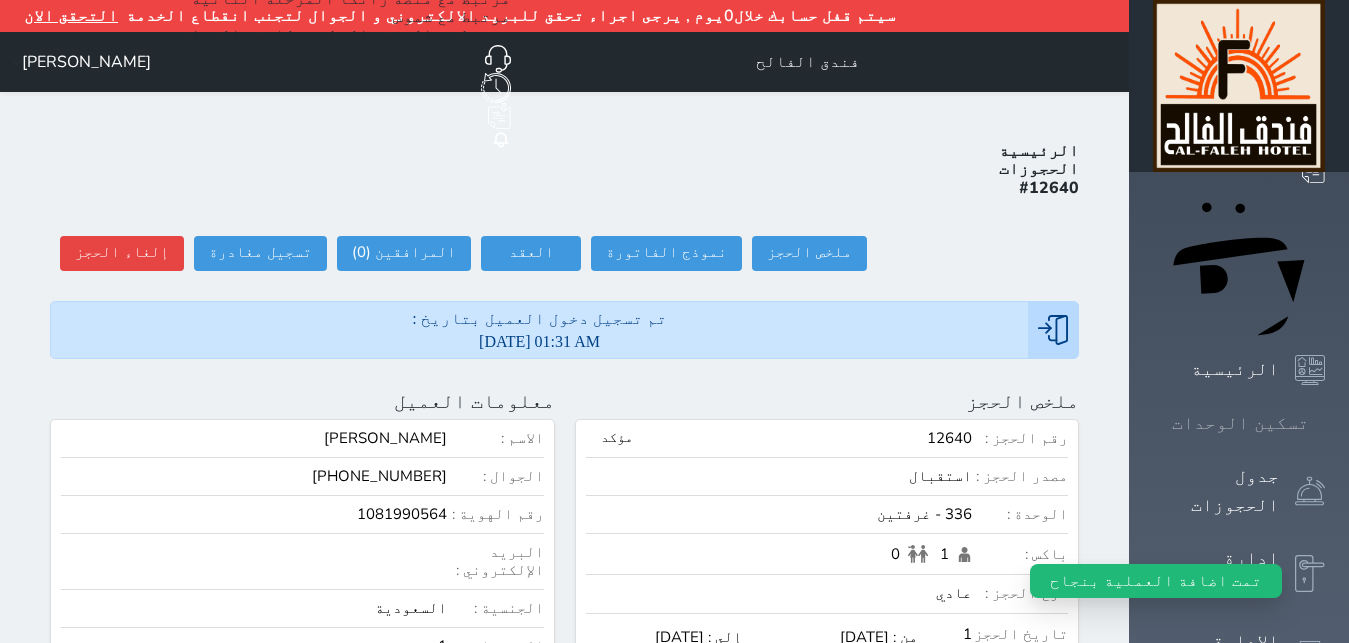 click on "تسكين الوحدات" at bounding box center (1240, 423) 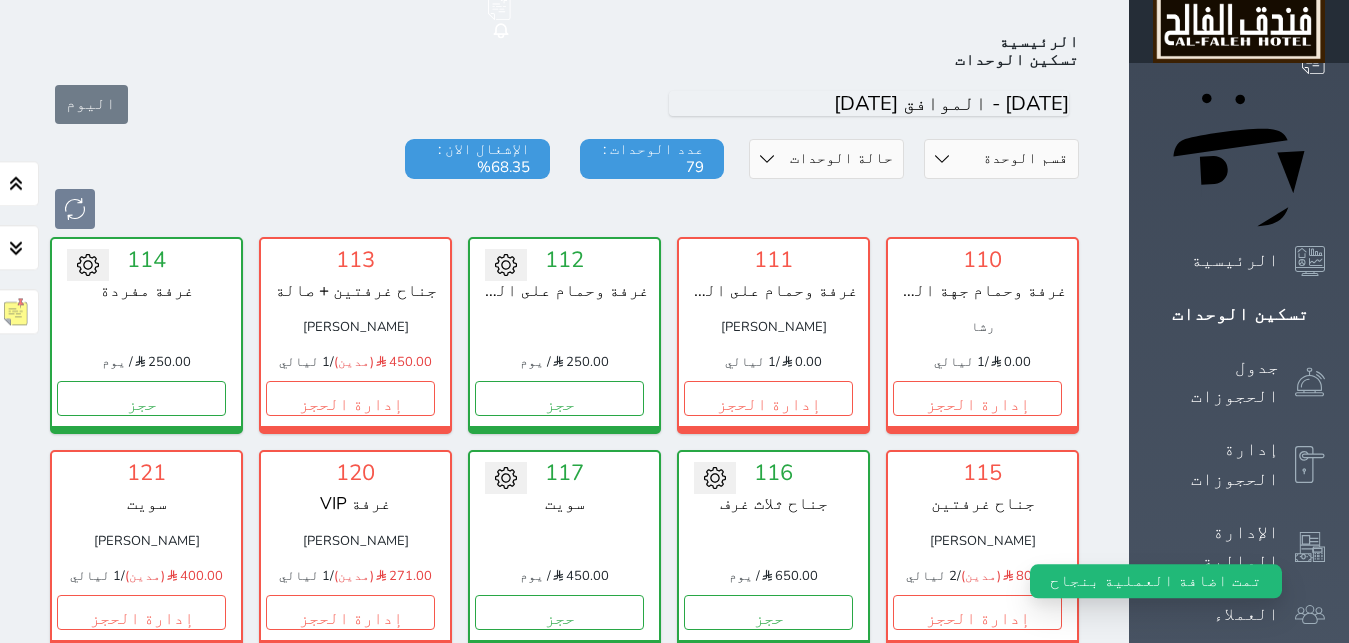 scroll, scrollTop: 110, scrollLeft: 0, axis: vertical 